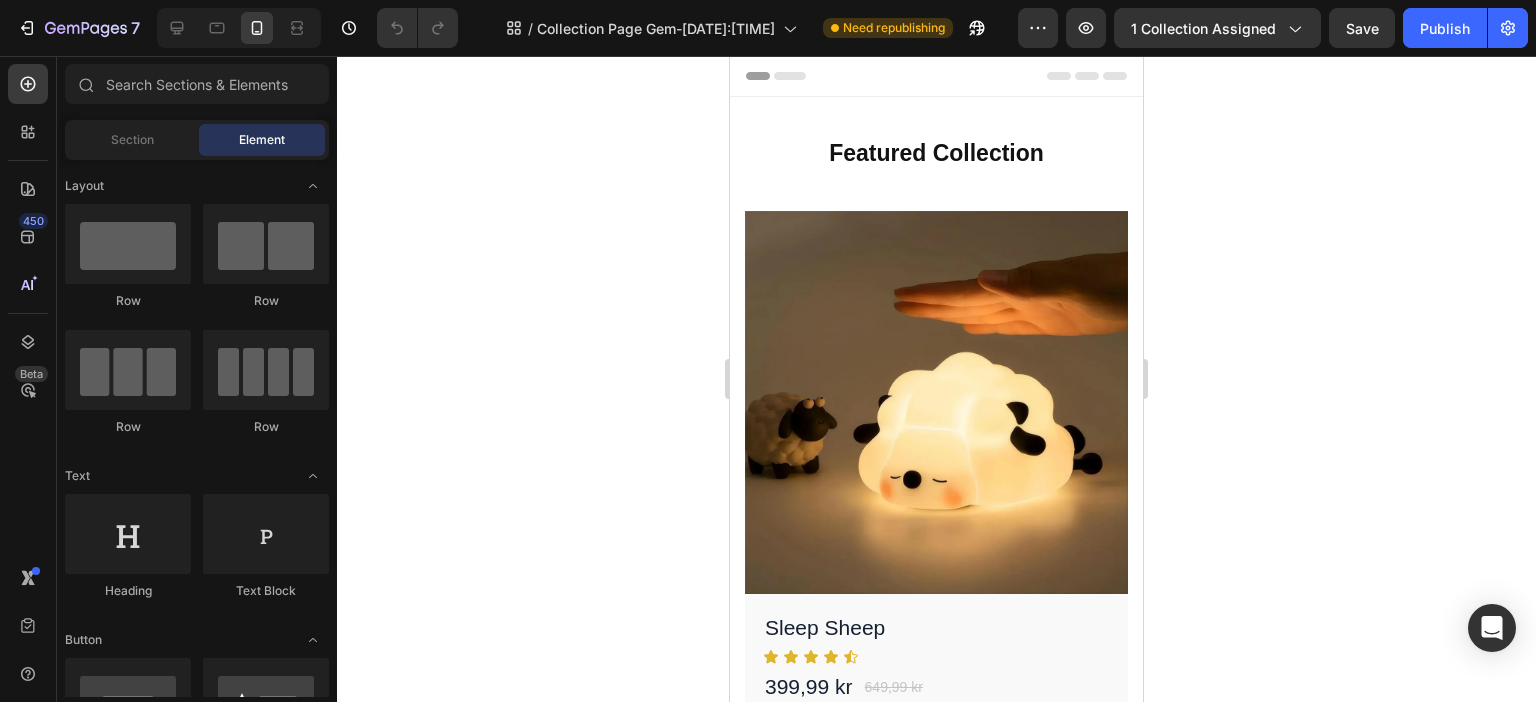 scroll, scrollTop: 0, scrollLeft: 0, axis: both 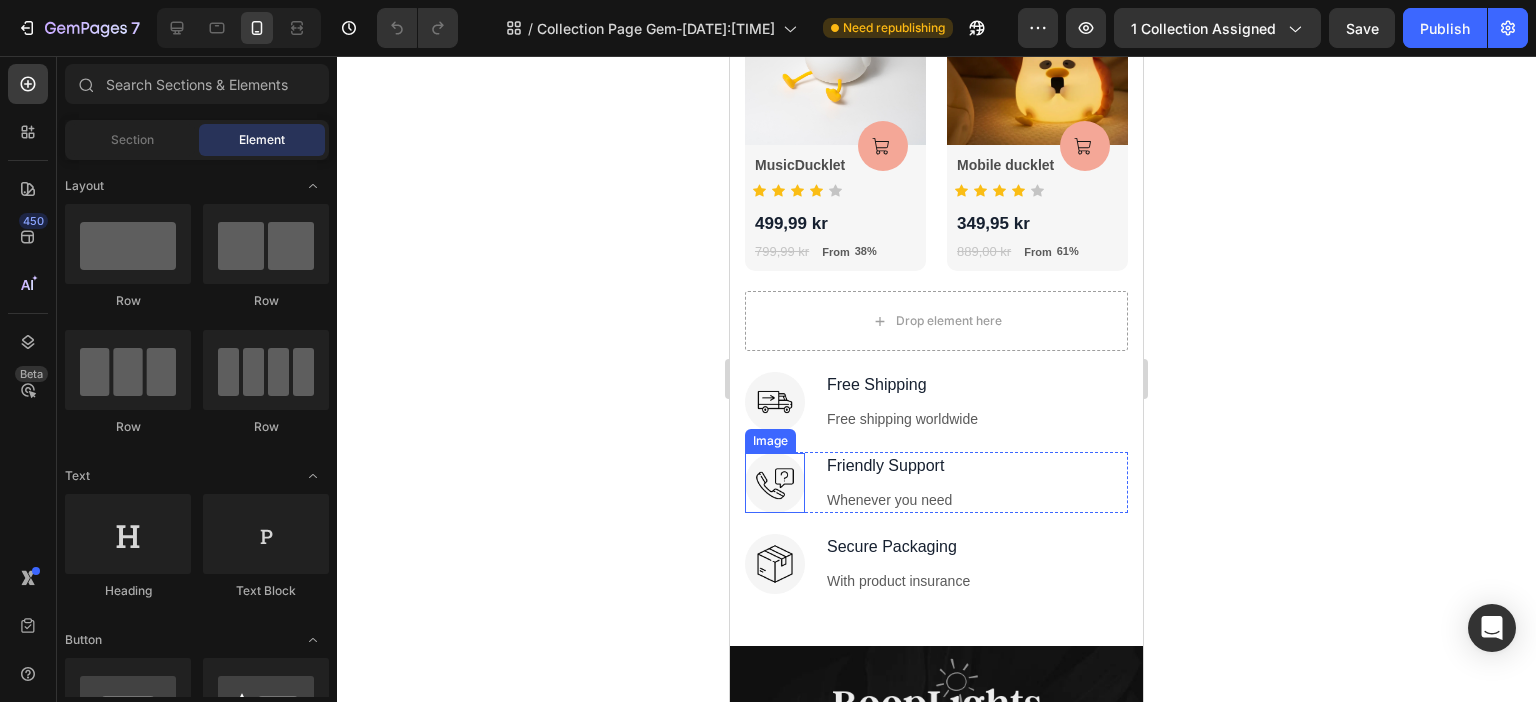 click at bounding box center (775, 483) 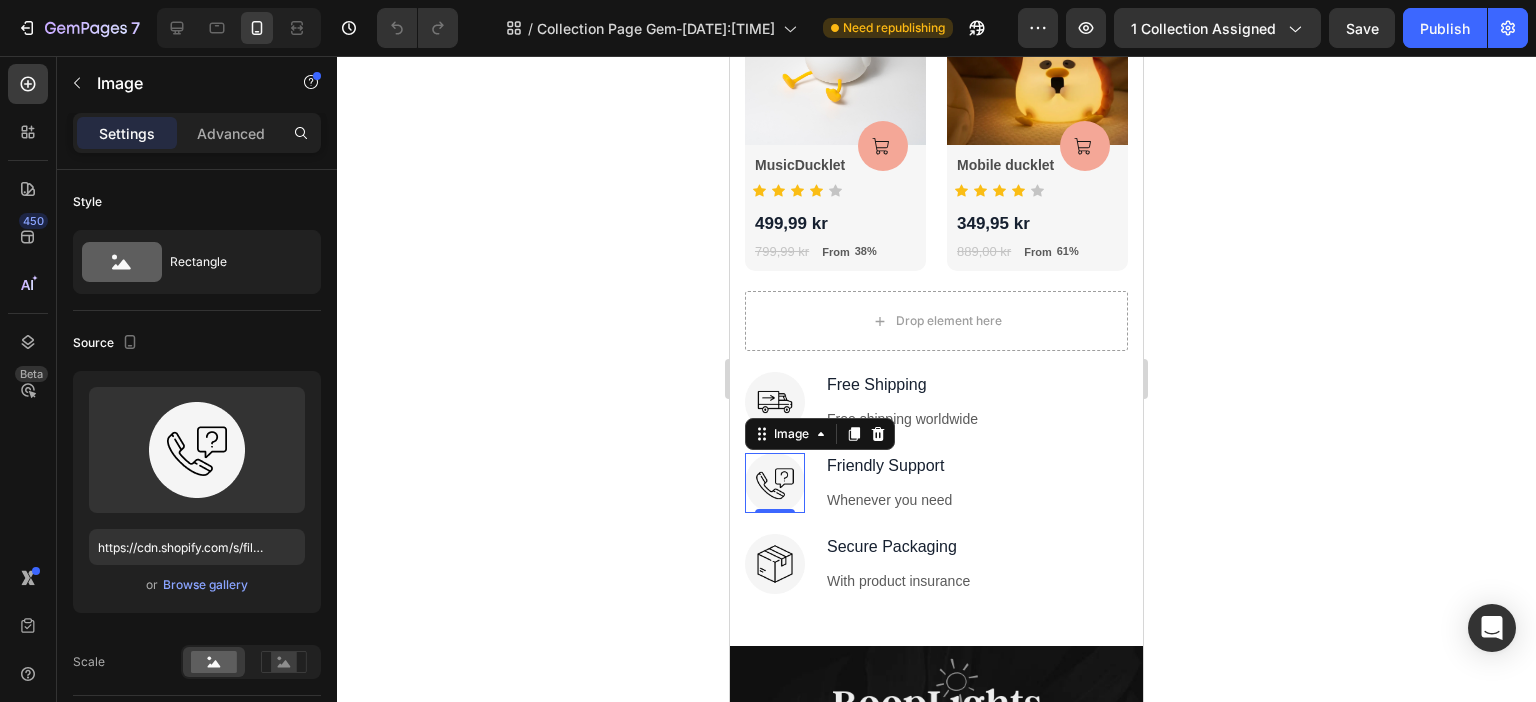 click 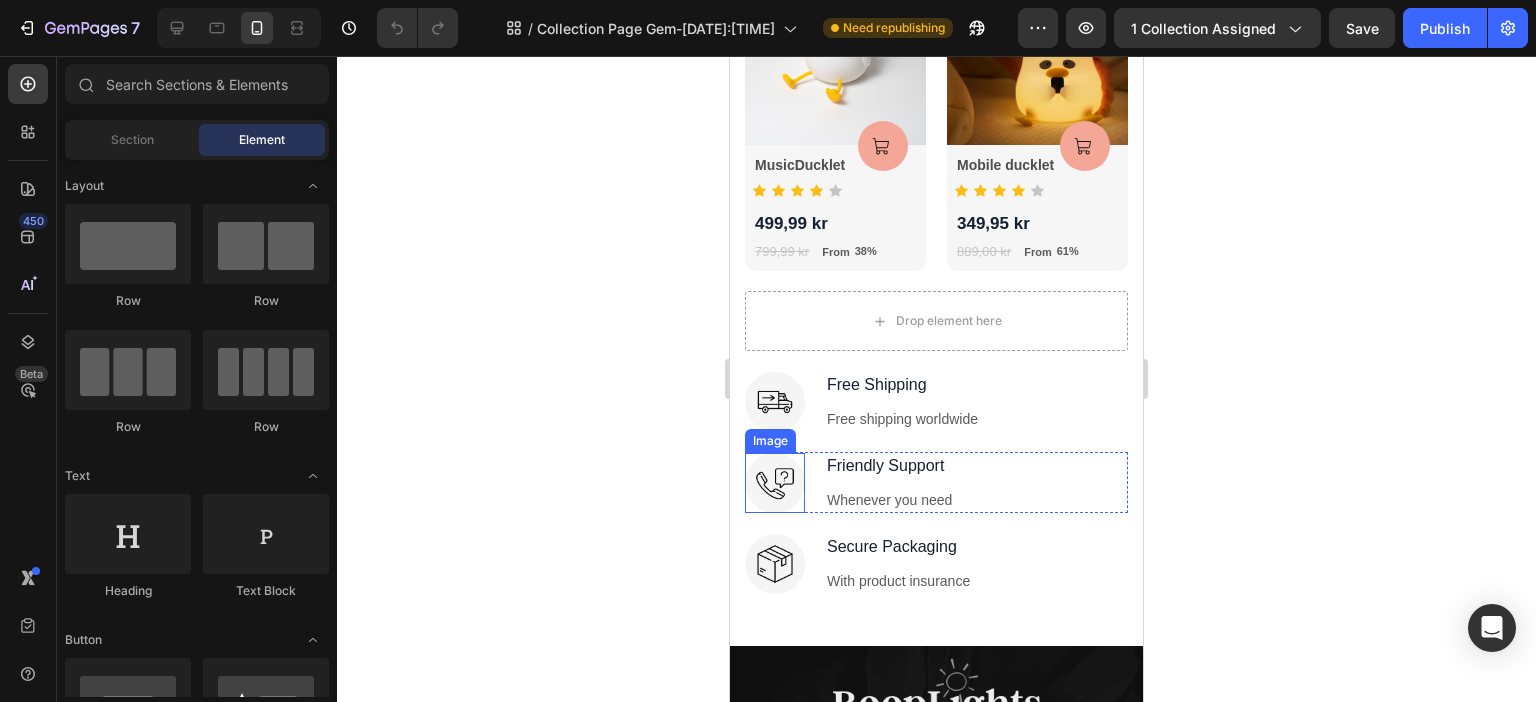 click at bounding box center [775, 483] 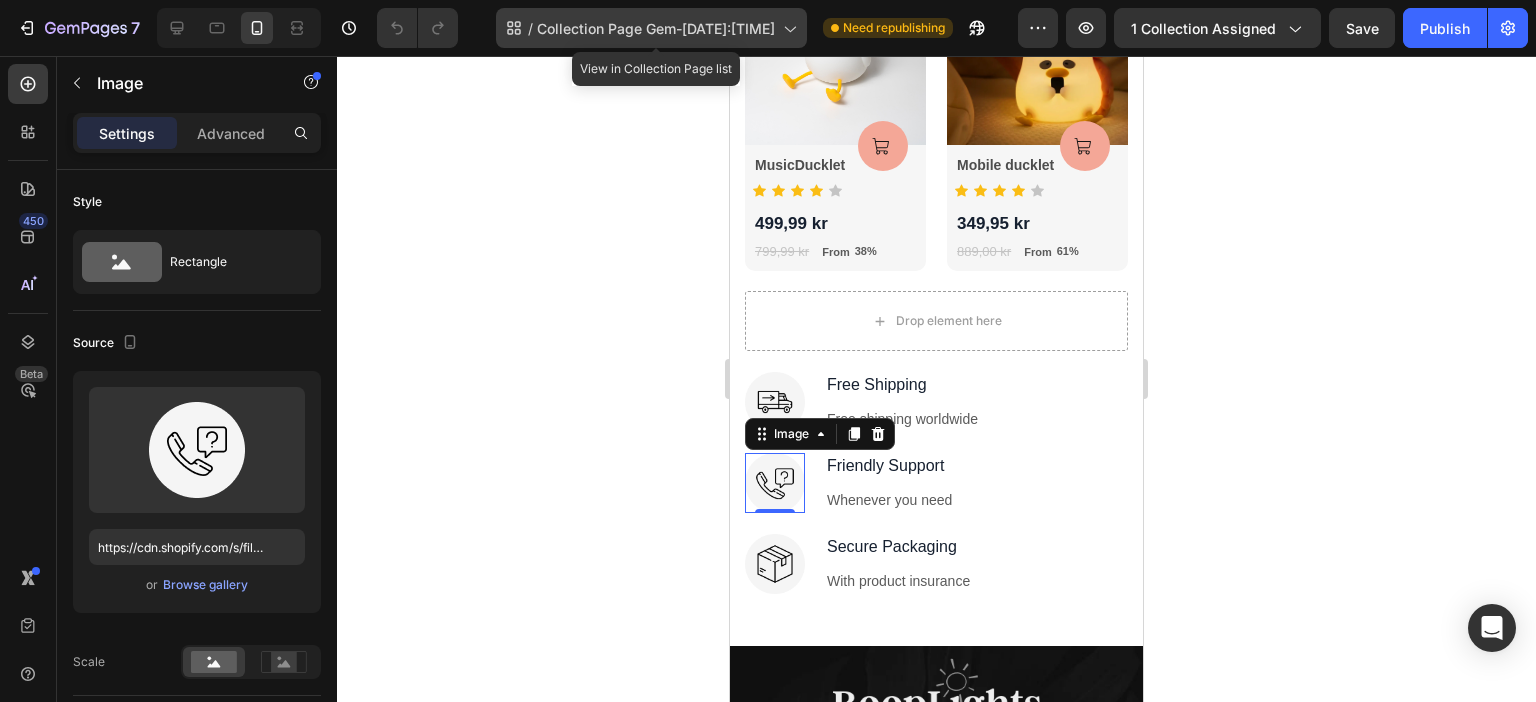 click on "Collection Page Gem- Jul 4, 21:26:09" at bounding box center [656, 28] 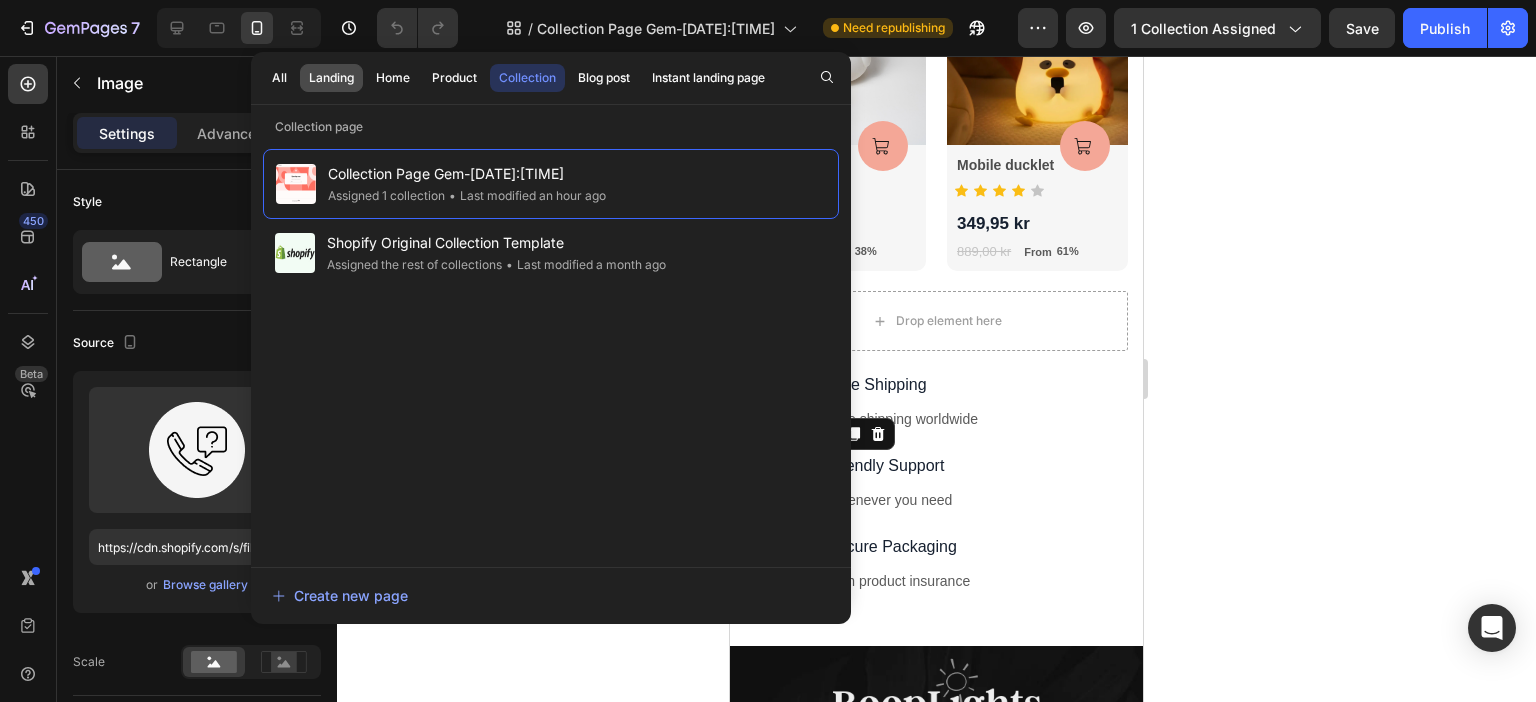 click on "Landing" at bounding box center [331, 78] 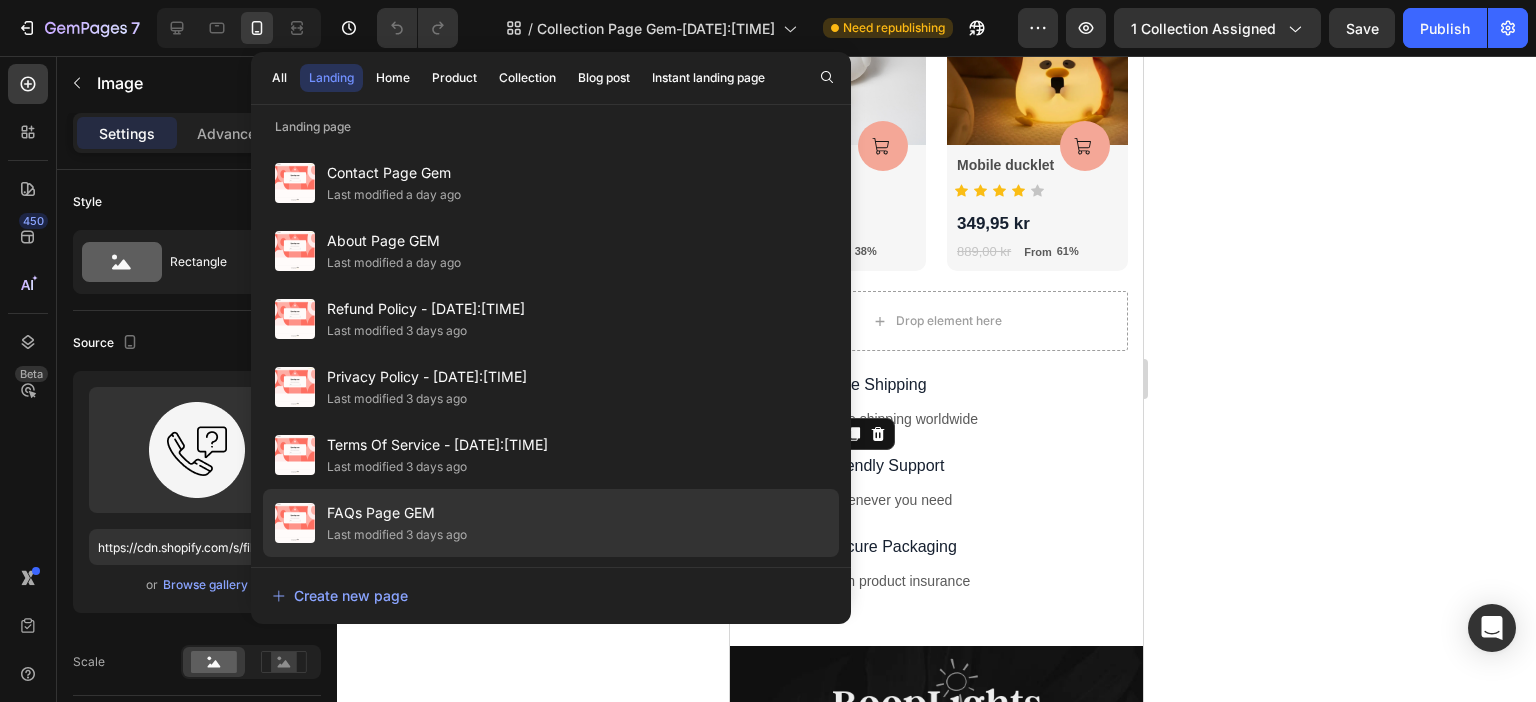 click on "FAQs Page GEM Last modified 3 days ago" 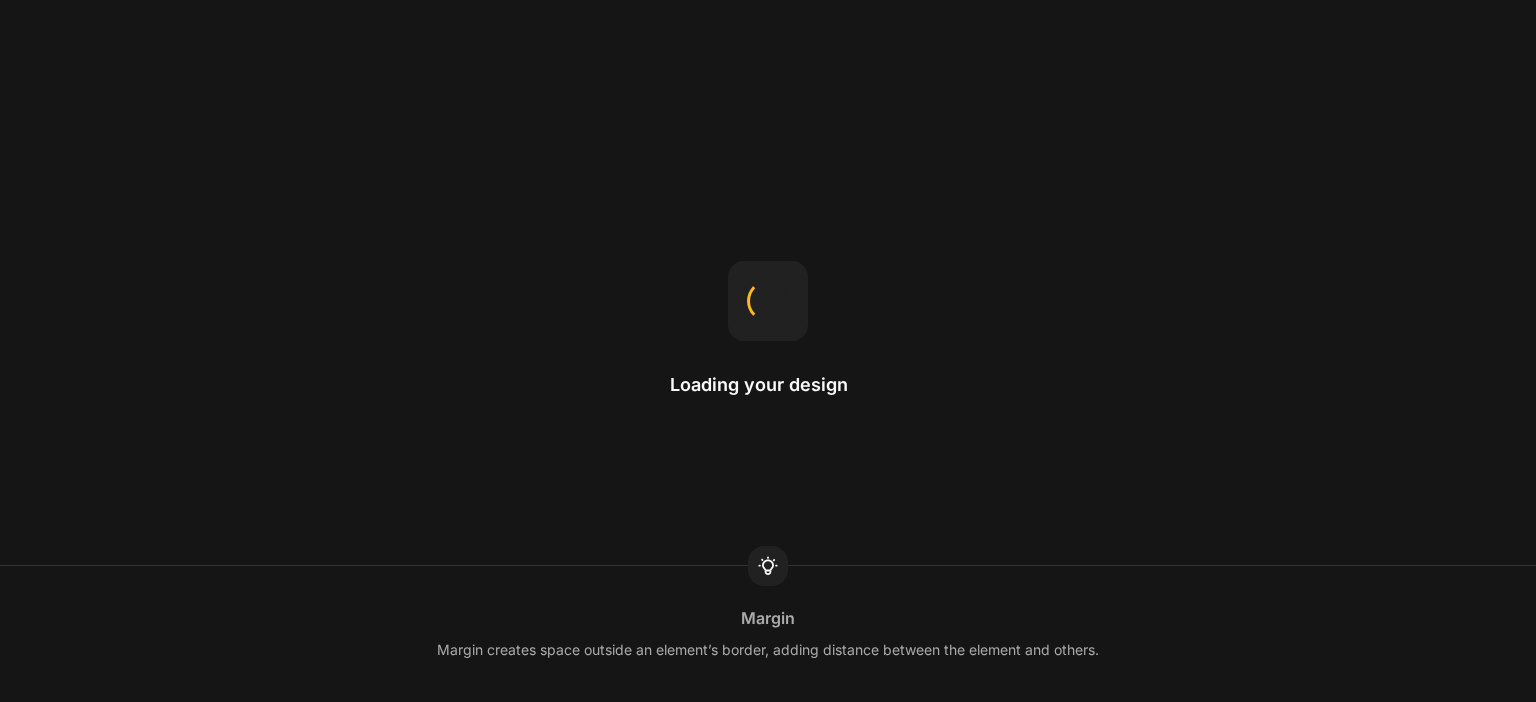 scroll, scrollTop: 0, scrollLeft: 0, axis: both 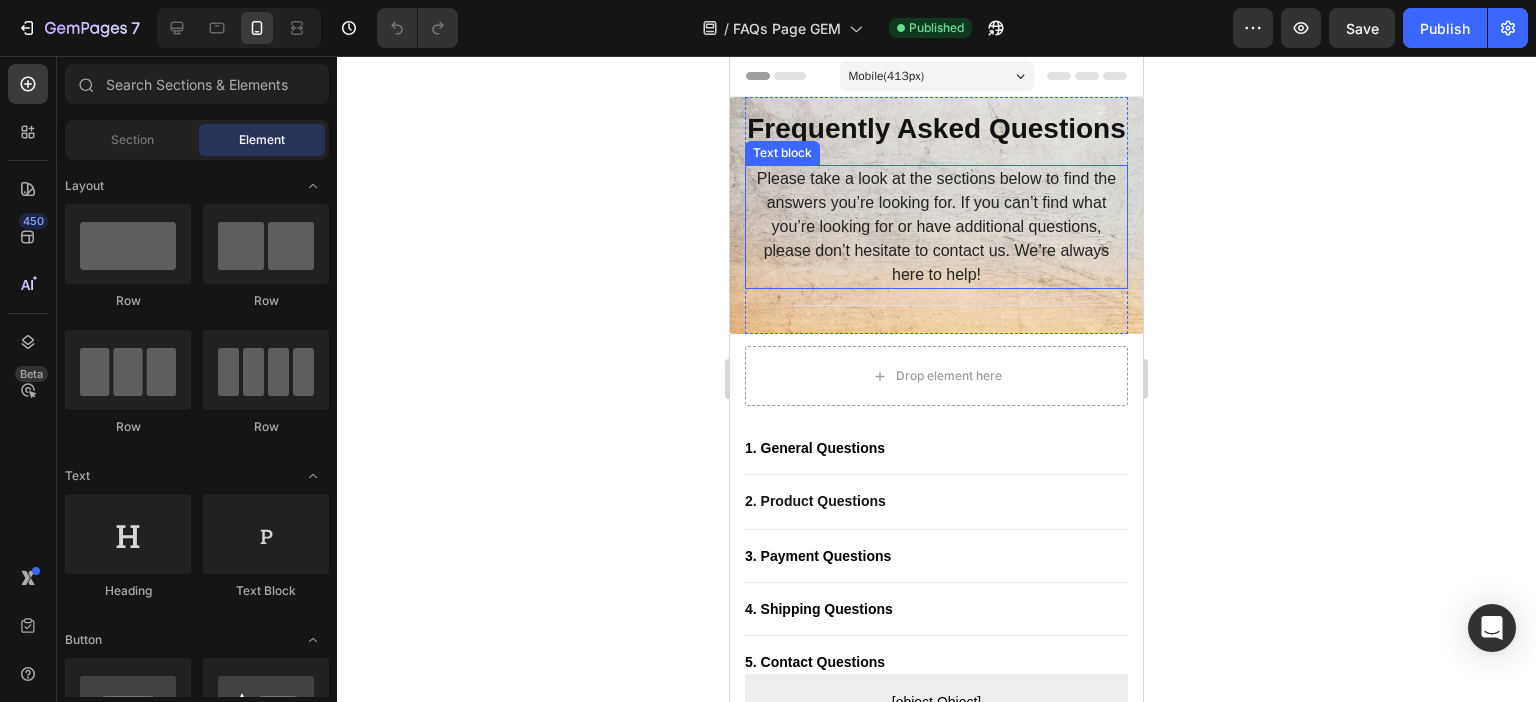 click on "Please take a look at the sections below to find the answers you’re looking for. If you can’t find what you’re looking for or have additional questions, please don’t hesitate to contact us. We’re always here to help!" at bounding box center [936, 227] 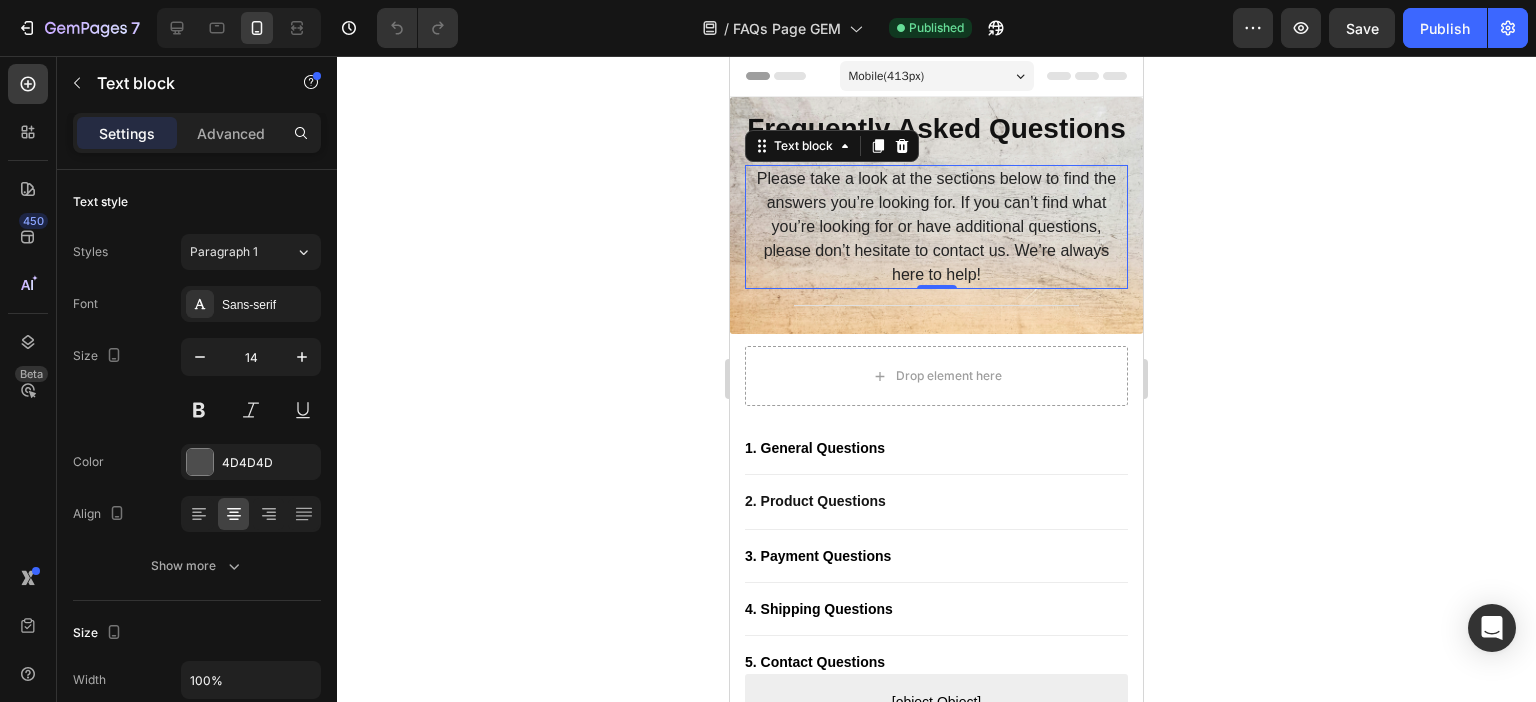 click on "Please take a look at the sections below to find the answers you’re looking for. If you can’t find what you’re looking for or have additional questions, please don’t hesitate to contact us. We’re always here to help!" at bounding box center (936, 227) 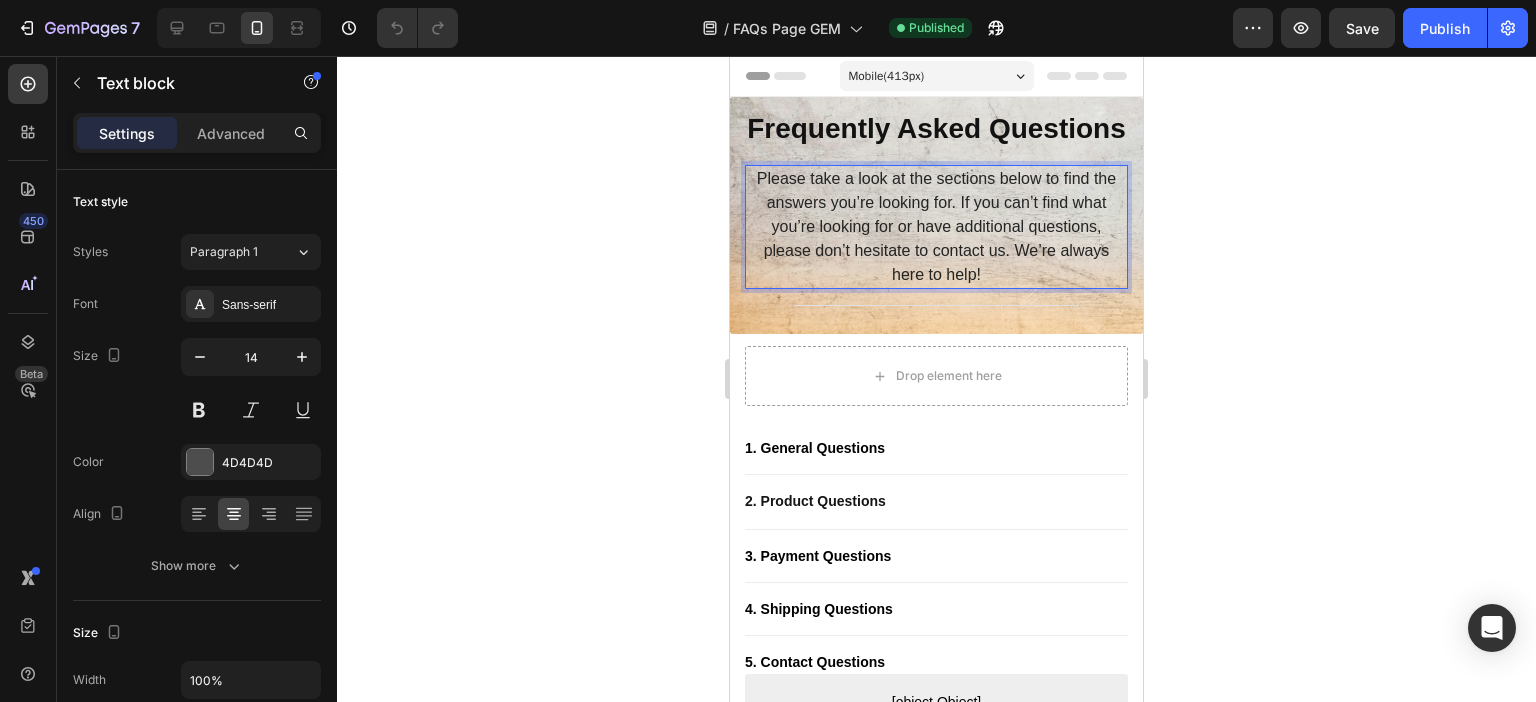click on "Frequently Asked Questions" at bounding box center [936, 129] 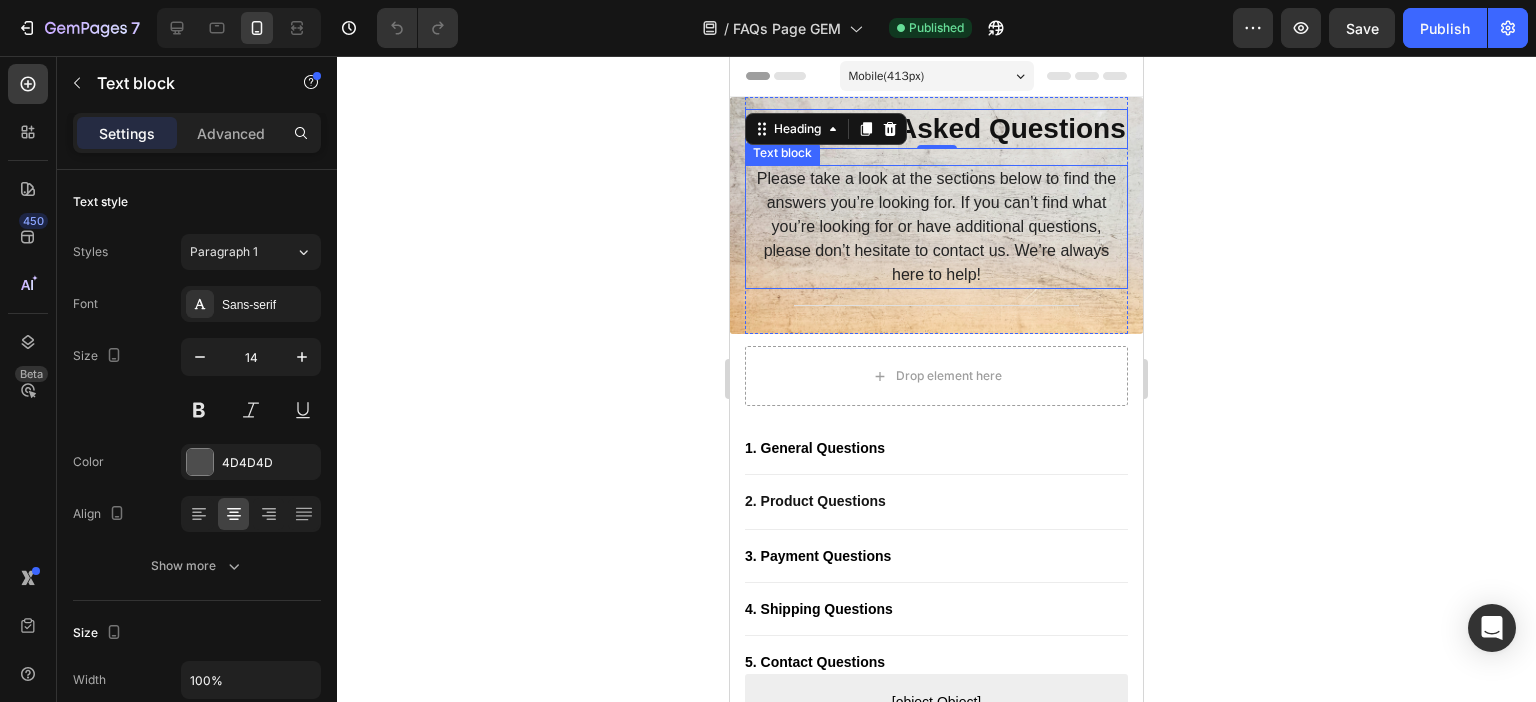 click on "Please take a look at the sections below to find the answers you’re looking for. If you can’t find what you’re looking for or have additional questions, please don’t hesitate to contact us. We’re always here to help!" at bounding box center [936, 227] 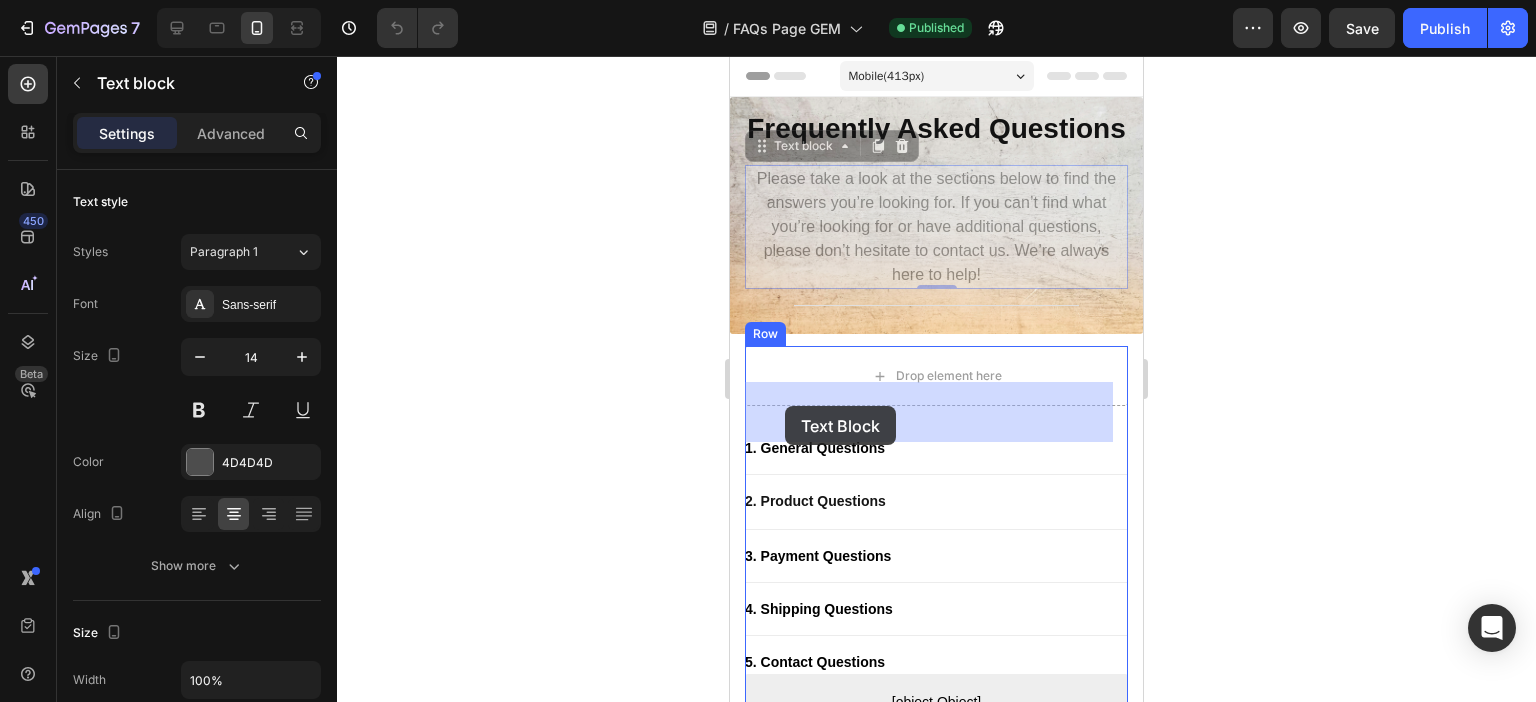 drag, startPoint x: 760, startPoint y: 173, endPoint x: 785, endPoint y: 406, distance: 234.33736 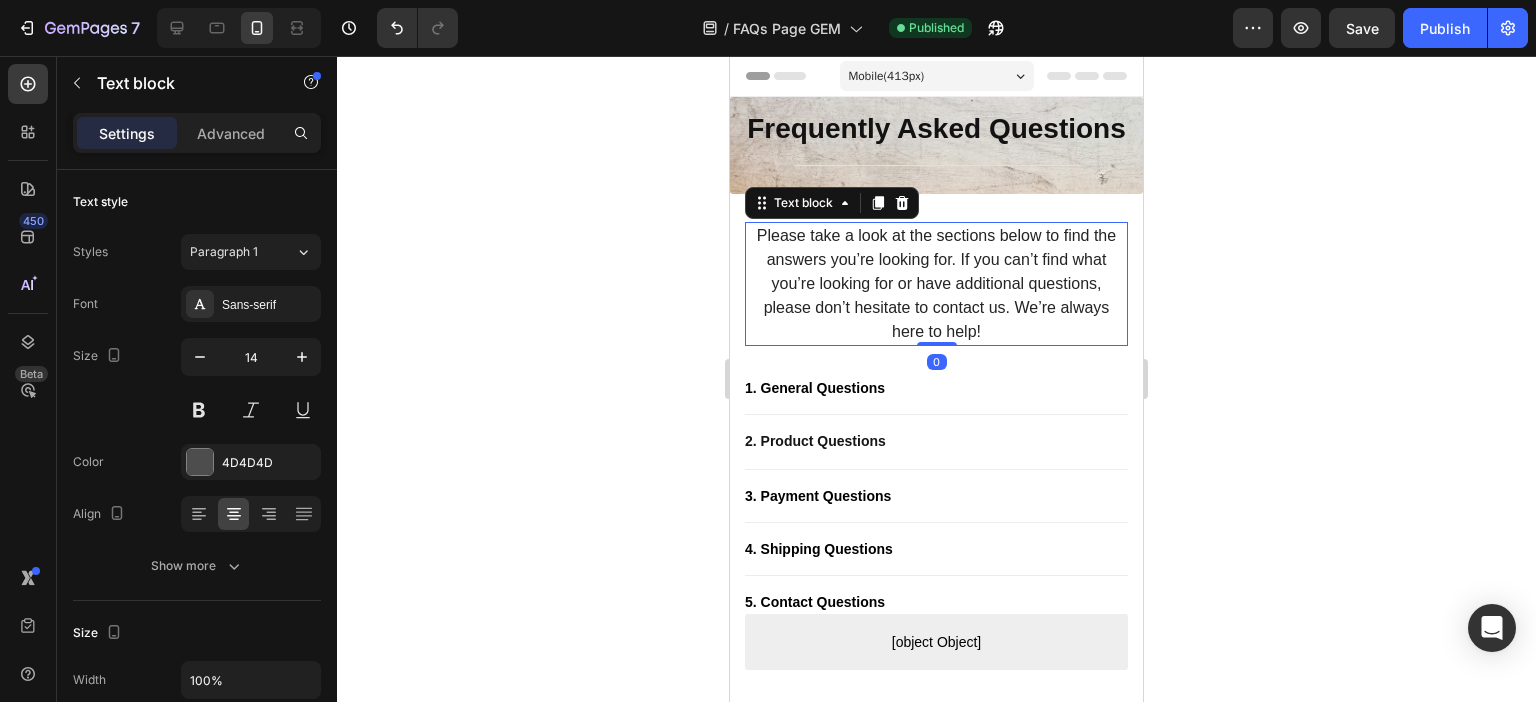 click 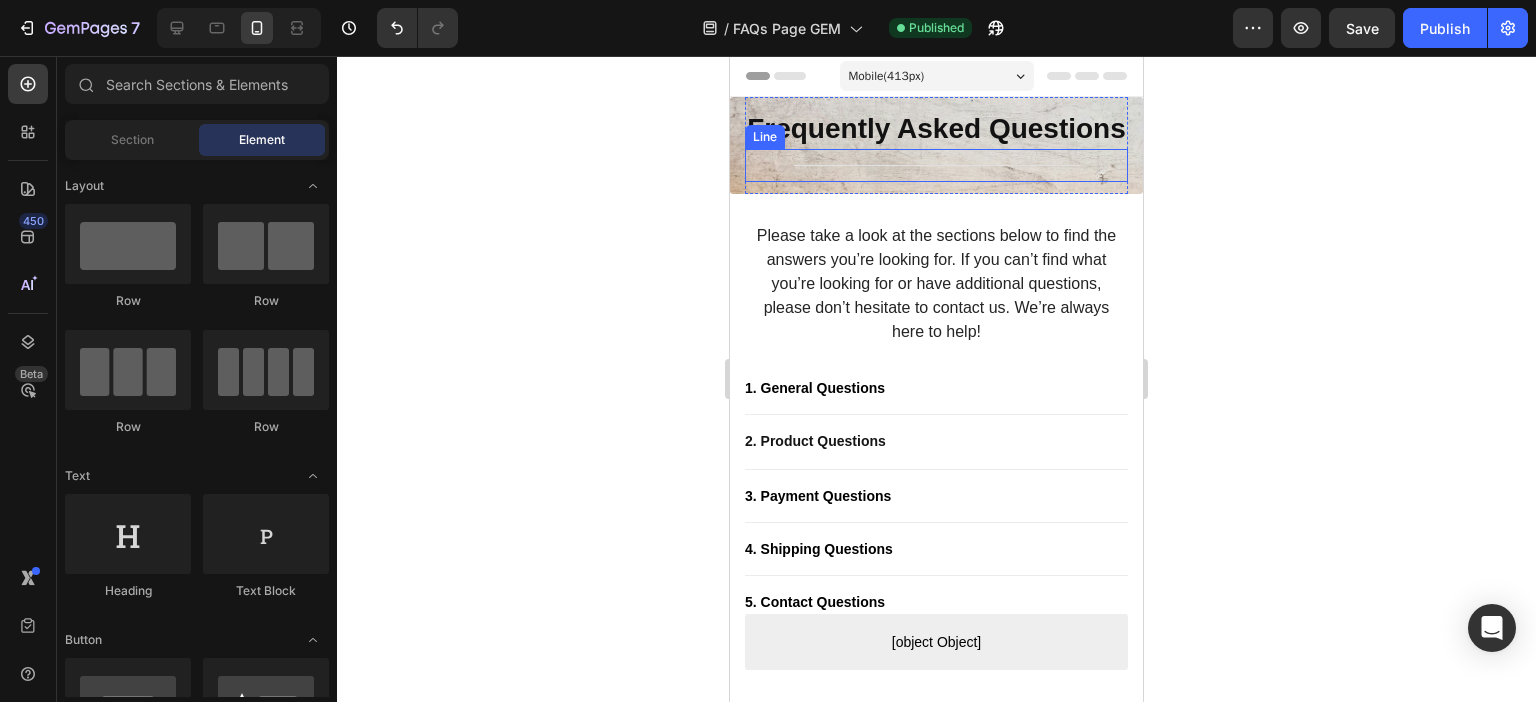 click on "Title Line" at bounding box center [936, 165] 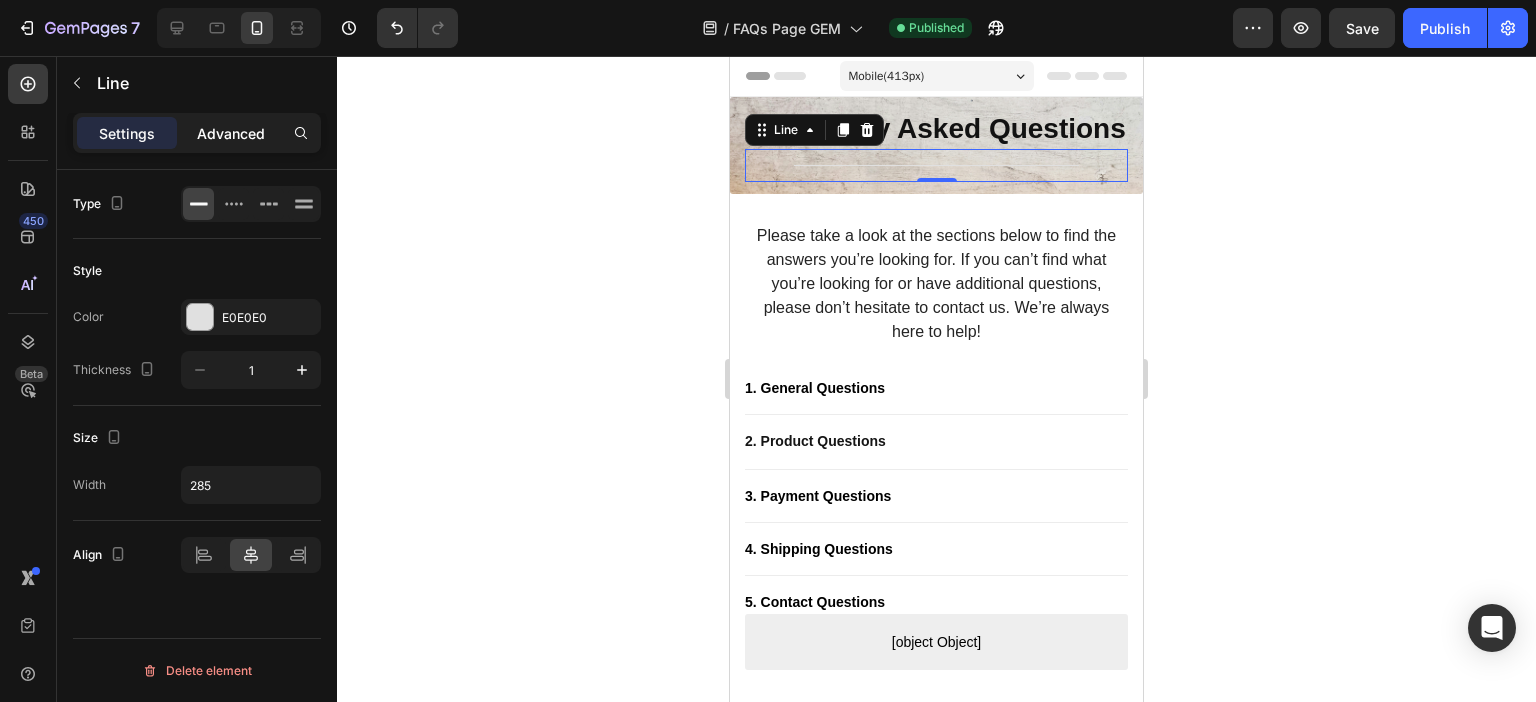click on "Advanced" 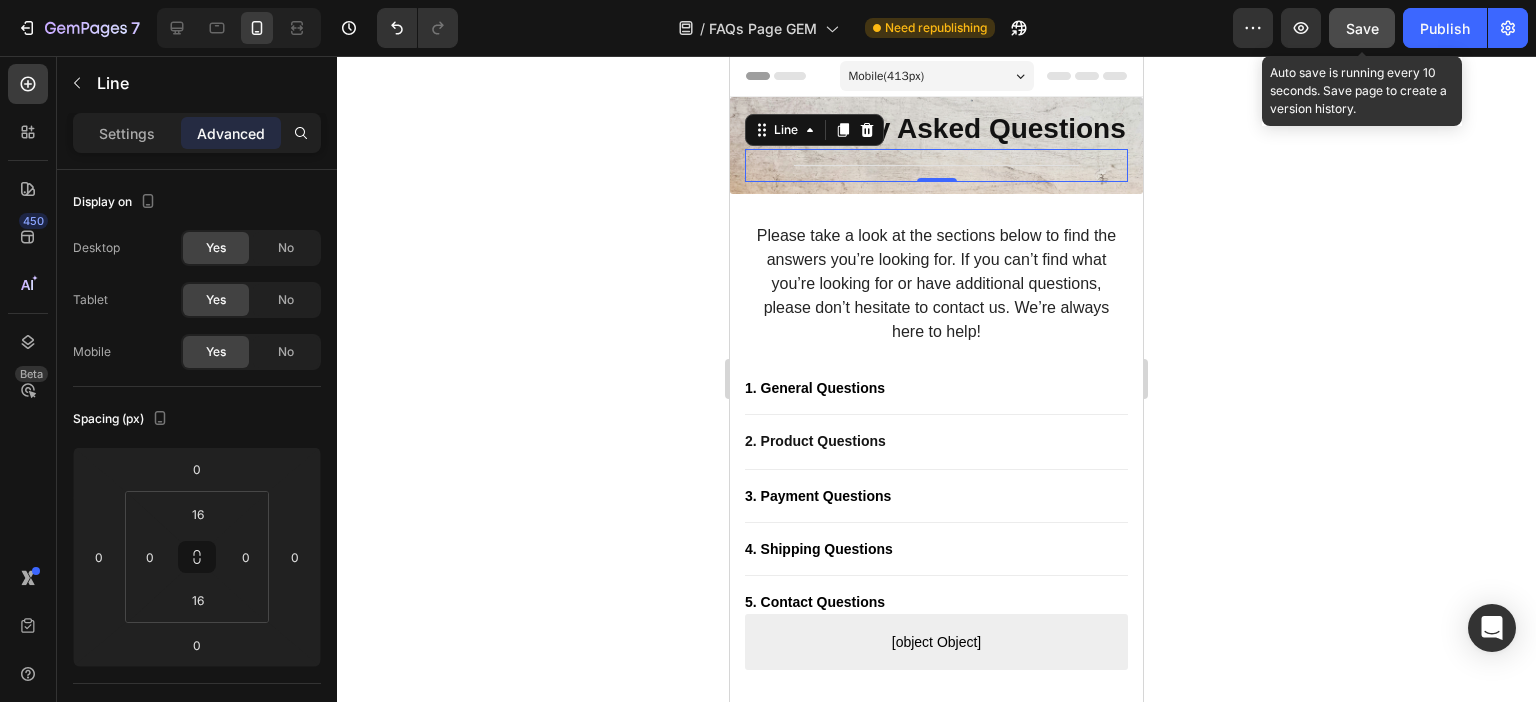 click on "Save" 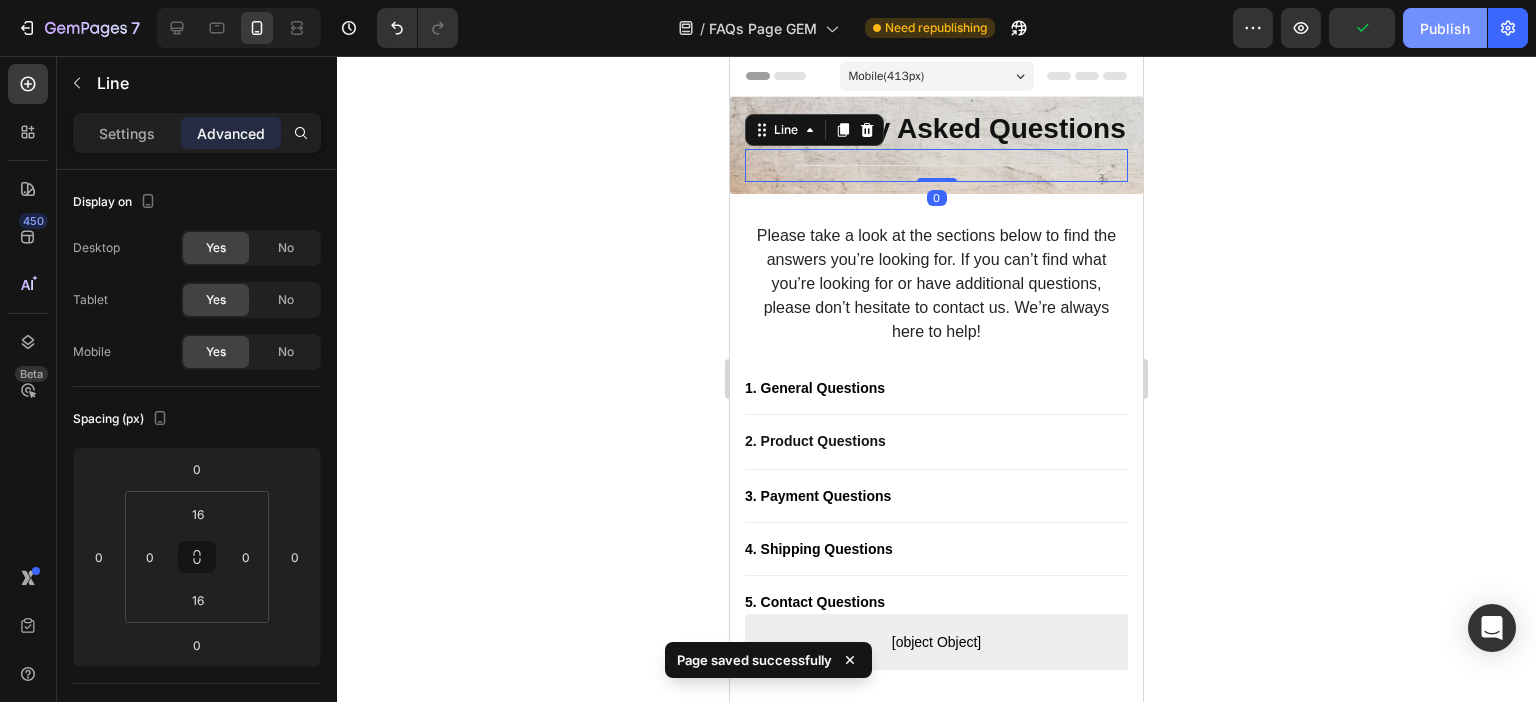 click on "Publish" 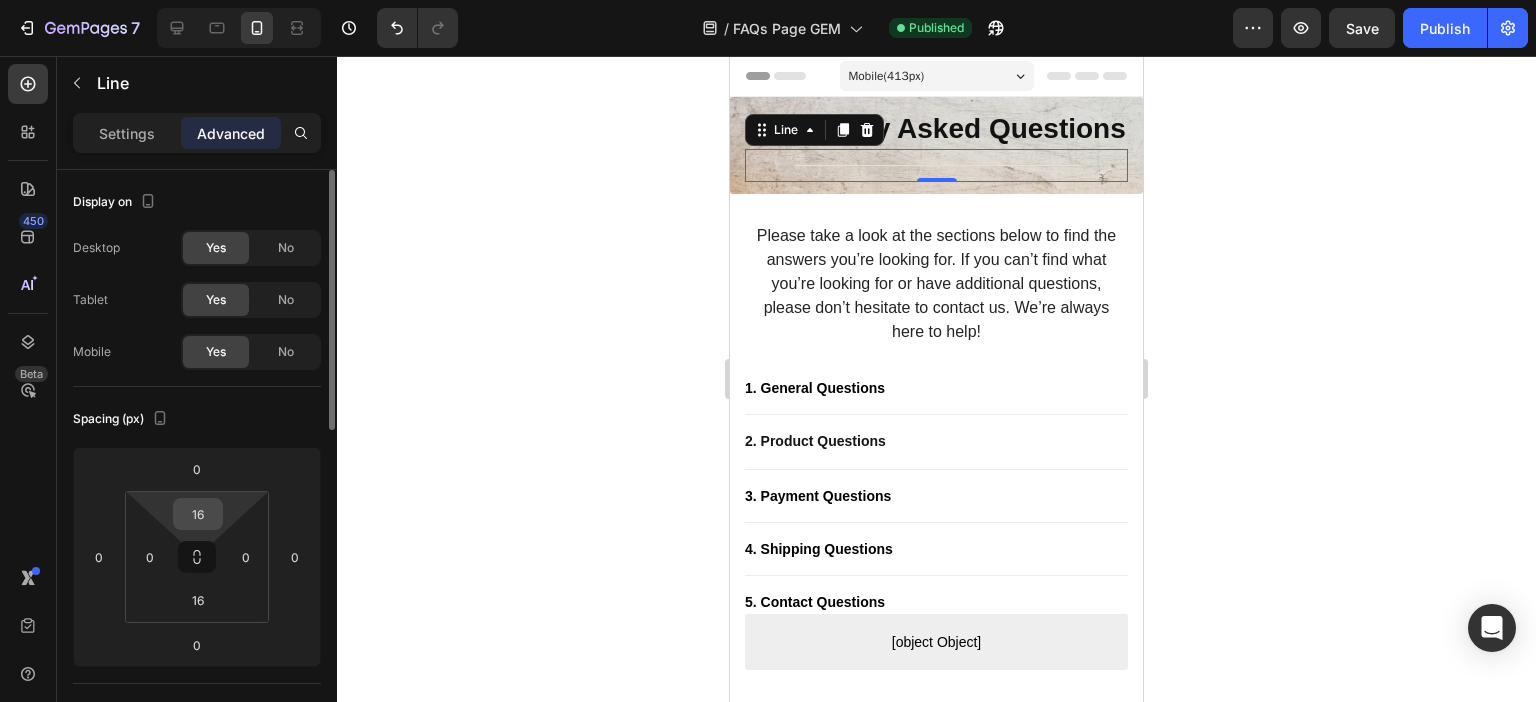 click on "16" at bounding box center [198, 514] 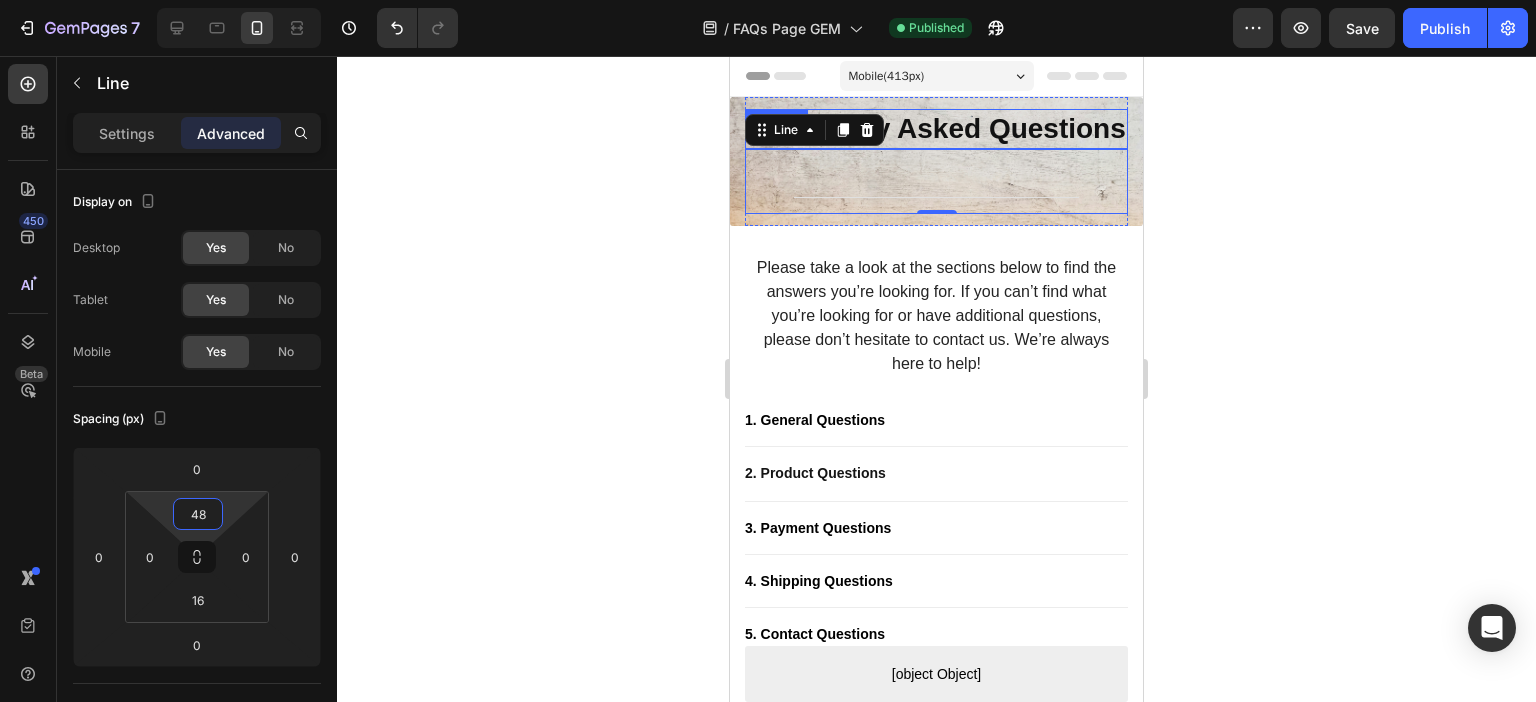 type on "4" 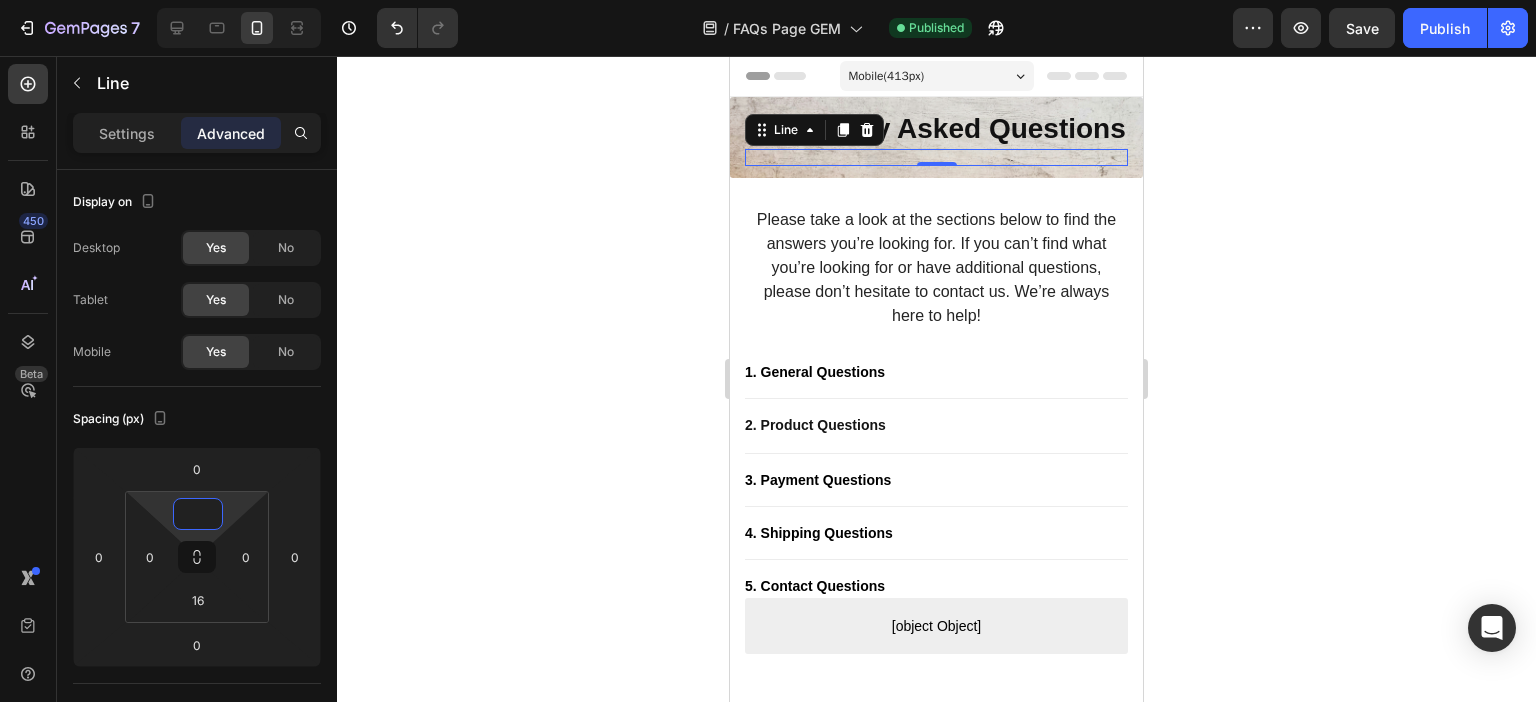 type on "0" 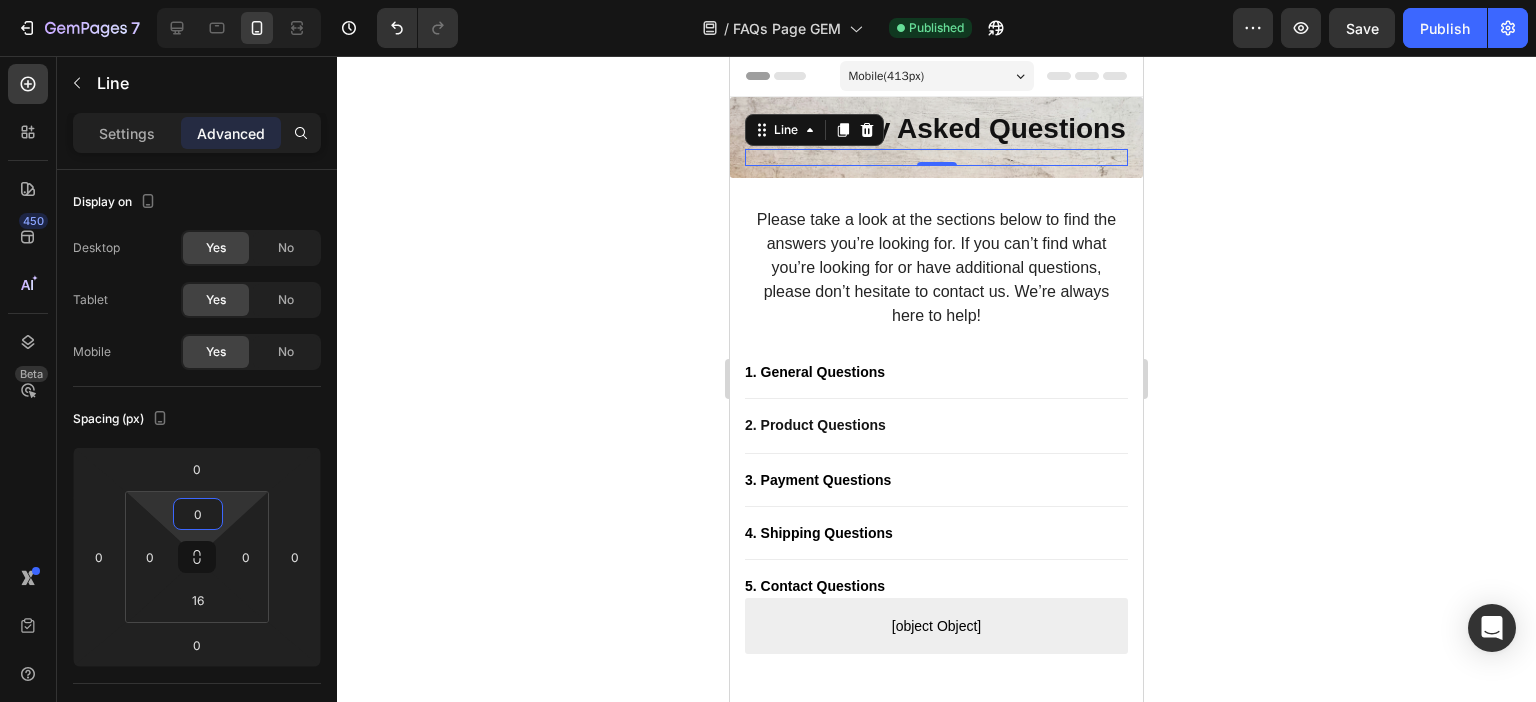 click on "Title Line   0" at bounding box center [936, 157] 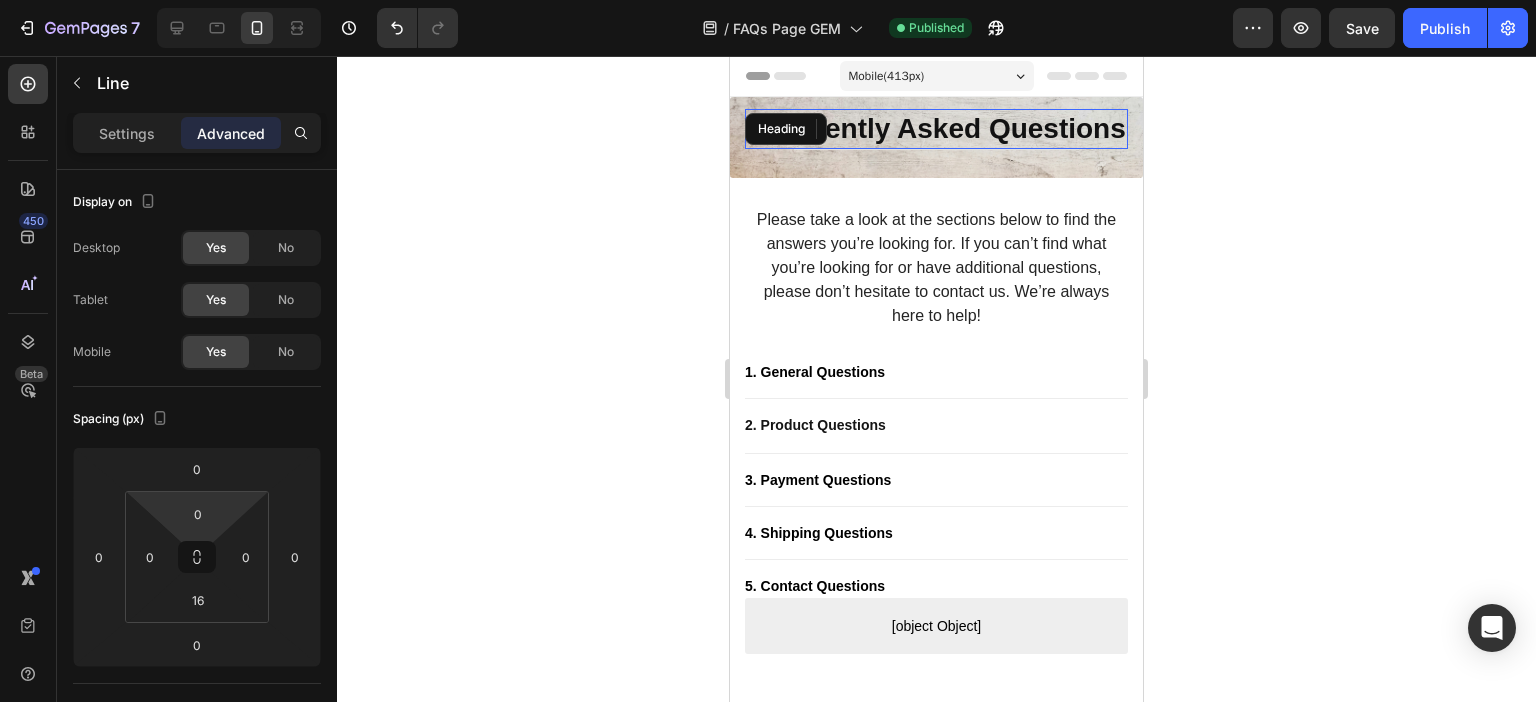 click on "Frequently Asked Questions" at bounding box center (936, 129) 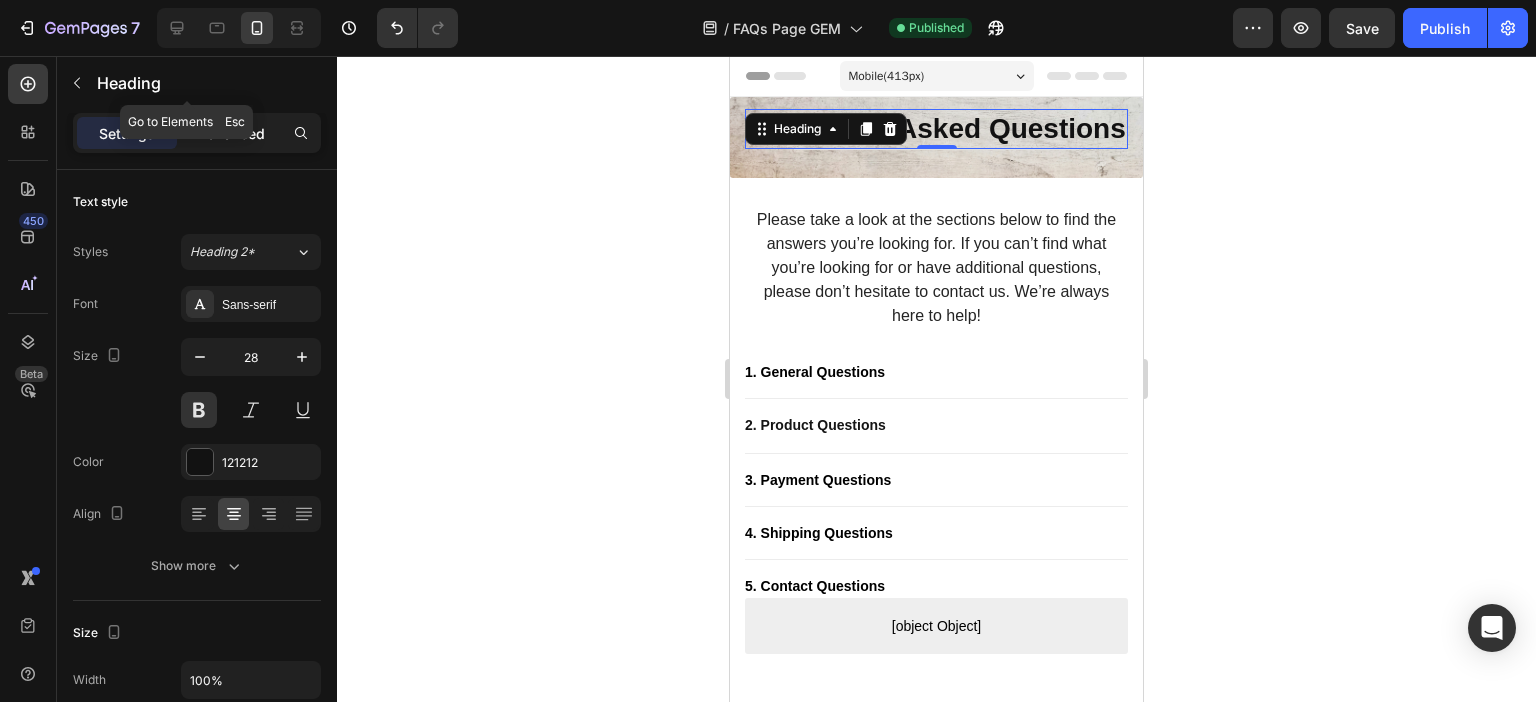 drag, startPoint x: 223, startPoint y: 107, endPoint x: 229, endPoint y: 137, distance: 30.594116 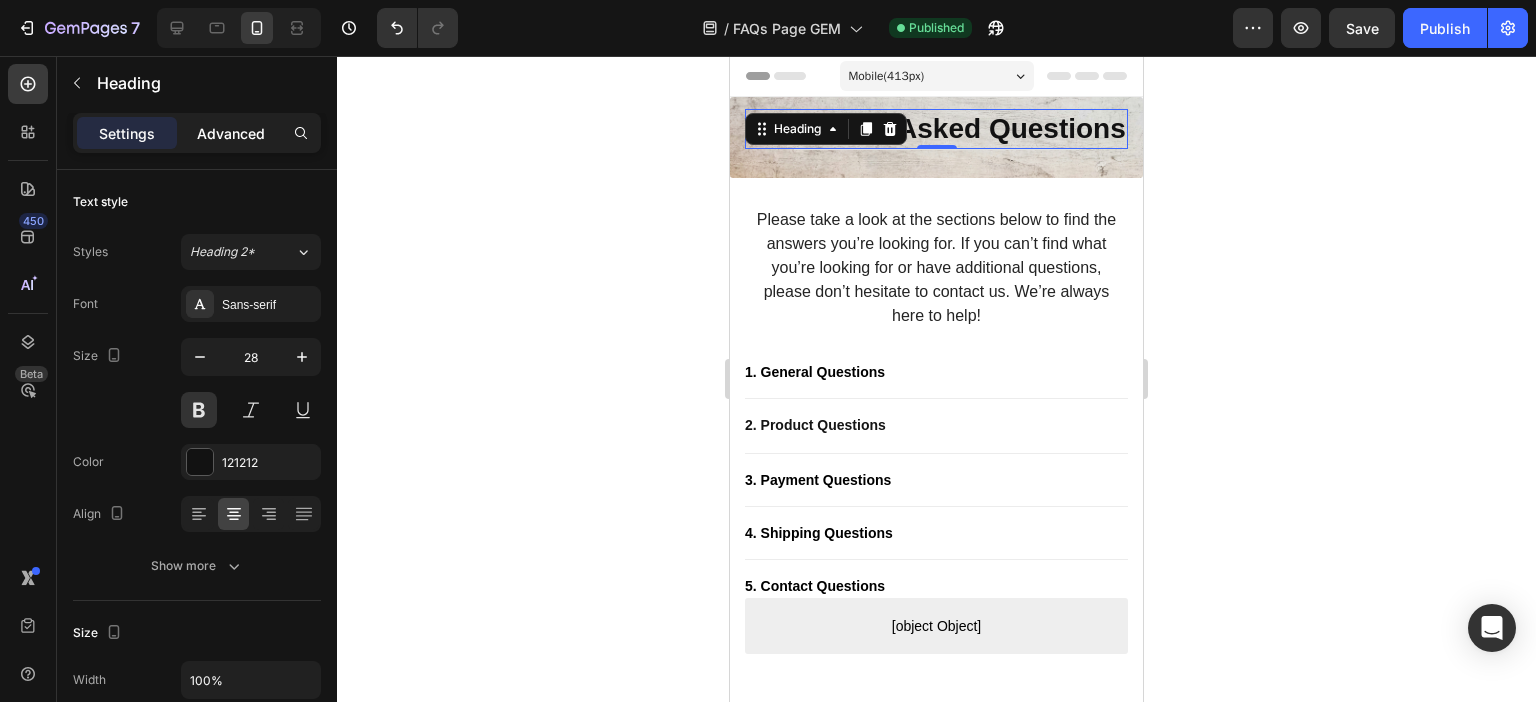click on "Advanced" 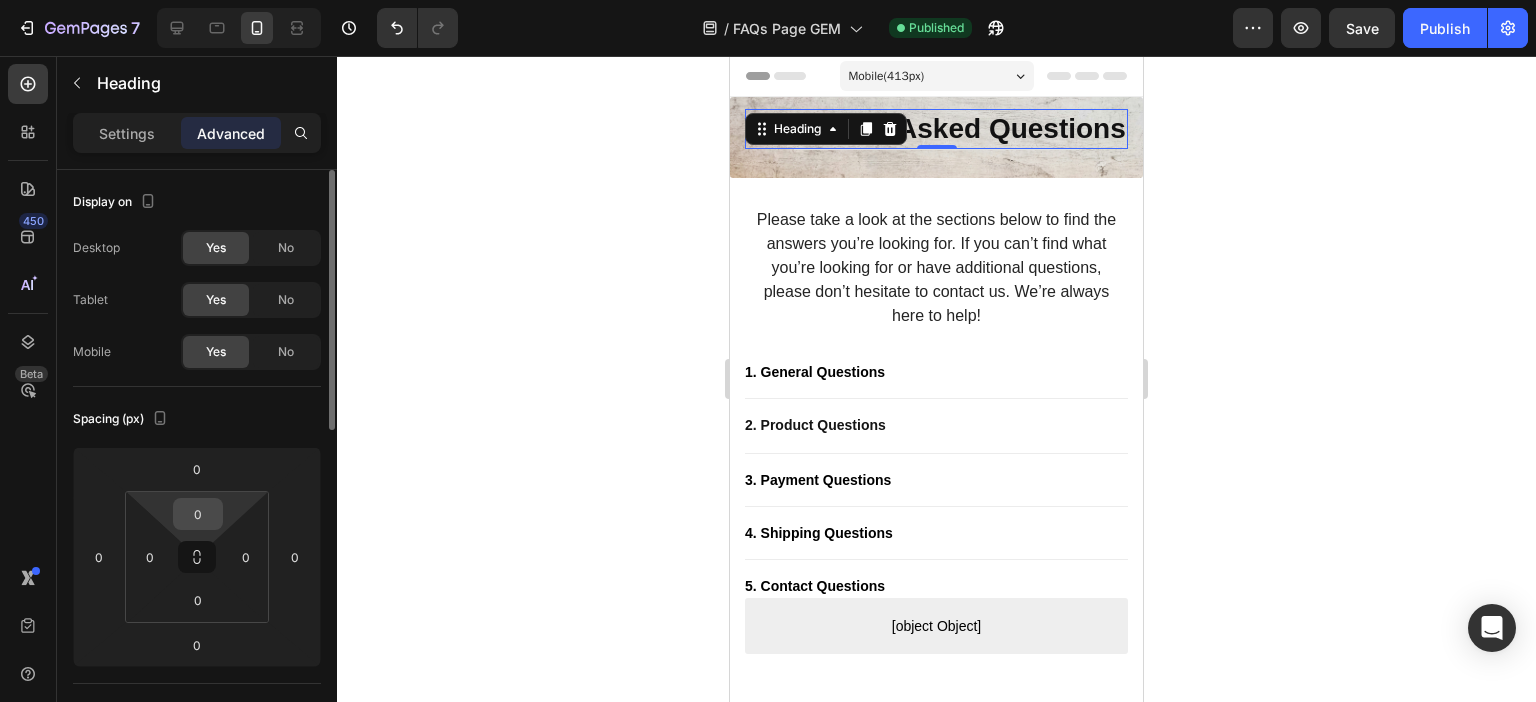 click on "0" at bounding box center (198, 514) 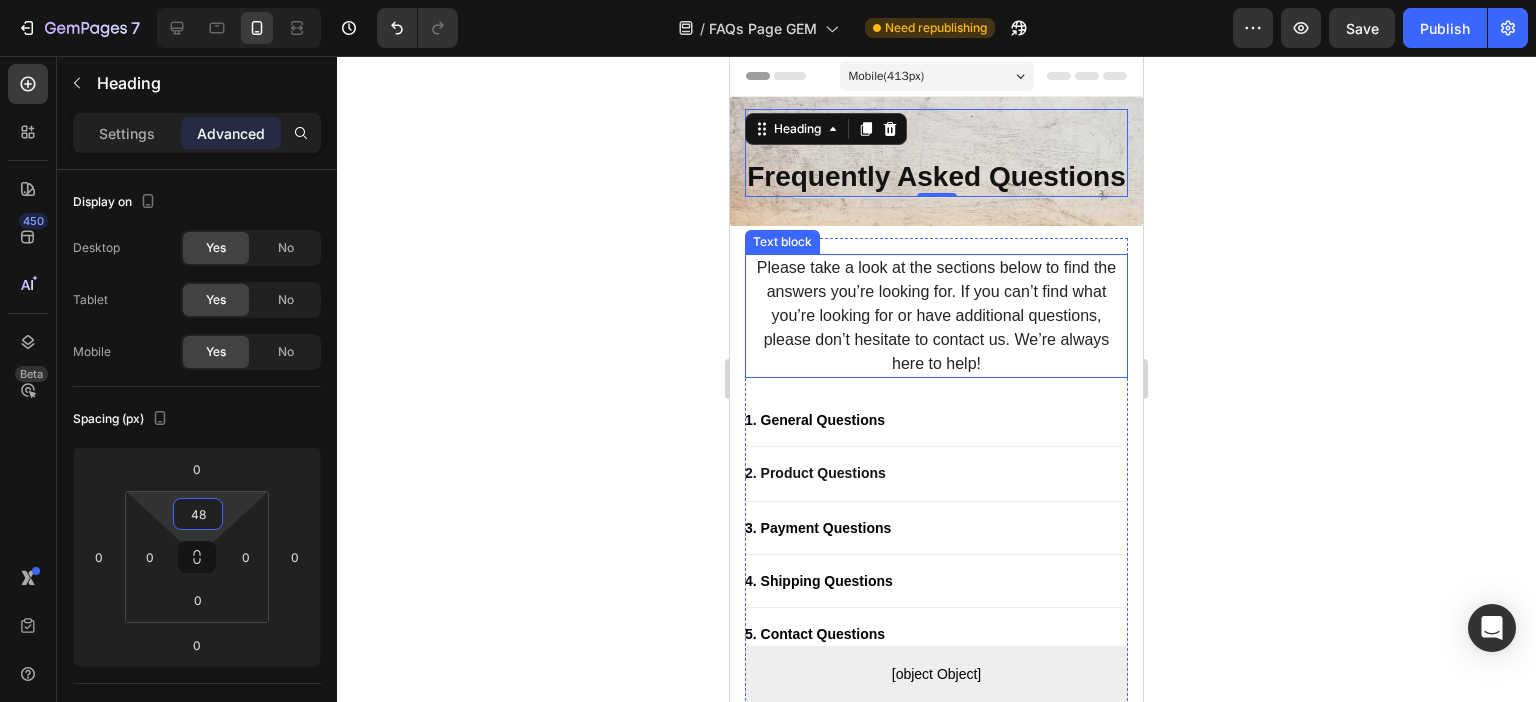 type on "48" 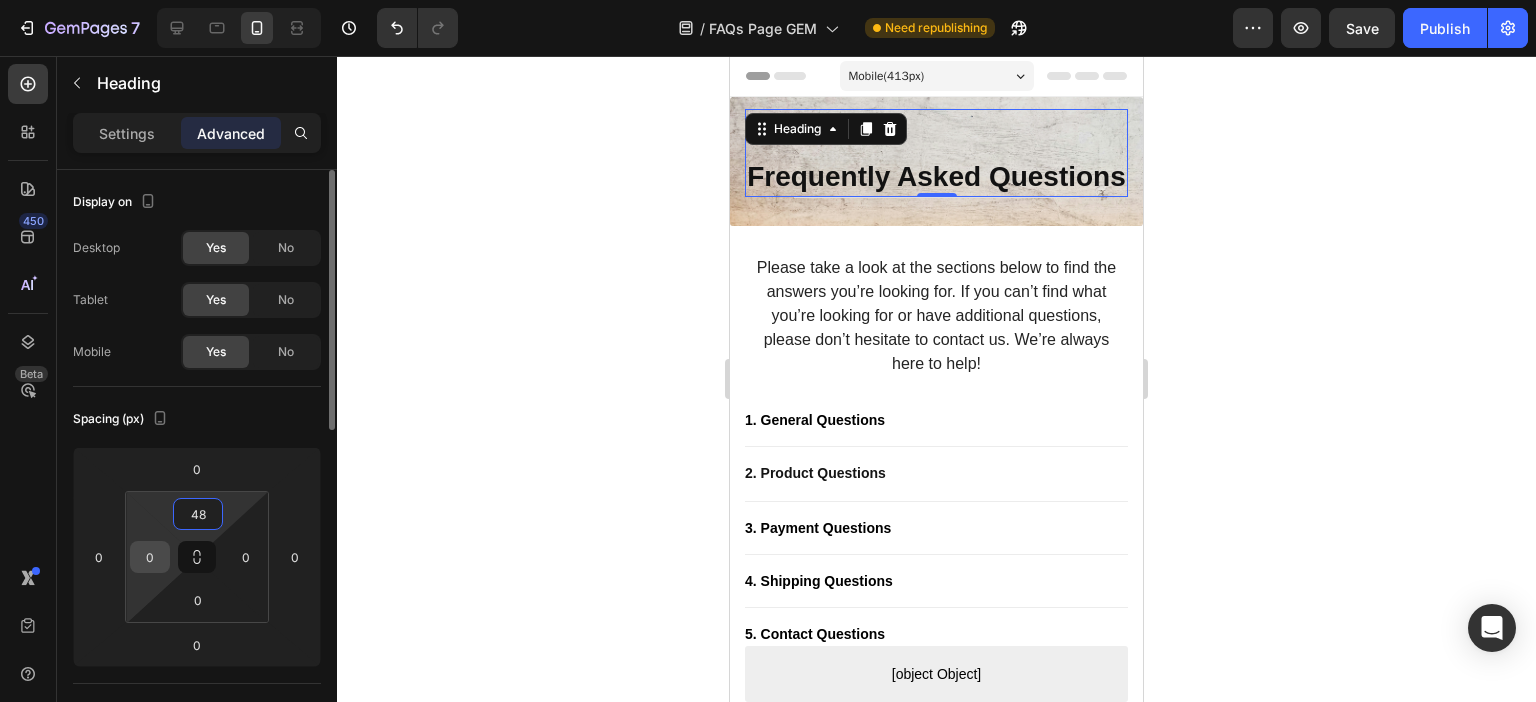 click on "0" at bounding box center (150, 557) 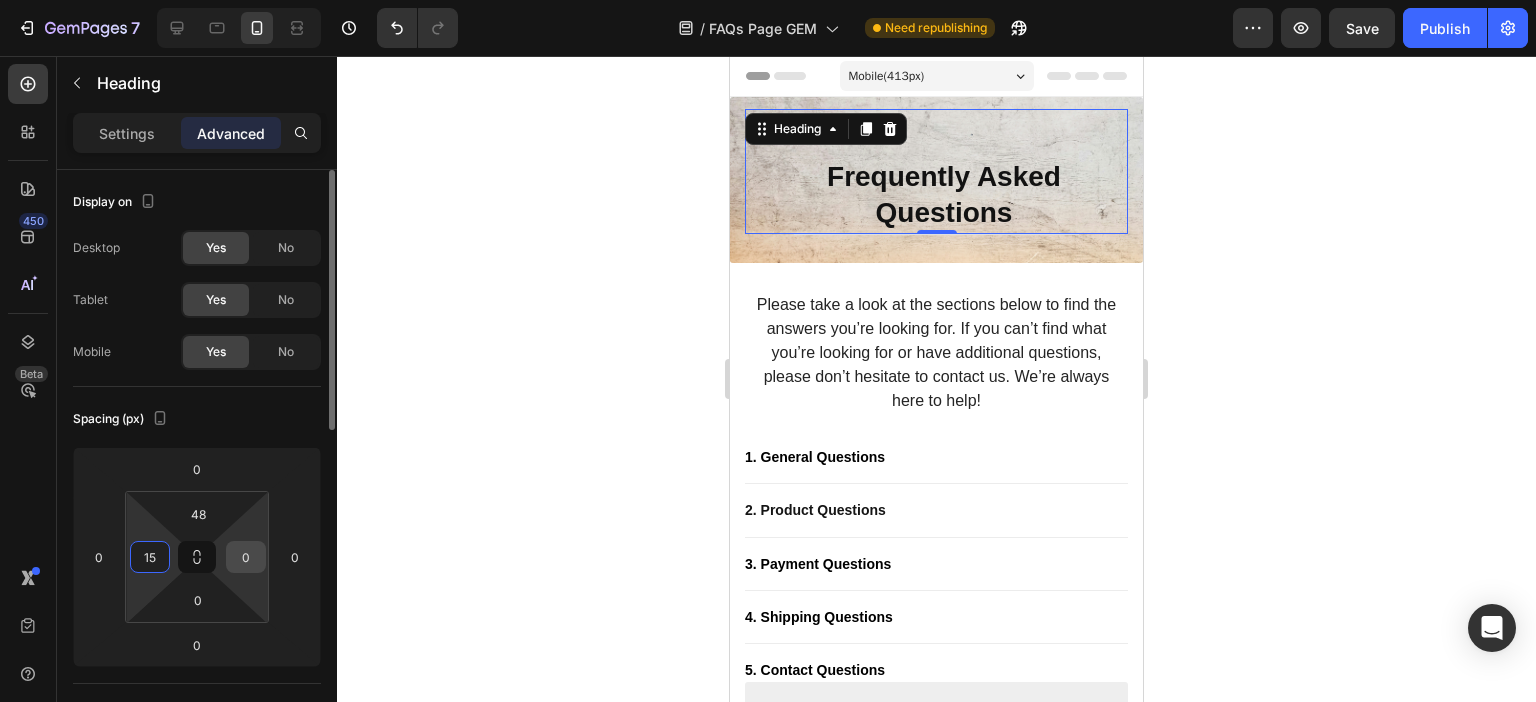 type on "15" 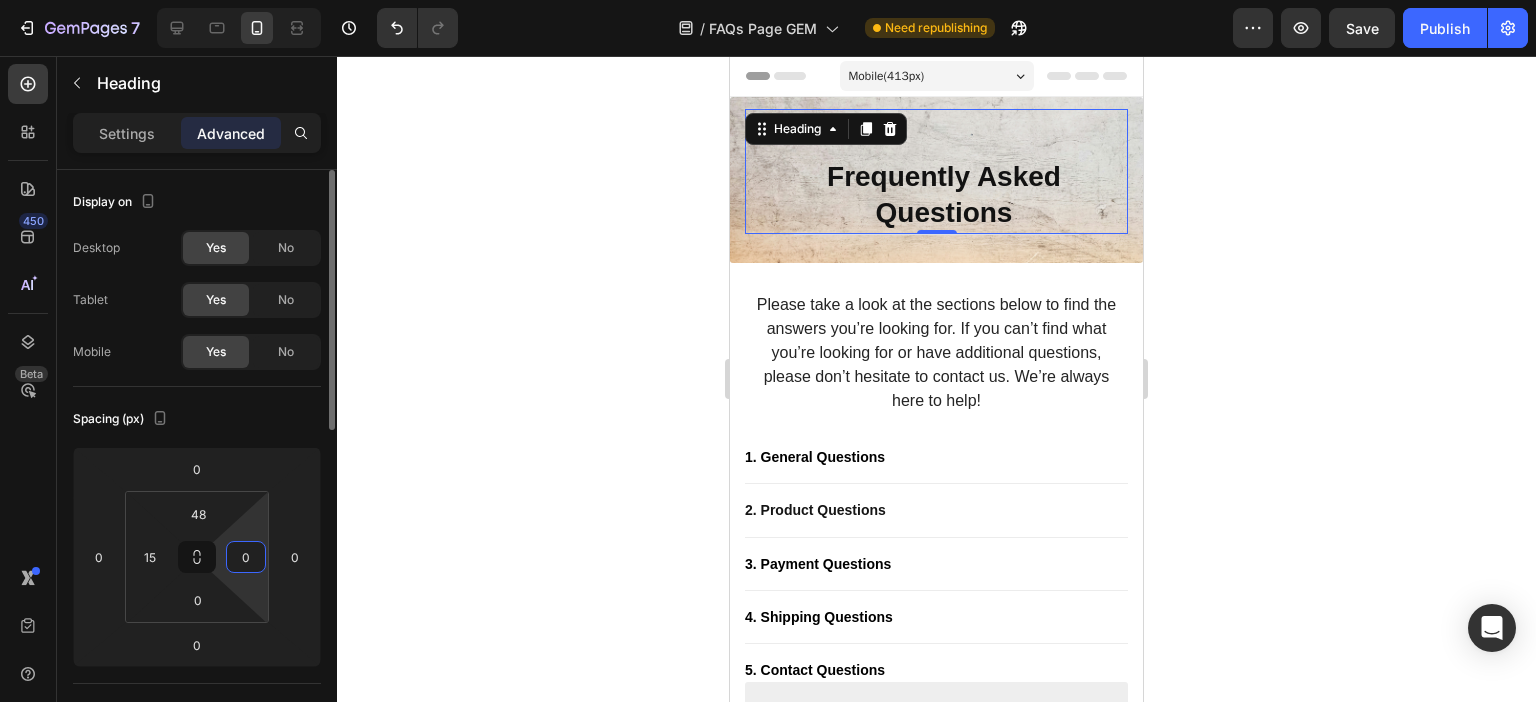 click on "0" at bounding box center (246, 557) 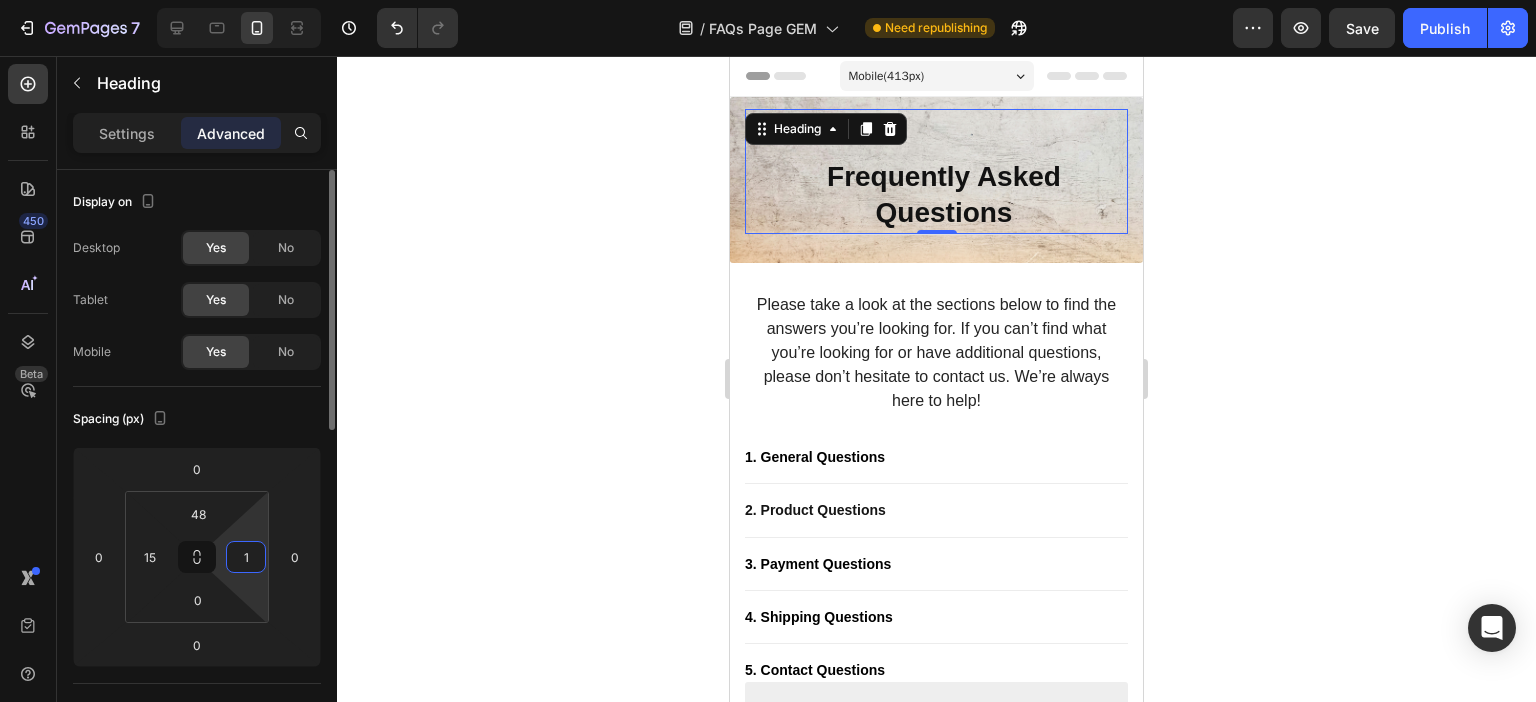 type on "15" 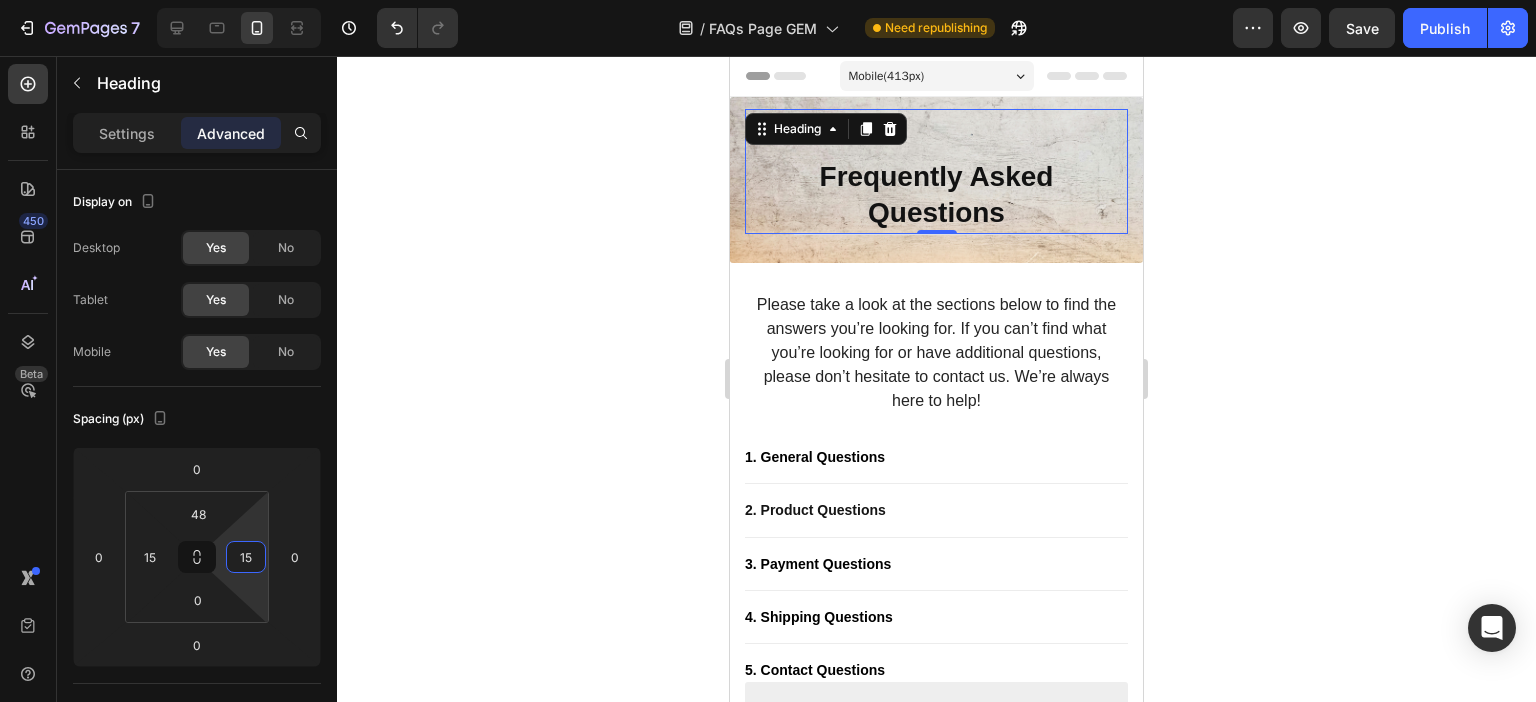 click 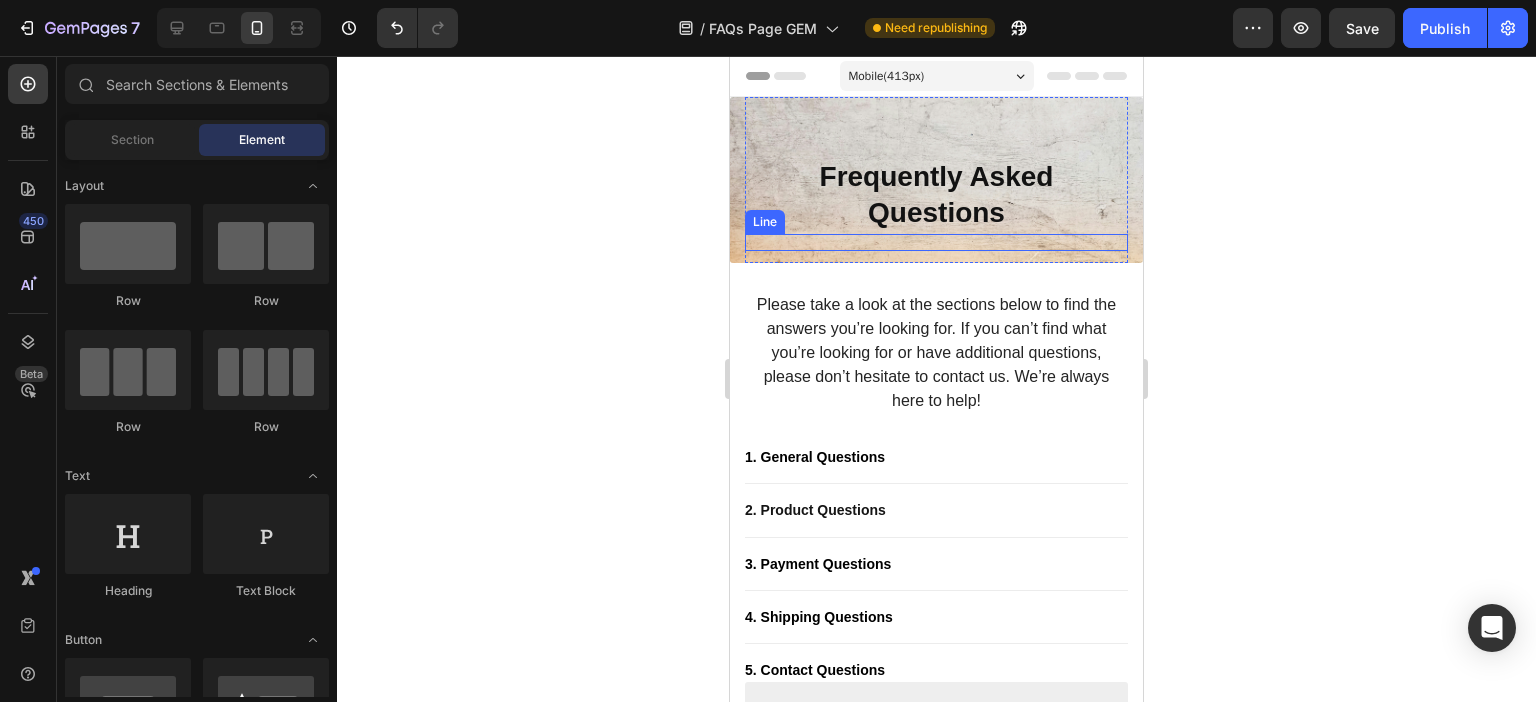 click on "Frequently Asked Questions Heading                Title Line" at bounding box center [936, 180] 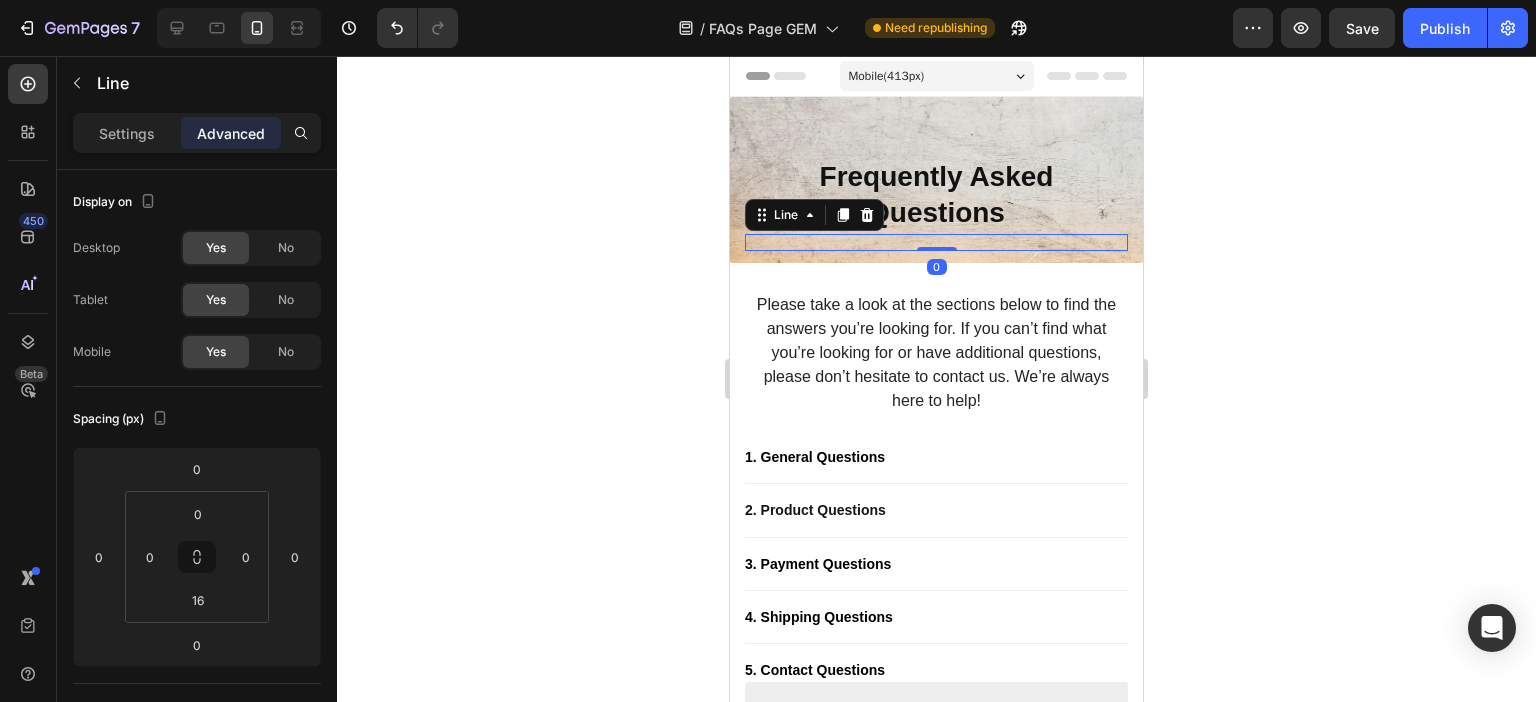 click on "Title Line   0" at bounding box center (936, 242) 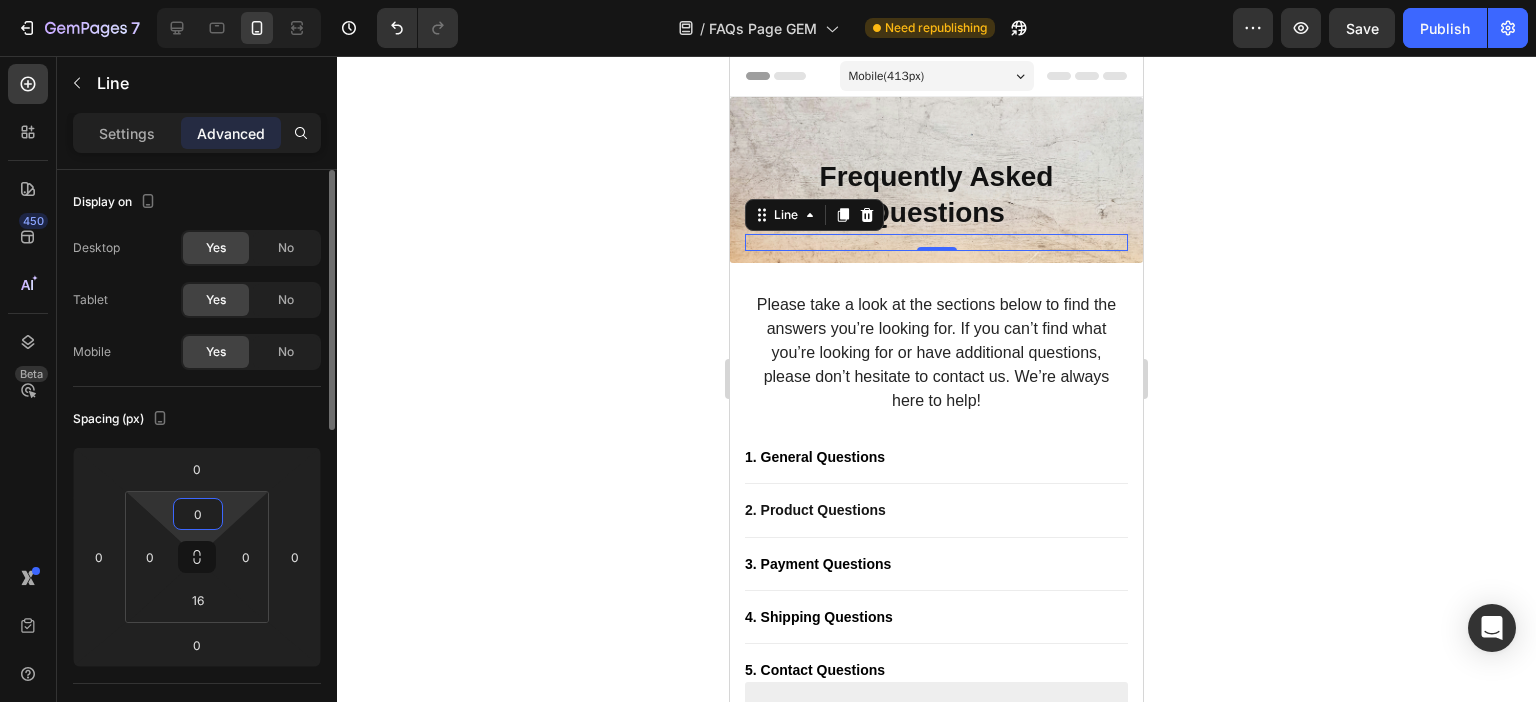 click on "0" at bounding box center (198, 514) 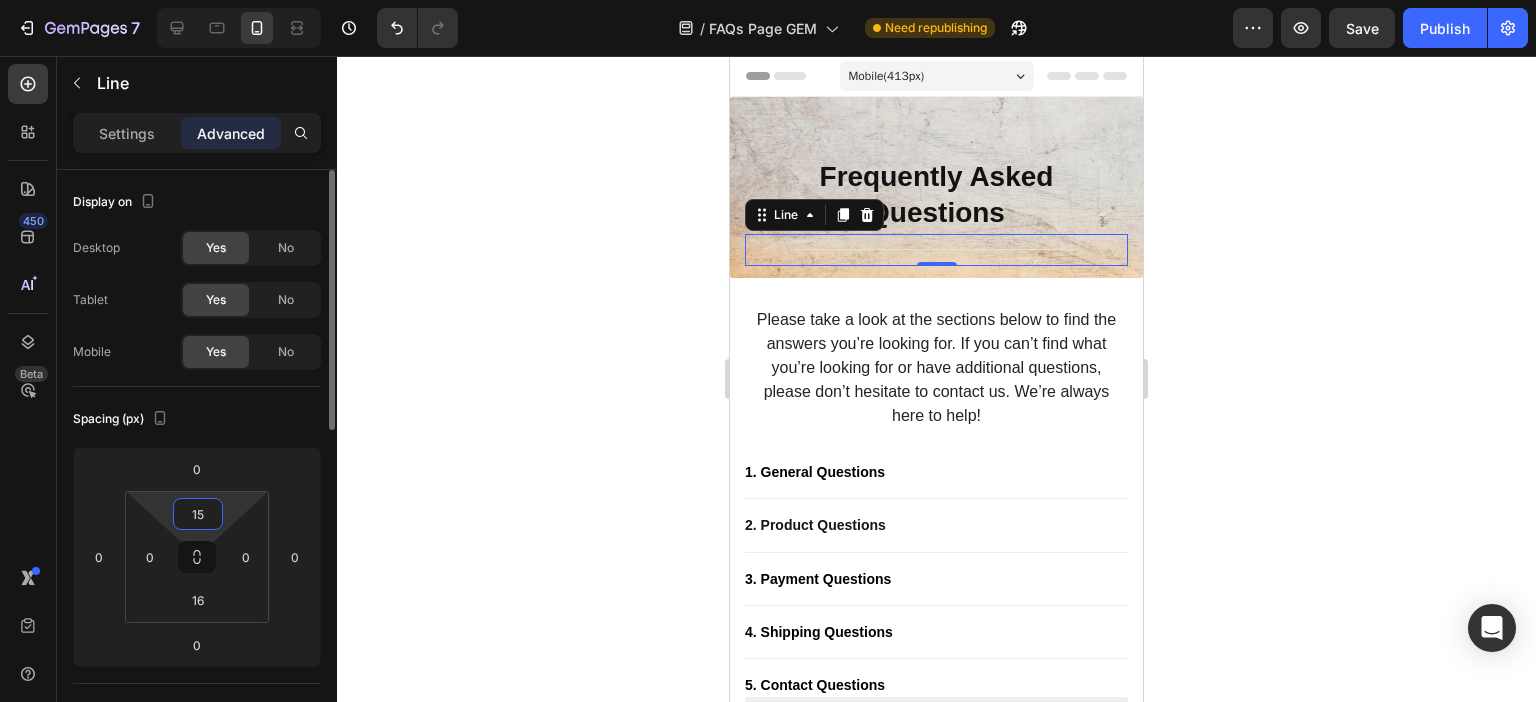 click on "15" at bounding box center (198, 514) 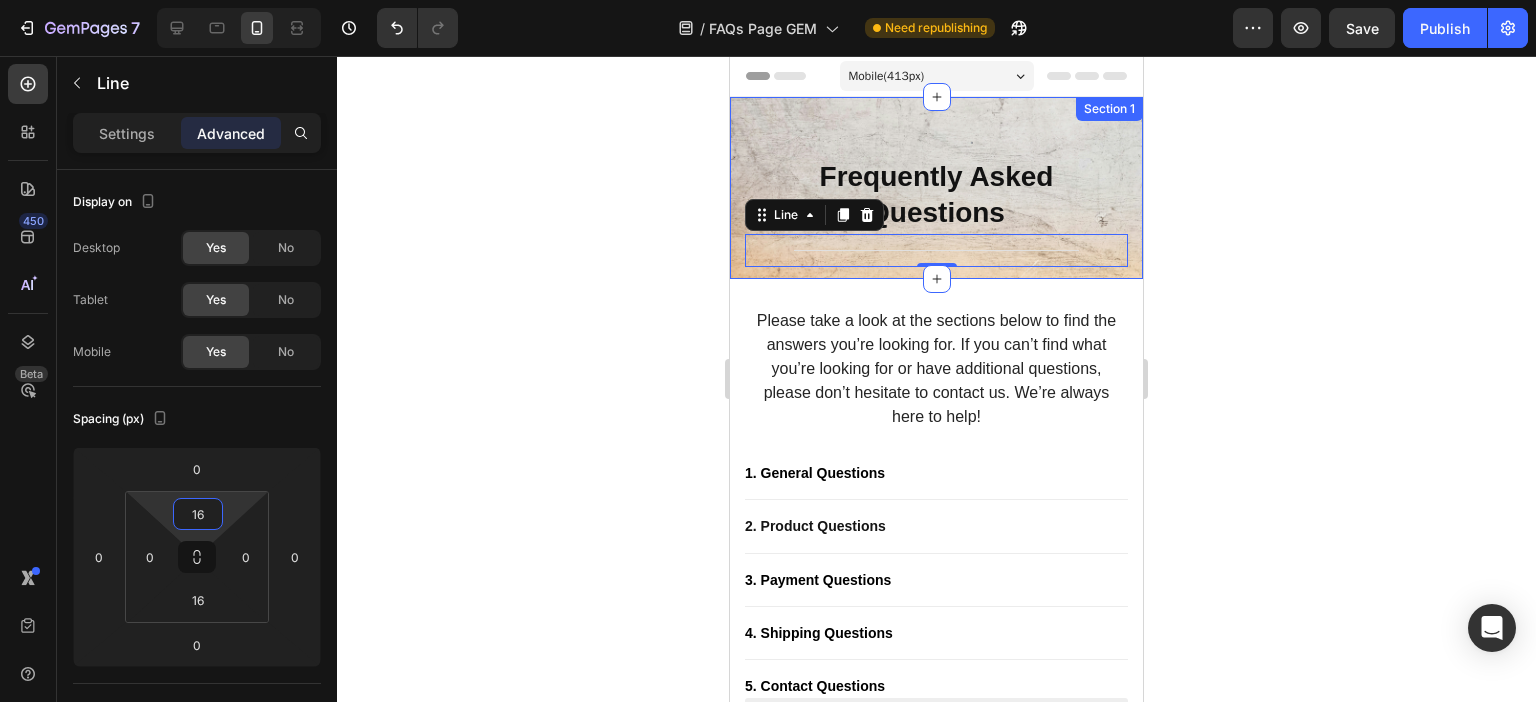 click 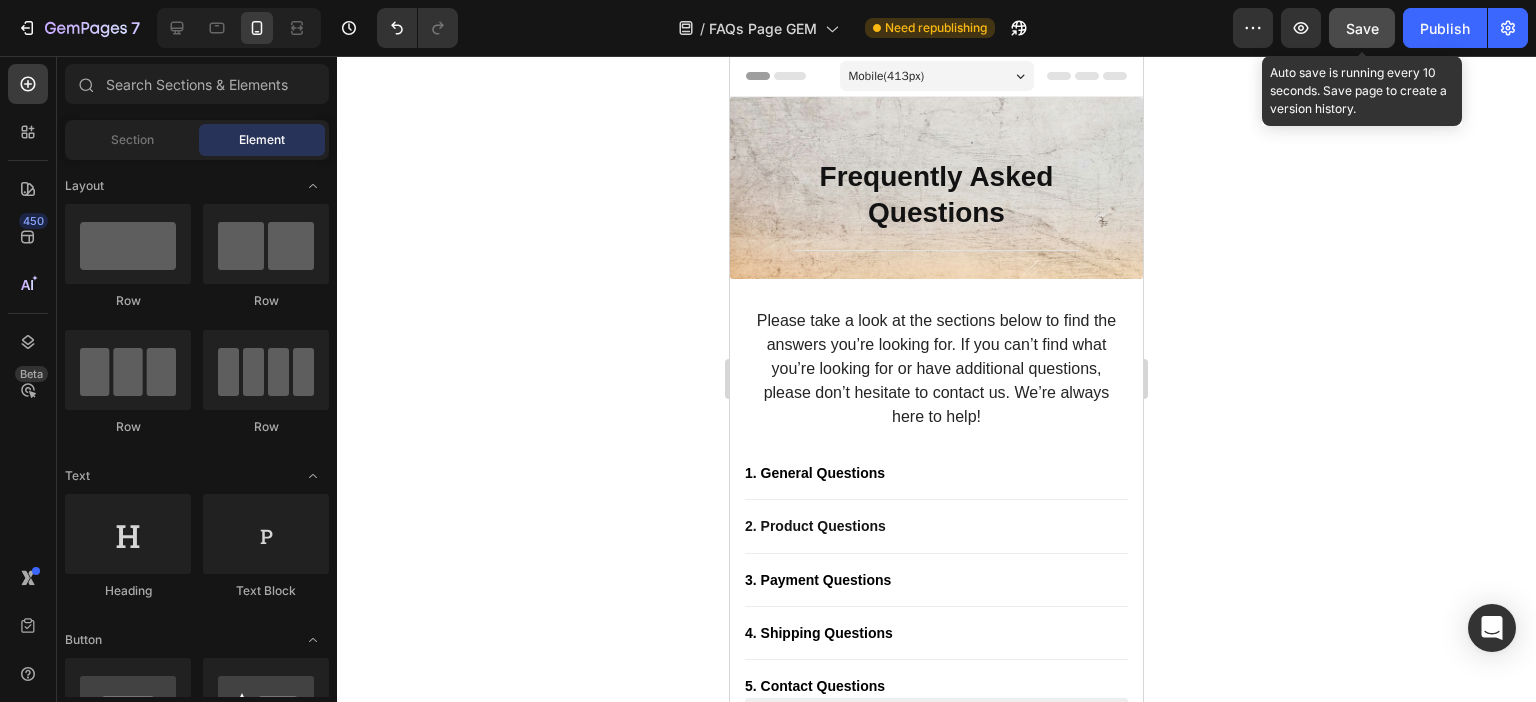 click on "Save" at bounding box center (1362, 28) 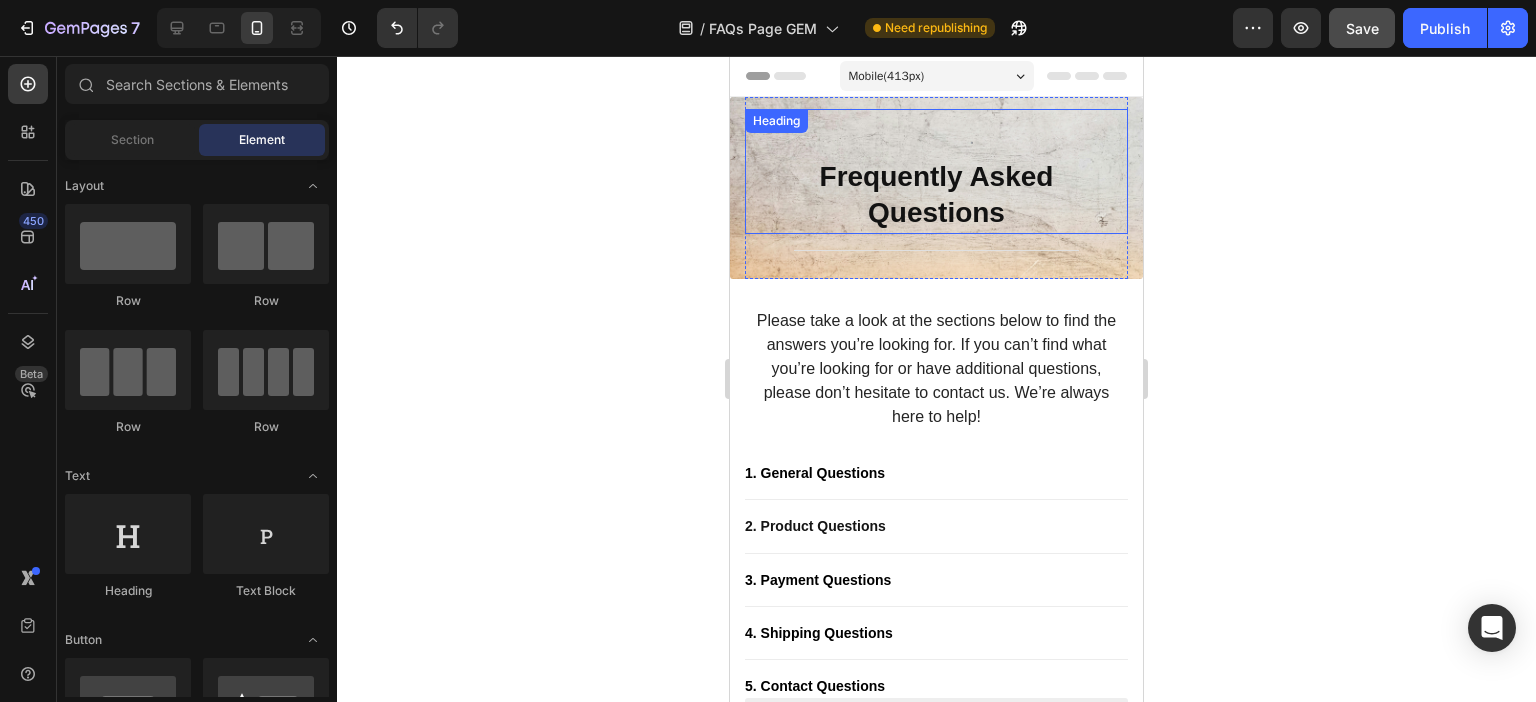 click on "Frequently Asked Questions" at bounding box center [936, 195] 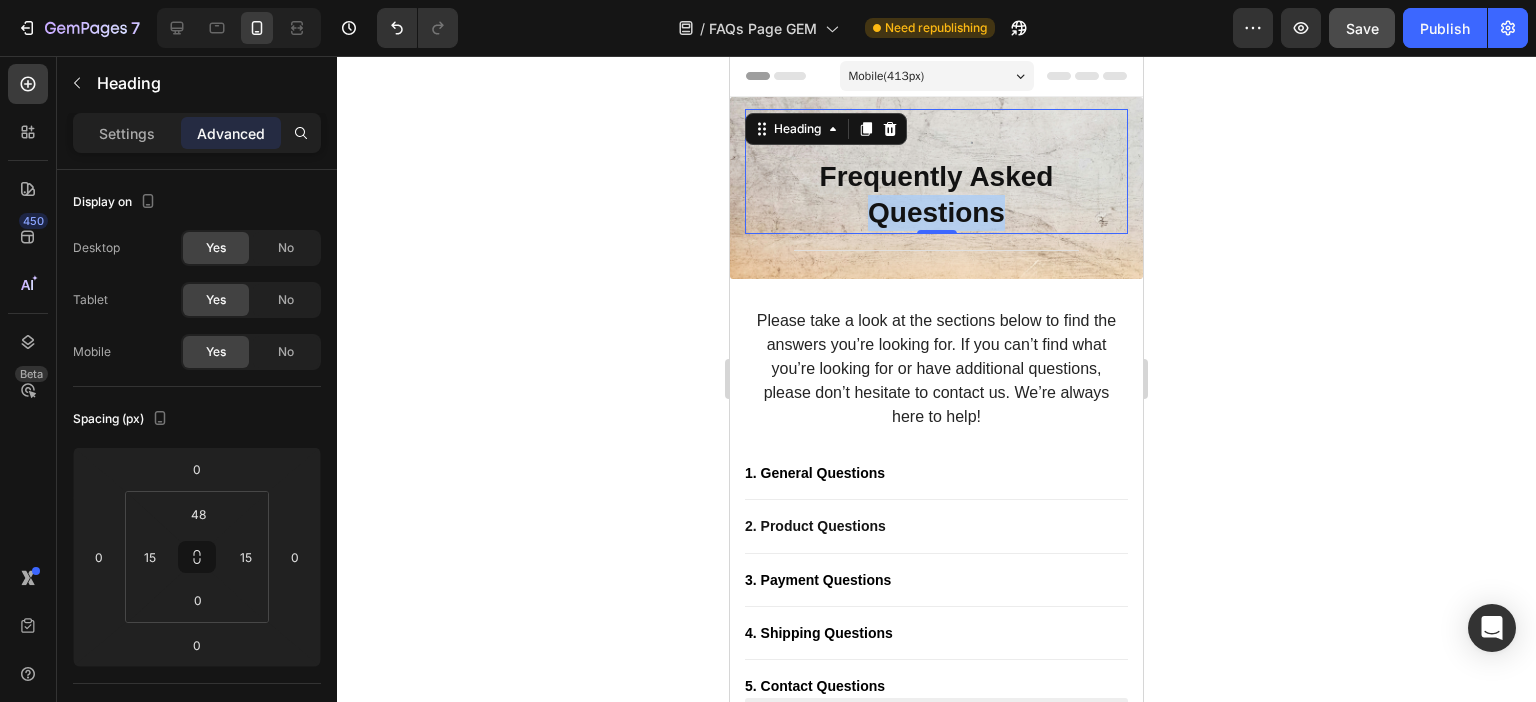 click on "Frequently Asked Questions" at bounding box center [936, 195] 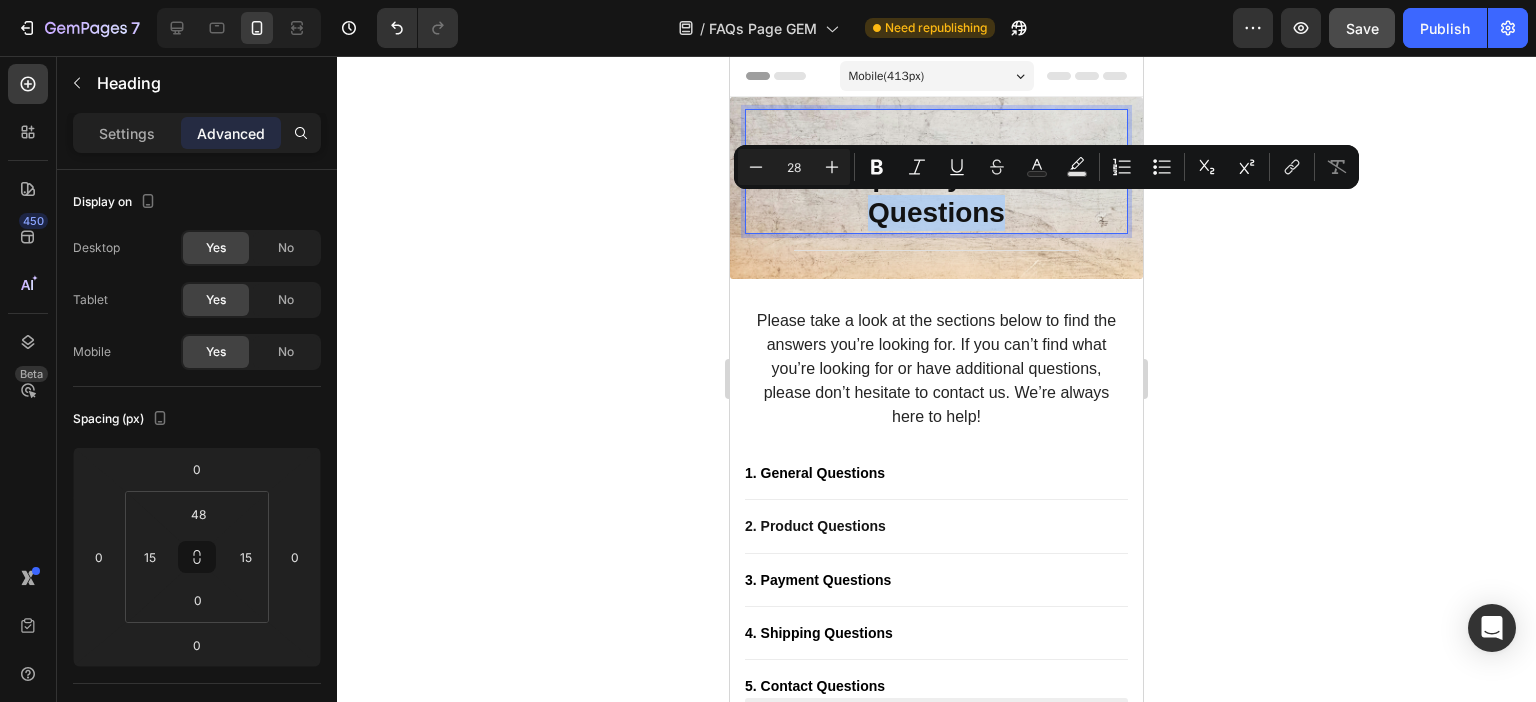 click on "Frequently Asked Questions" at bounding box center [936, 195] 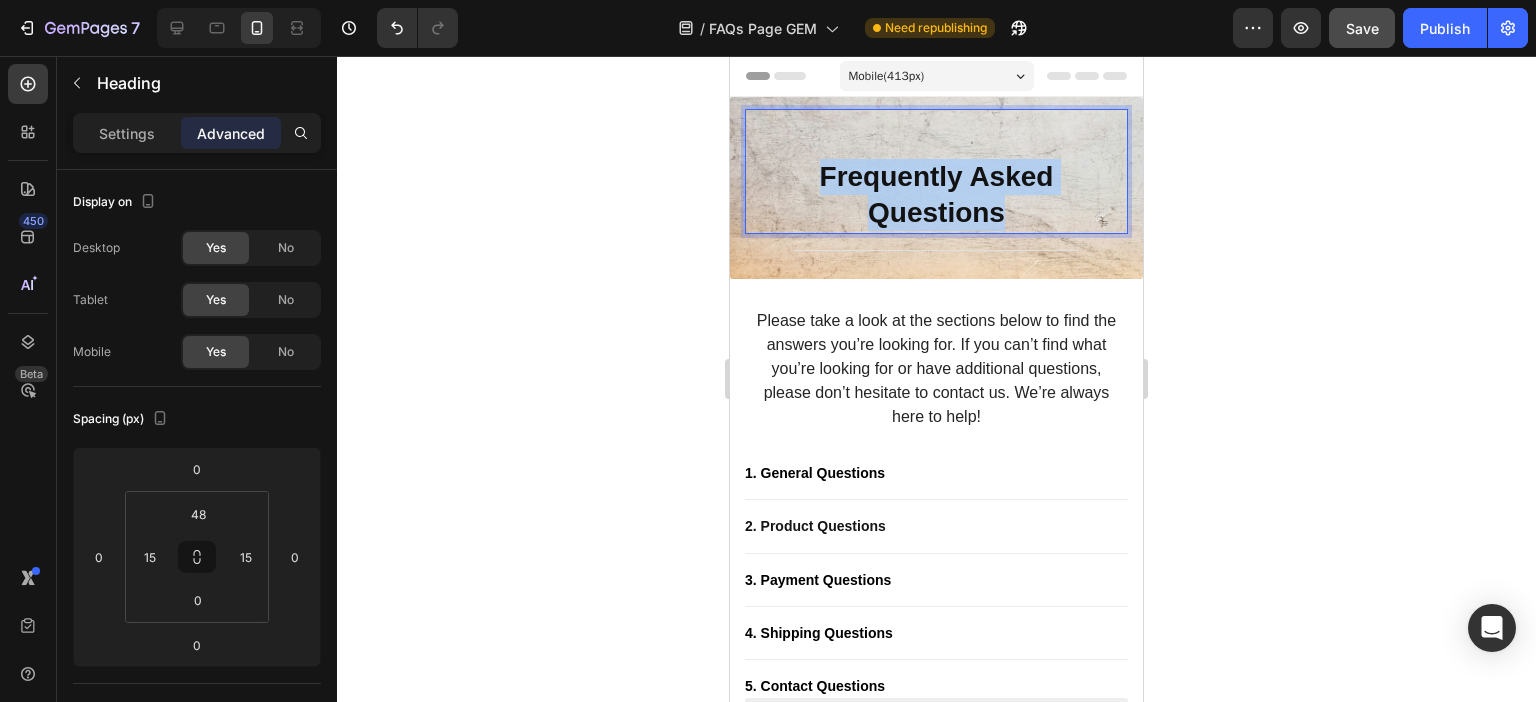 drag, startPoint x: 1020, startPoint y: 209, endPoint x: 793, endPoint y: 164, distance: 231.41737 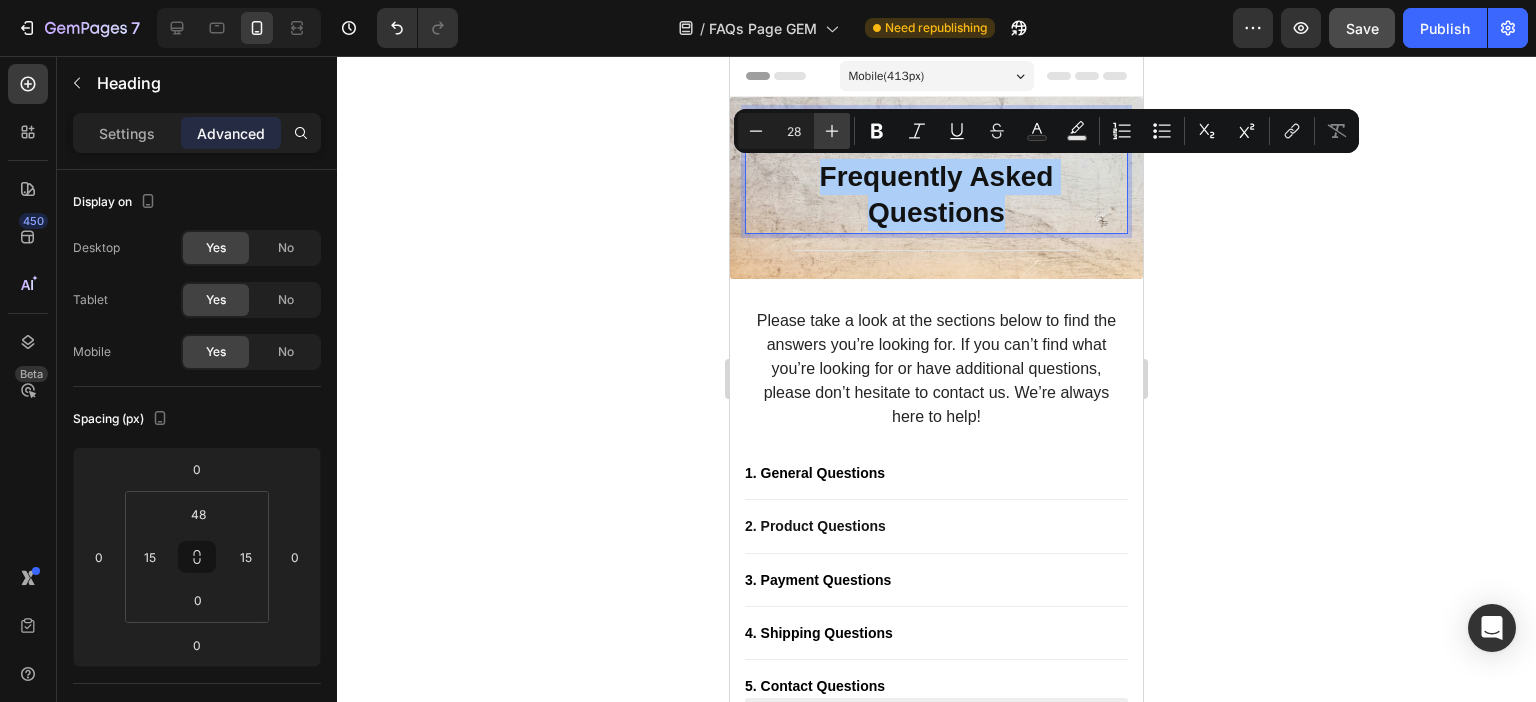 click 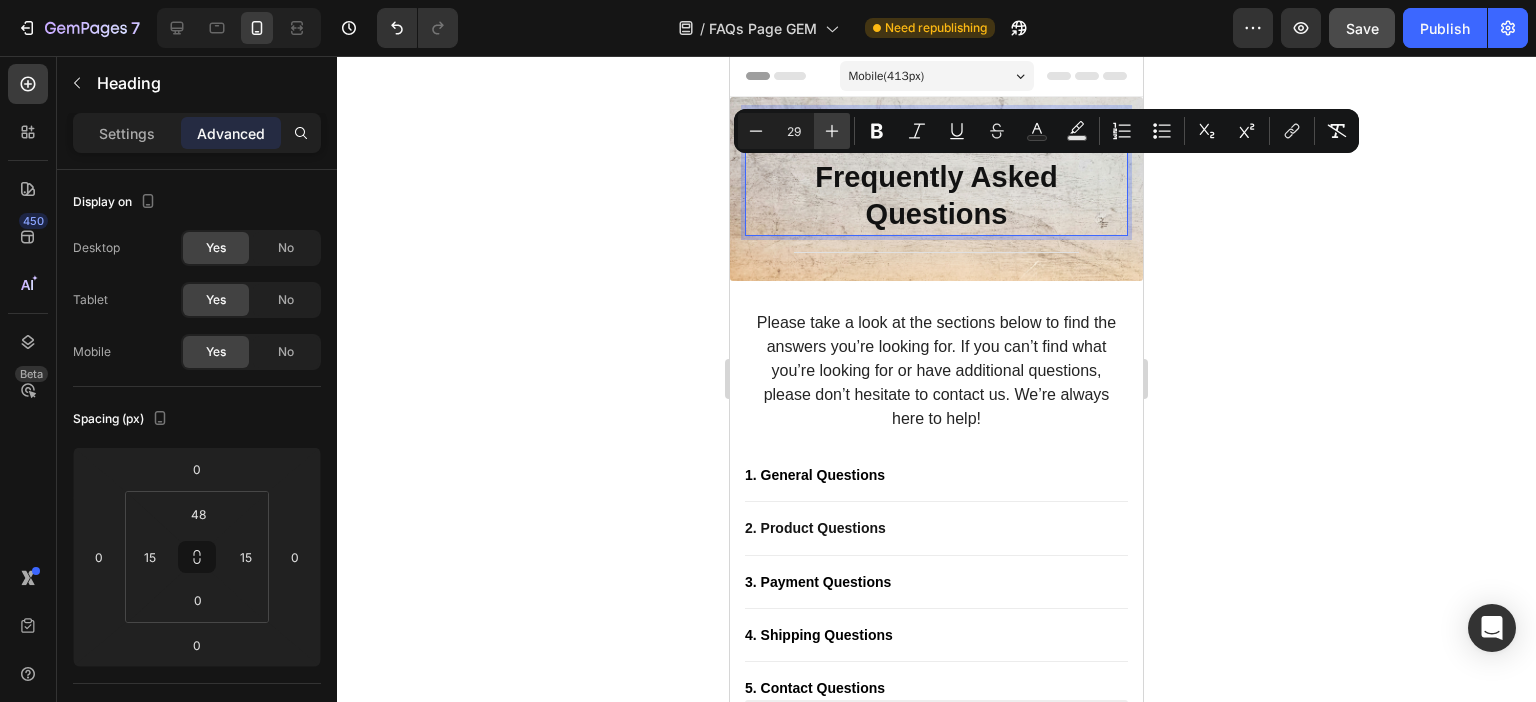 click 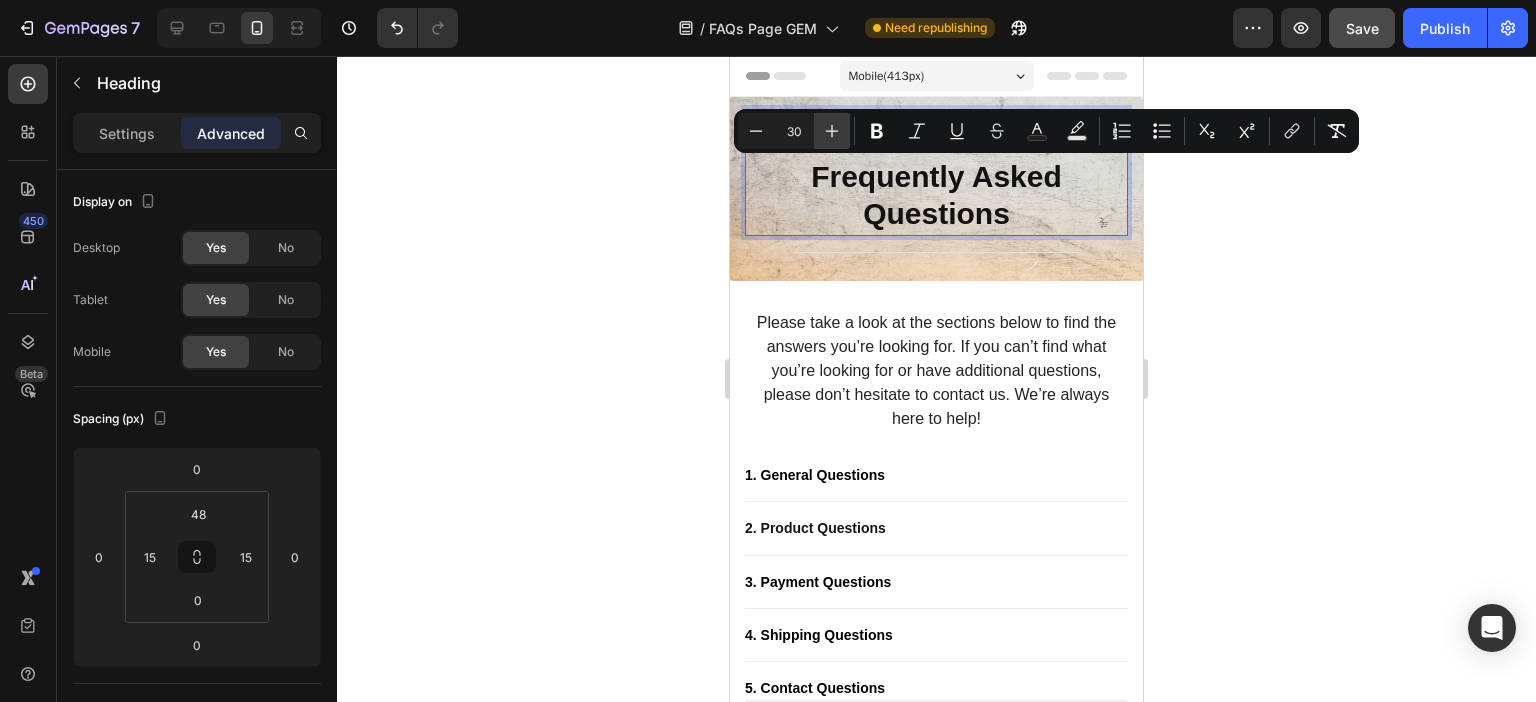click 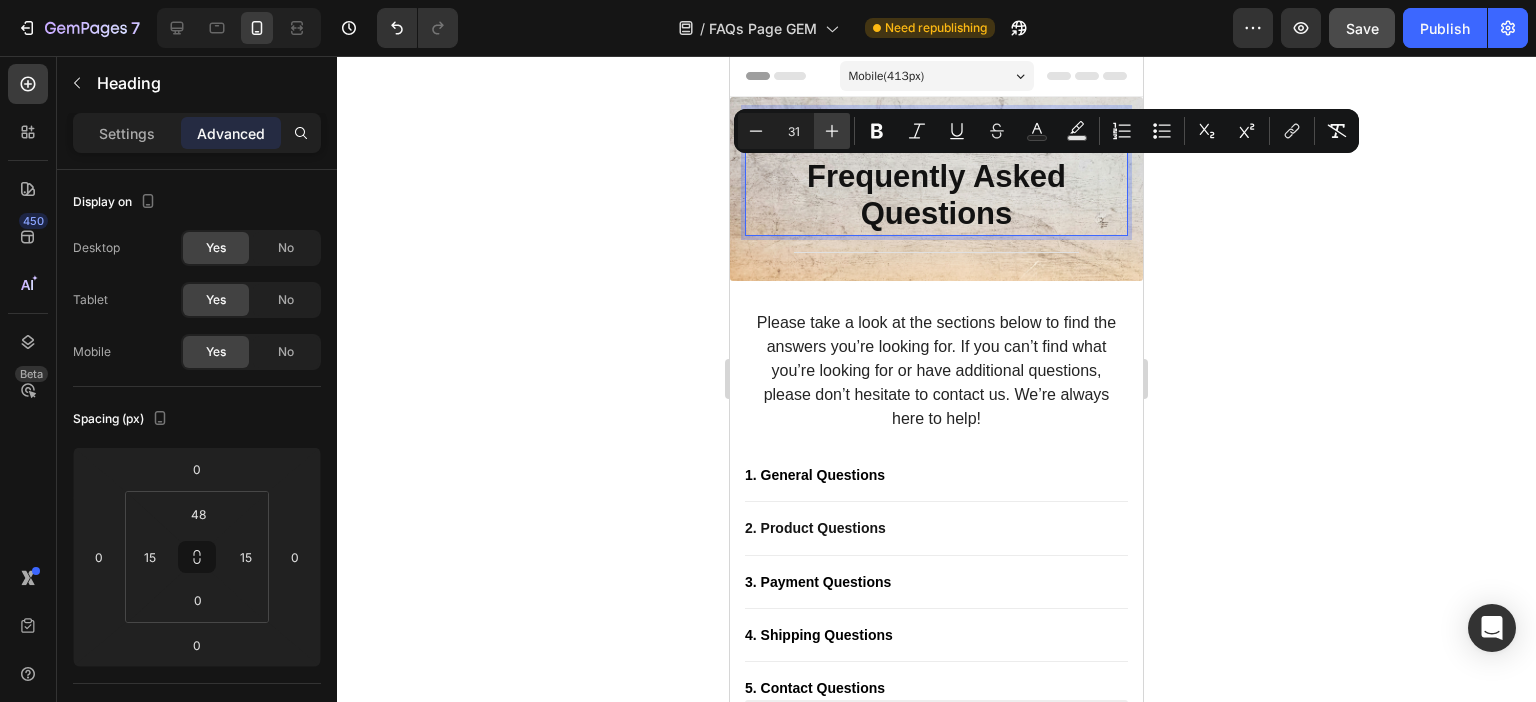 click 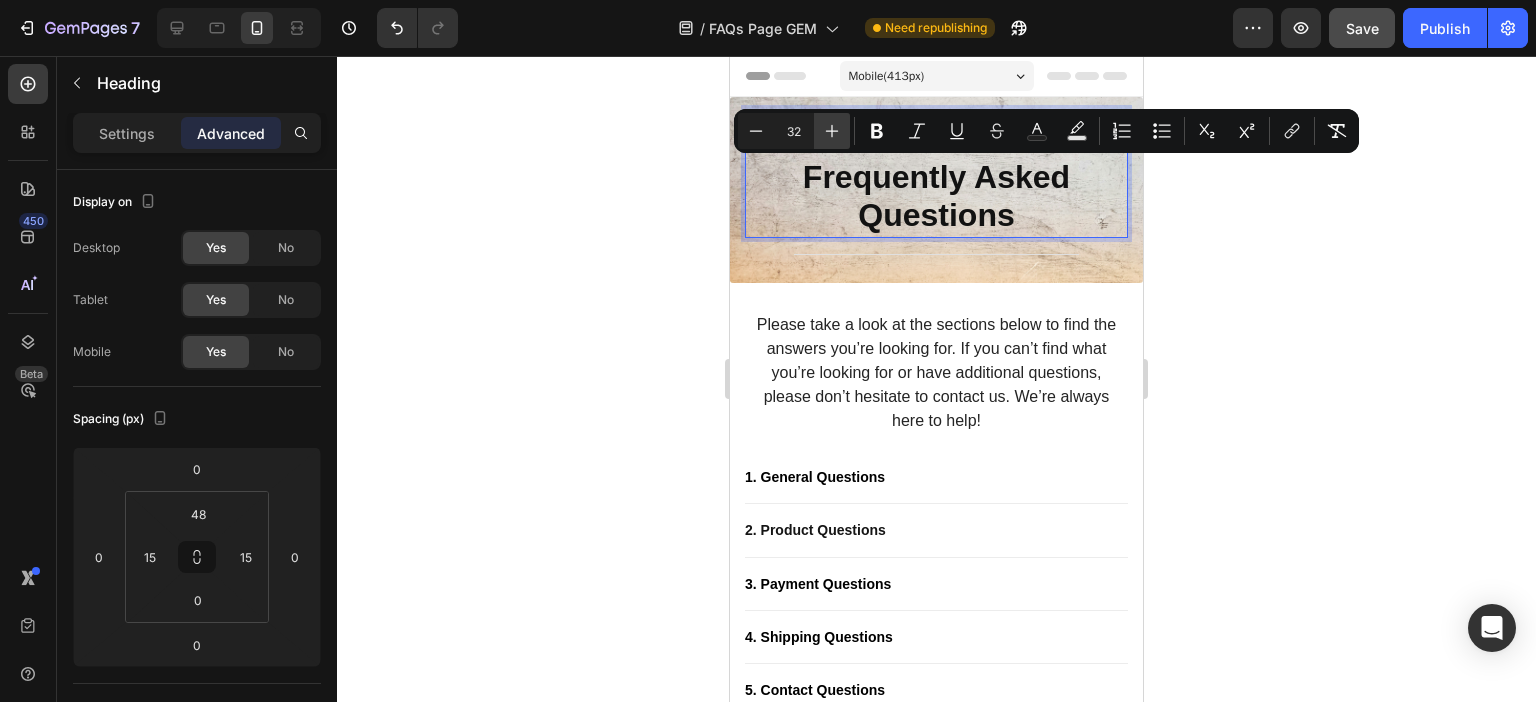 click 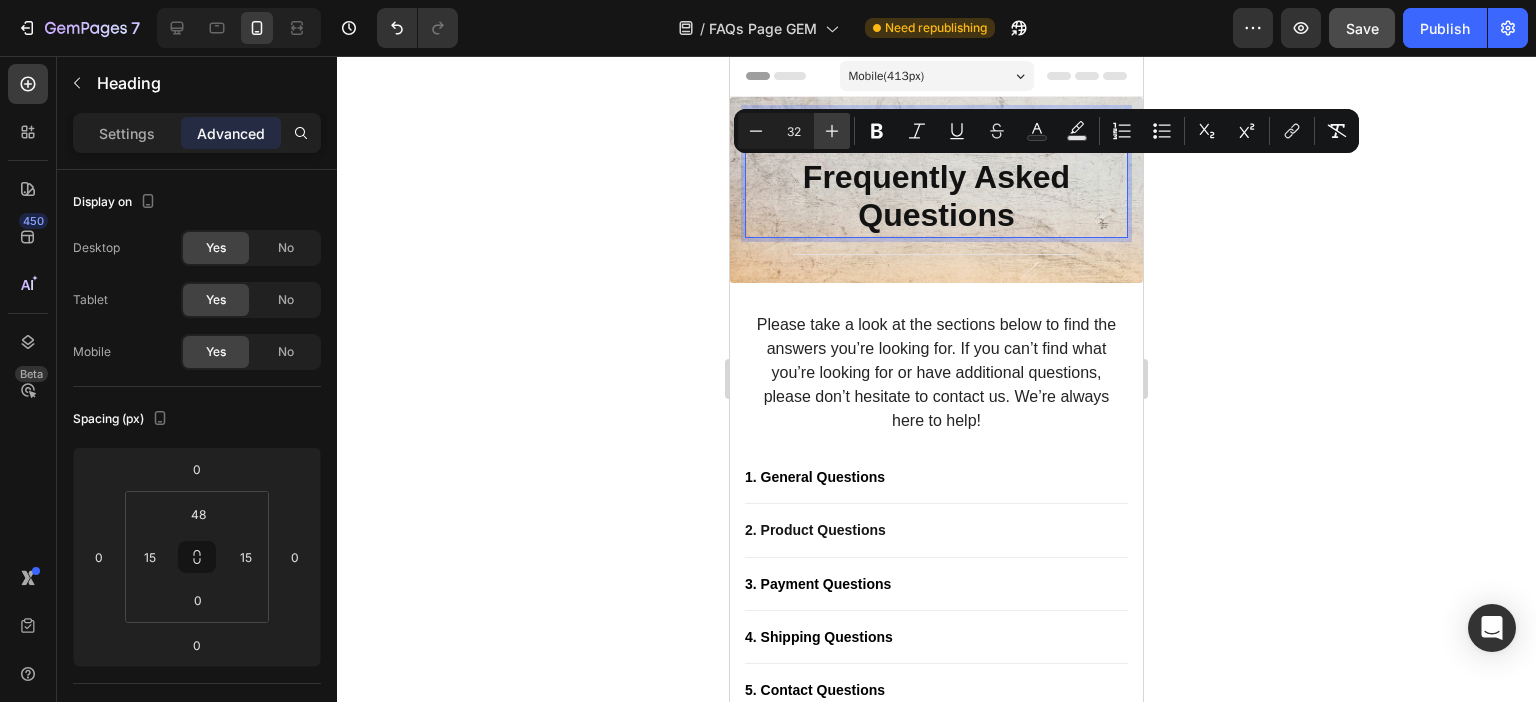 type on "33" 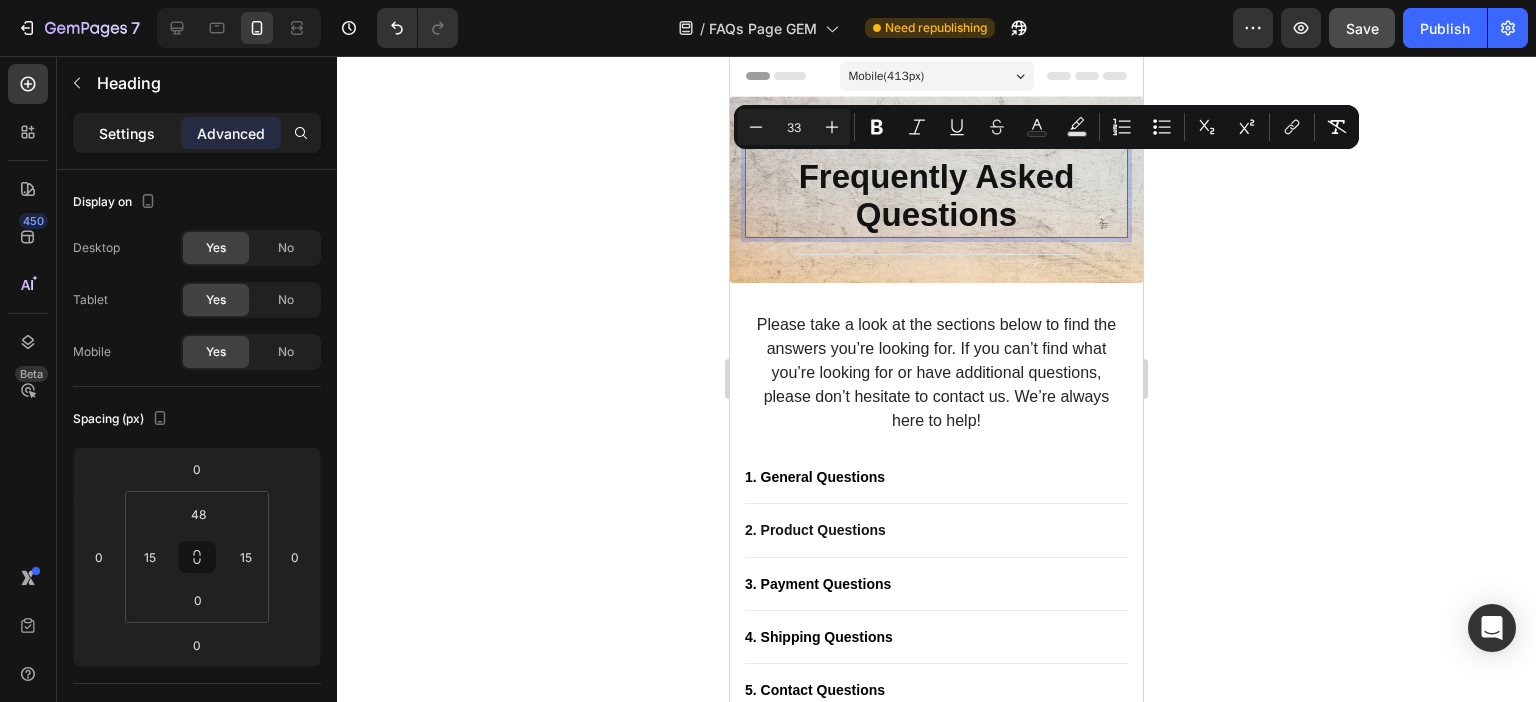 click on "Settings" at bounding box center (127, 133) 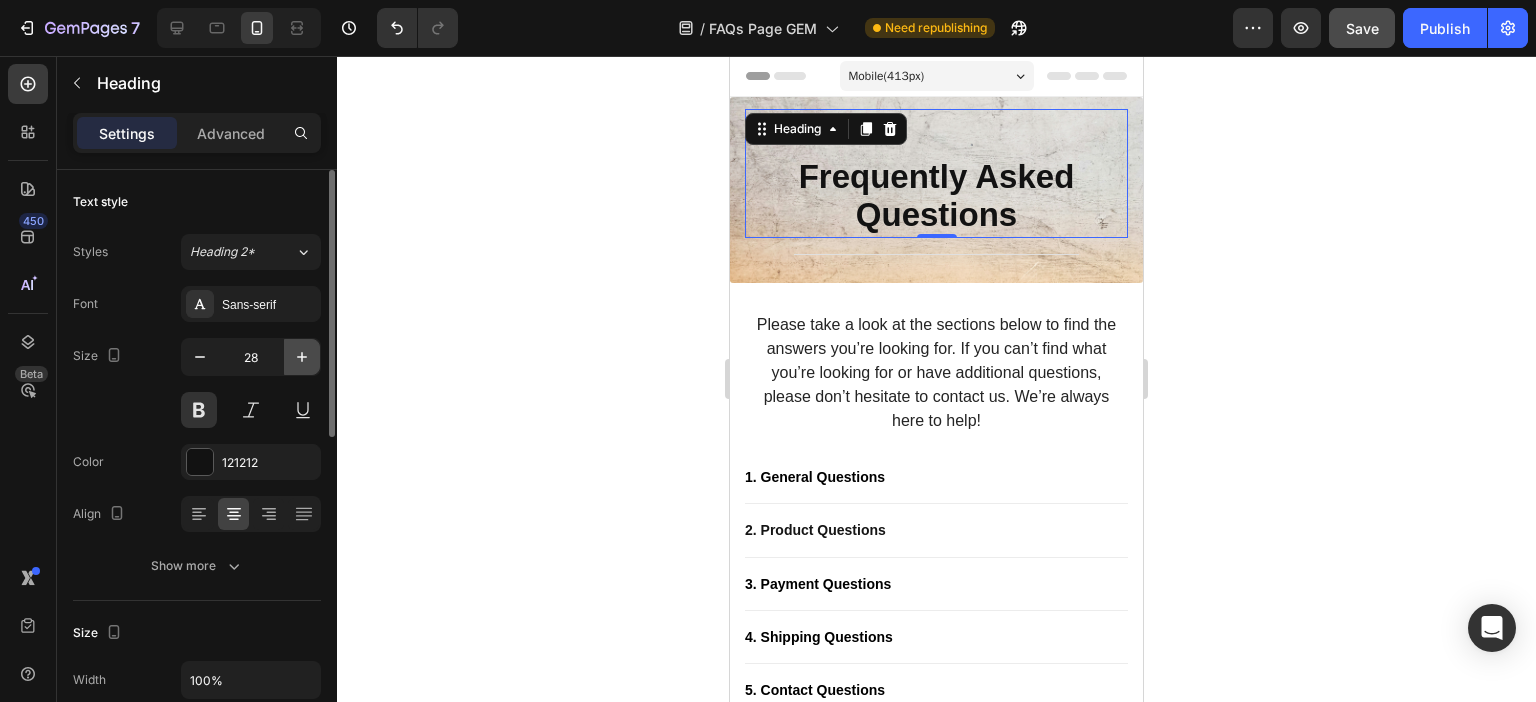 click 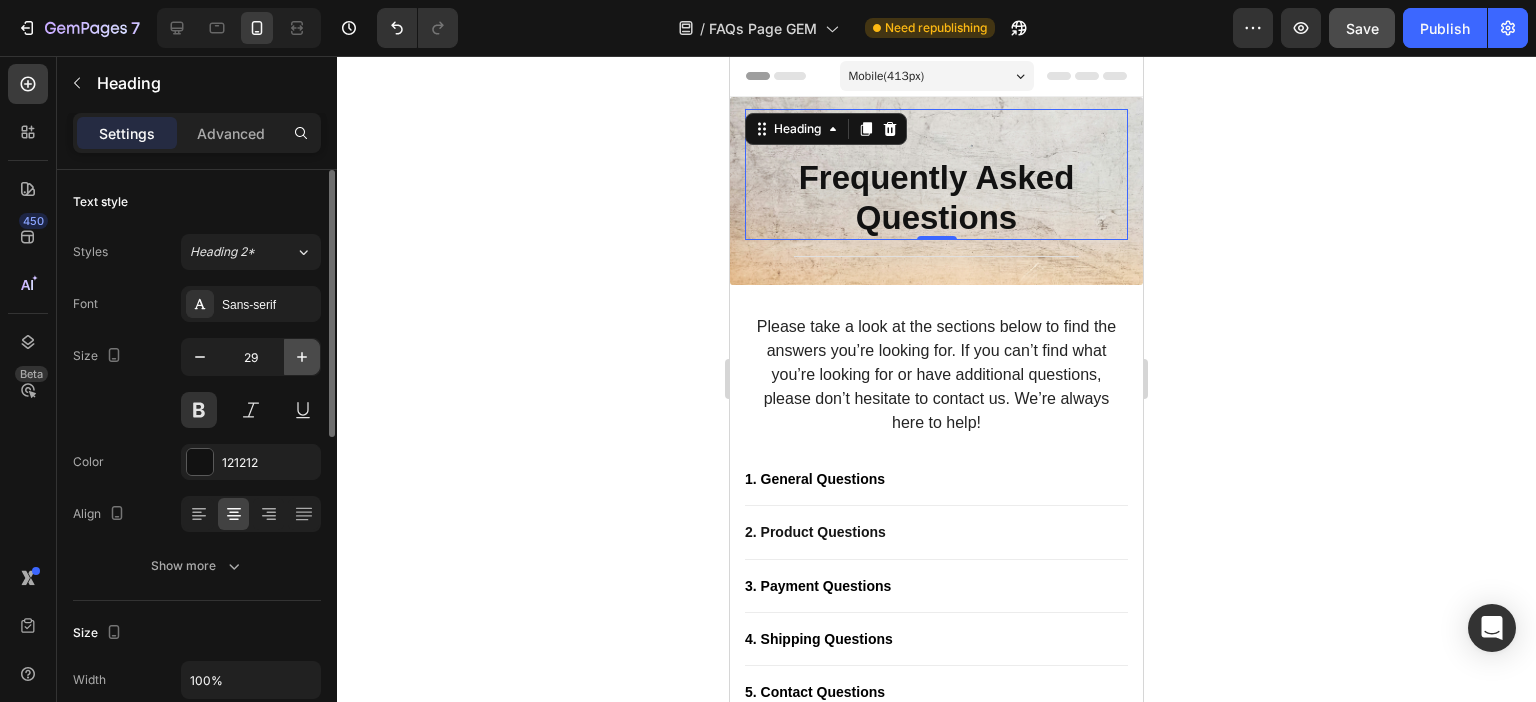 click 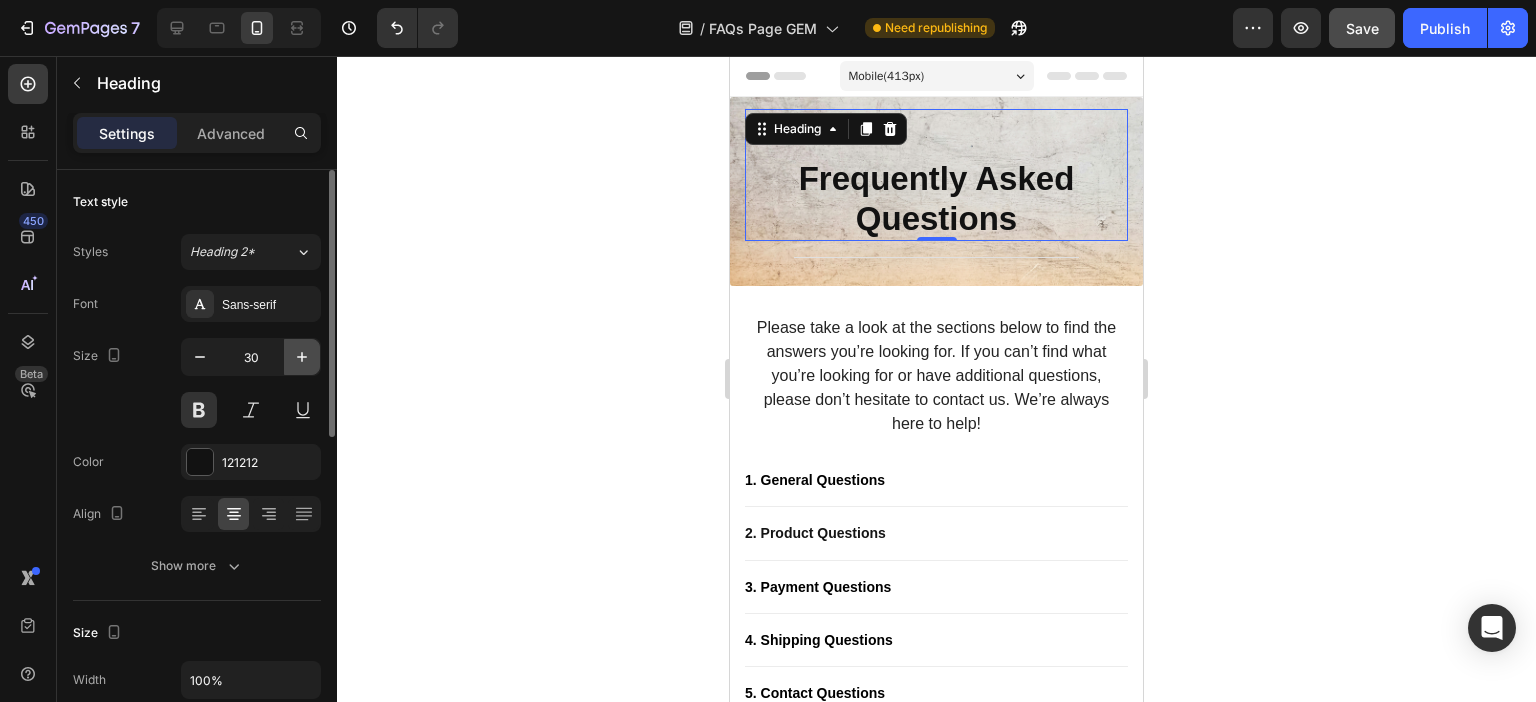 click 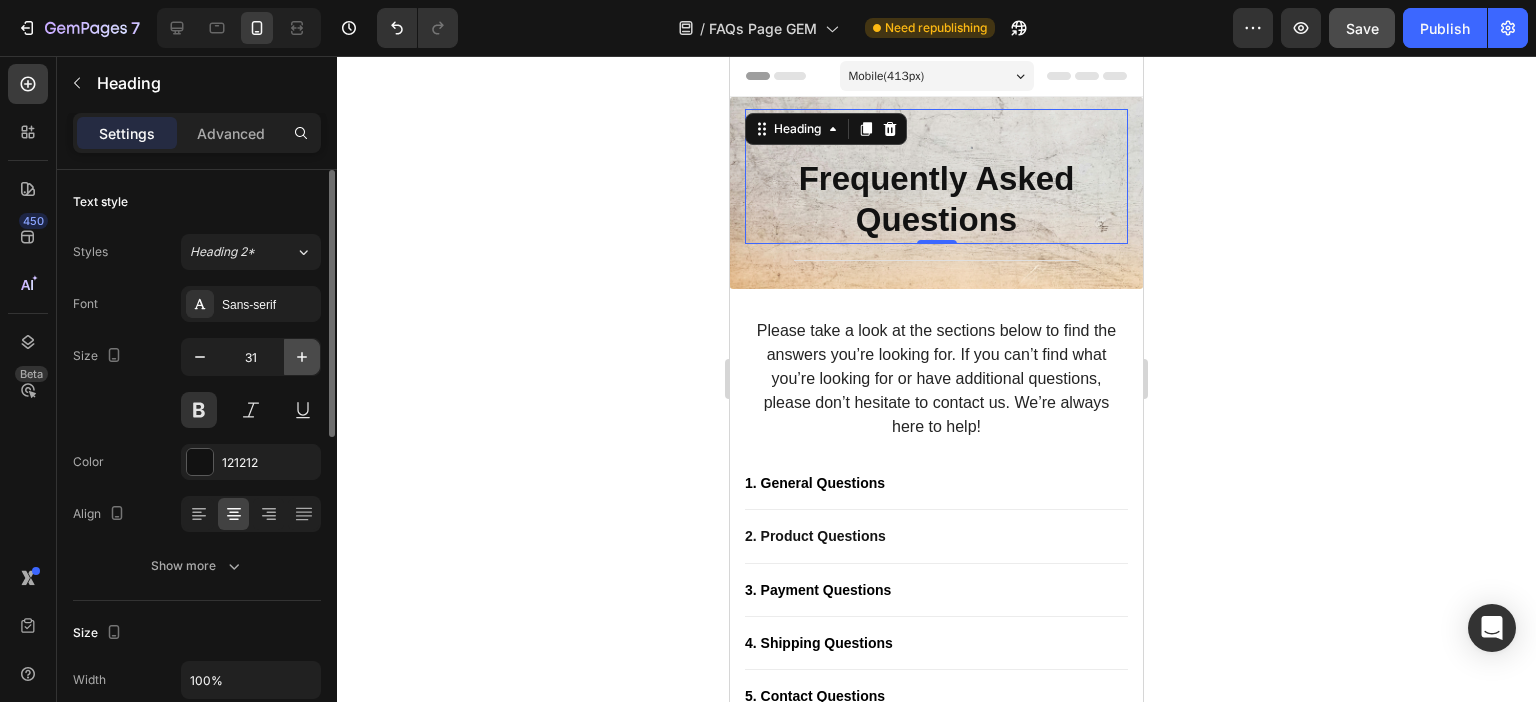 click 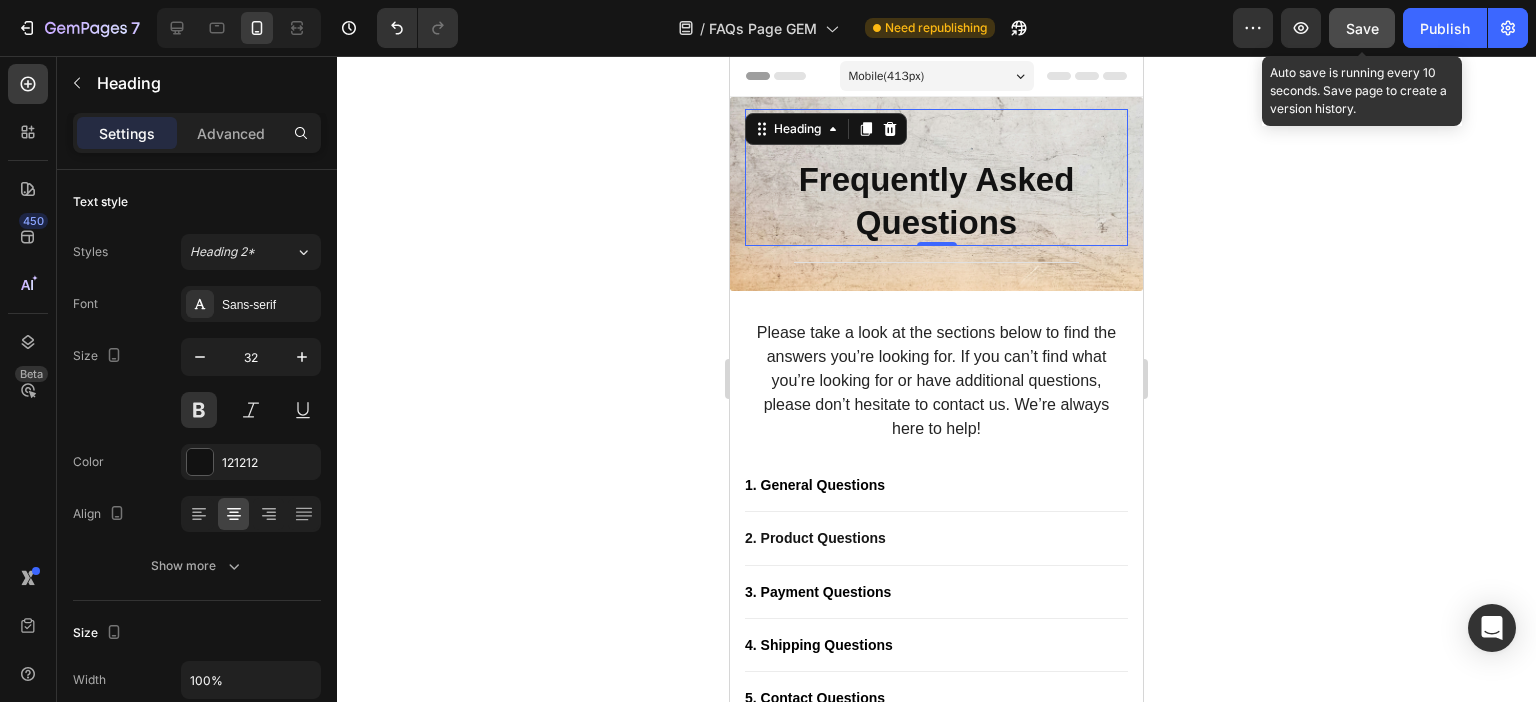 click on "Save" at bounding box center (1362, 28) 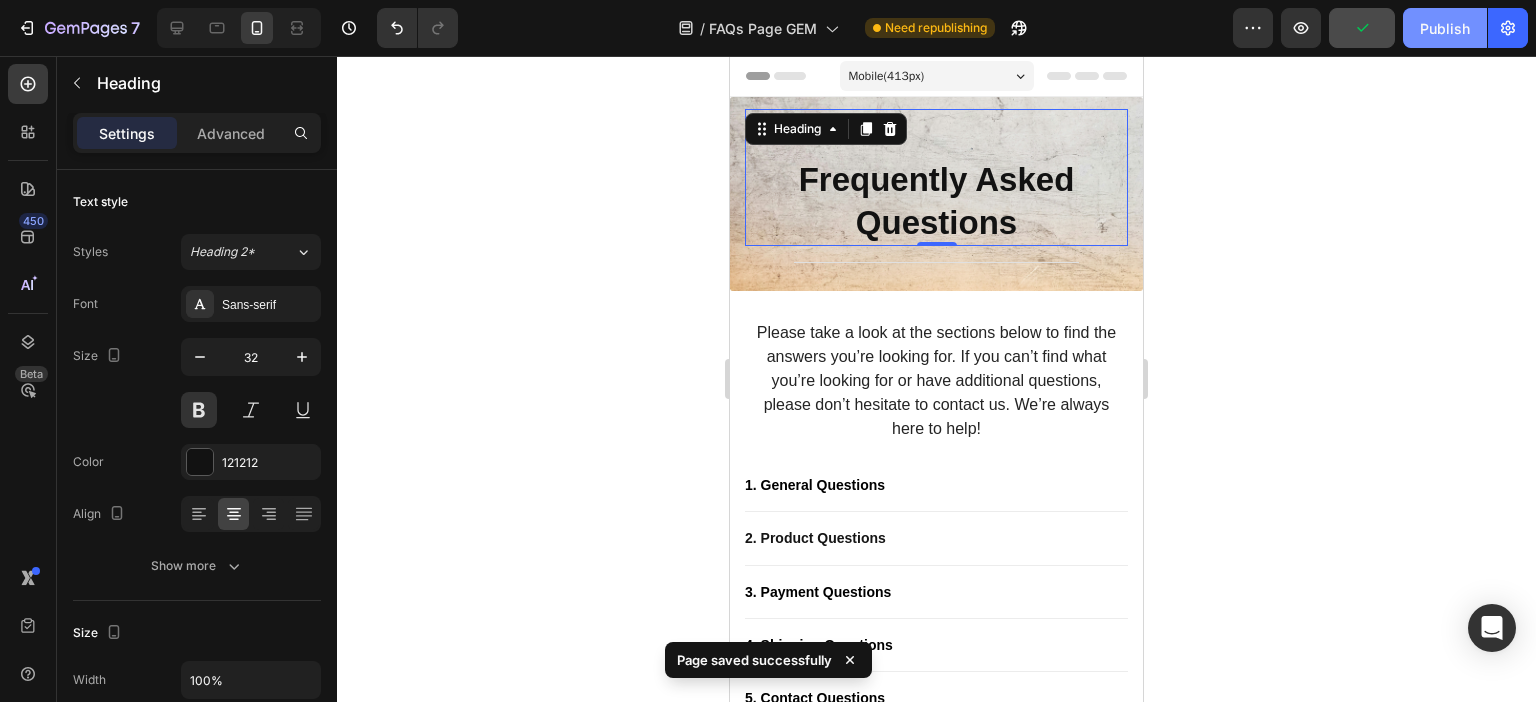 click on "Publish" at bounding box center (1445, 28) 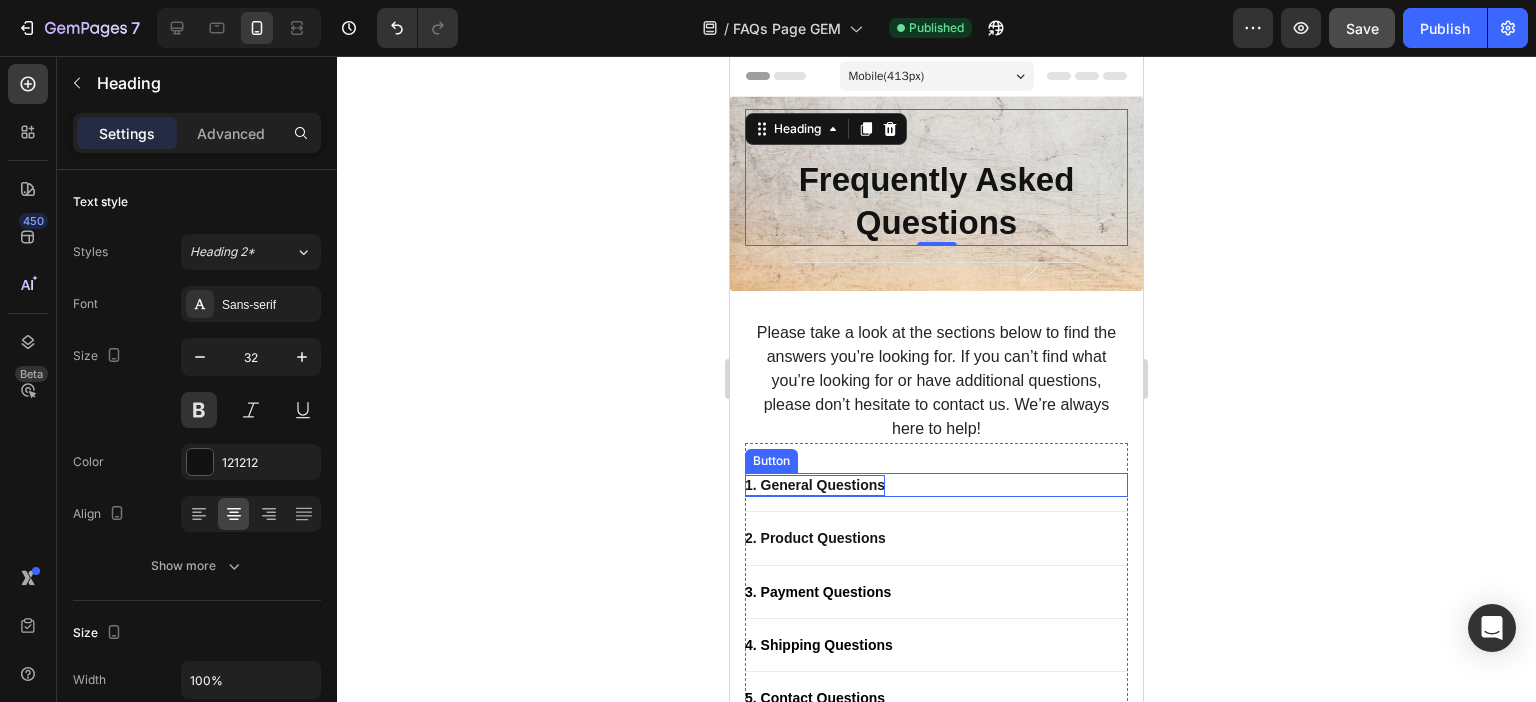 click on "1. General Questions" at bounding box center (815, 485) 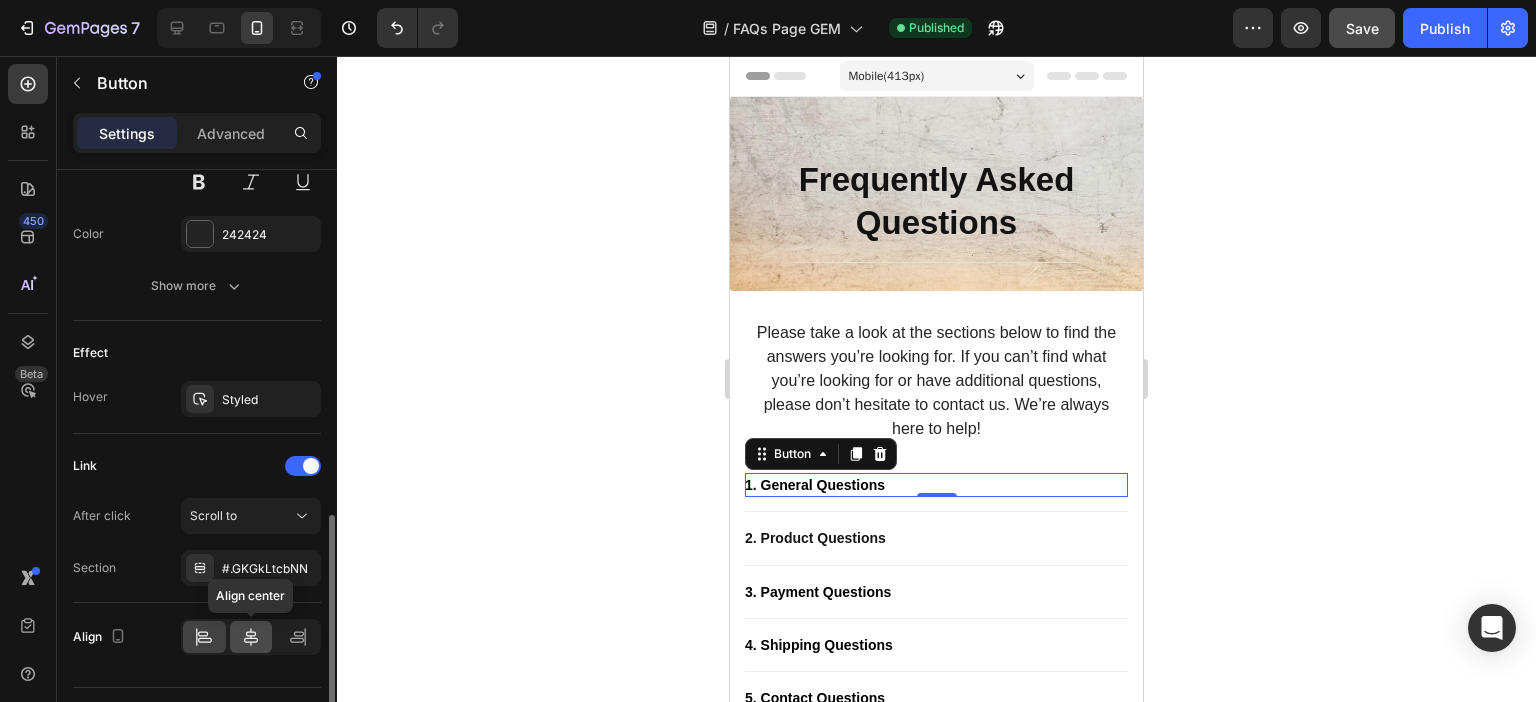 scroll, scrollTop: 946, scrollLeft: 0, axis: vertical 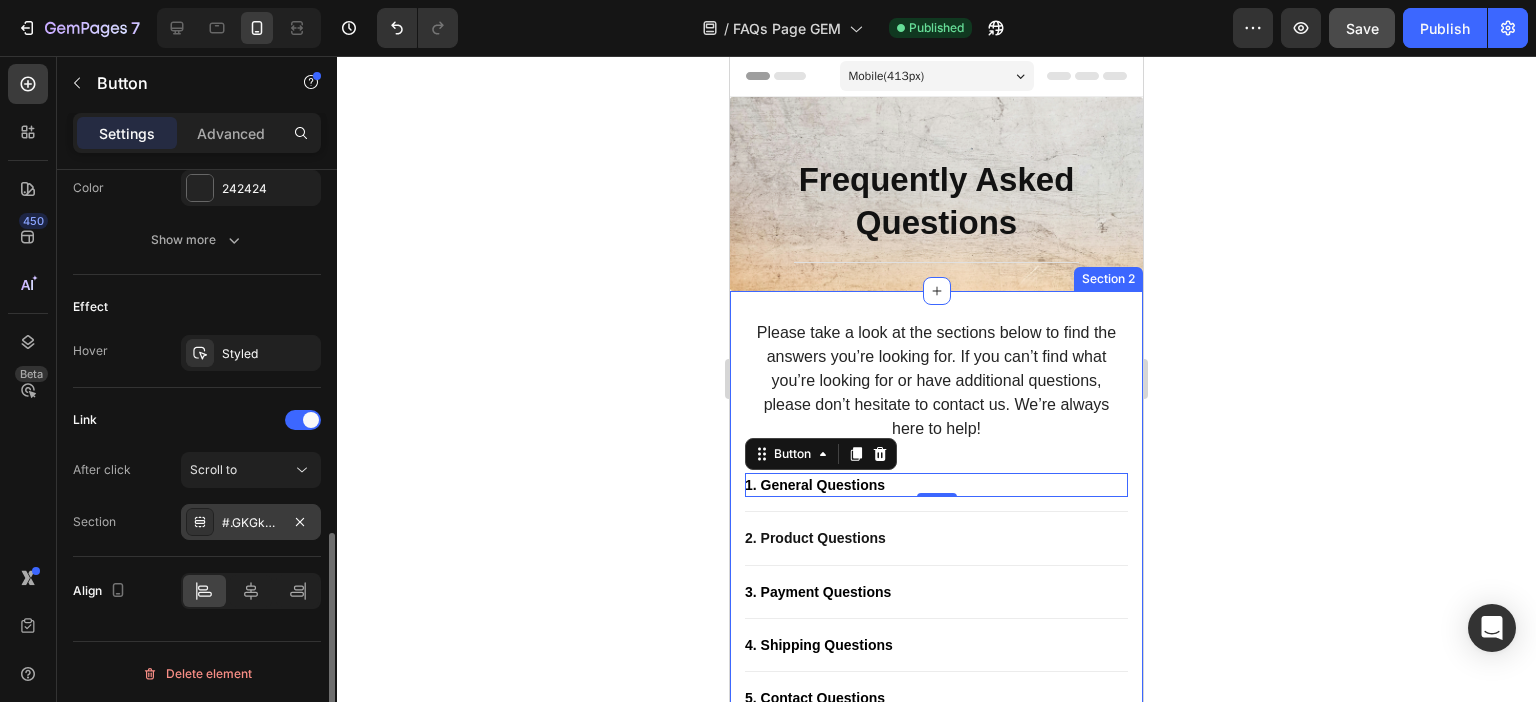 click on "#.GKGkLtcbNN" at bounding box center (251, 523) 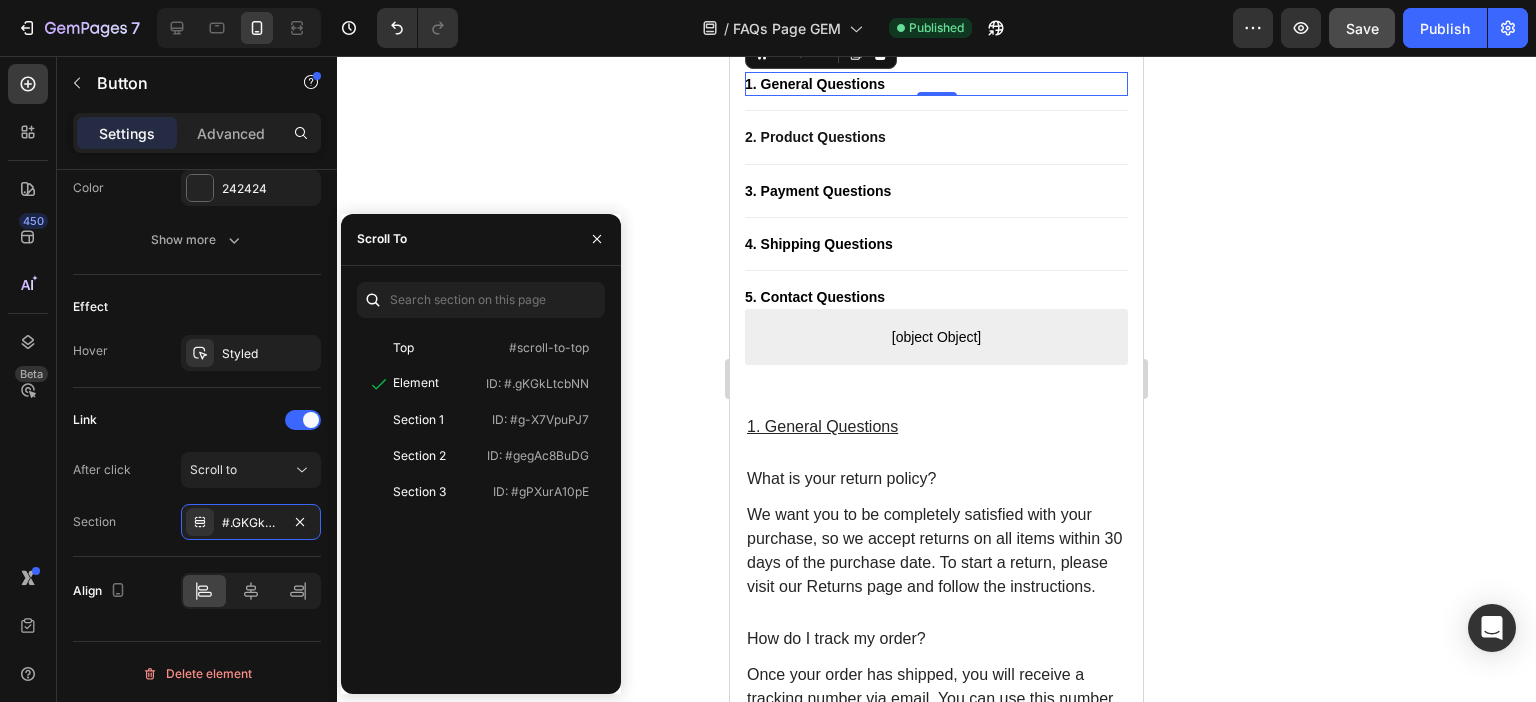 scroll, scrollTop: 400, scrollLeft: 0, axis: vertical 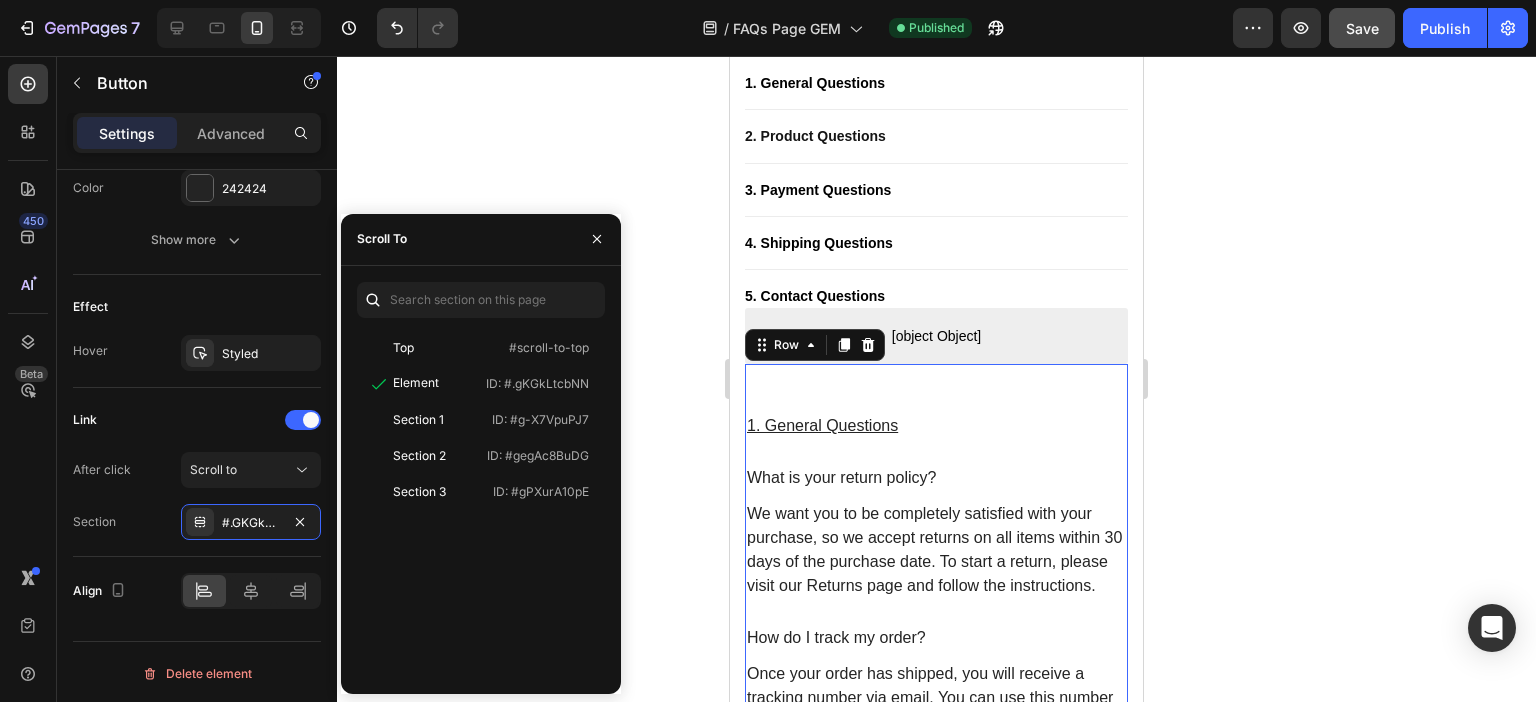 click on "1. General Questions Heading What is your return policy? Text block We want you to be completely satisfied with your purchase, so we accept returns on all items within 30 days of the purchase date. To start a return, please visit our Returns page and follow the instructions. Text block How do I track my order? Text block Once your order has shipped, you will receive a tracking number via email. You can use this number to track your order on our website or on the carrier's website. Text block Can I cancel or modify my order? Text block We try to process orders as quickly as possible, but if you need to modify or cancel your order, please contact our customer service team as soon as possible. We'll do our best to accommodate your request. Text block Do you have a physical store? Text block Currently, we do not have a physical store. However, we do offer free shipping and free returns, so you can try our products risk-free. Text block Row   0" at bounding box center [936, 728] 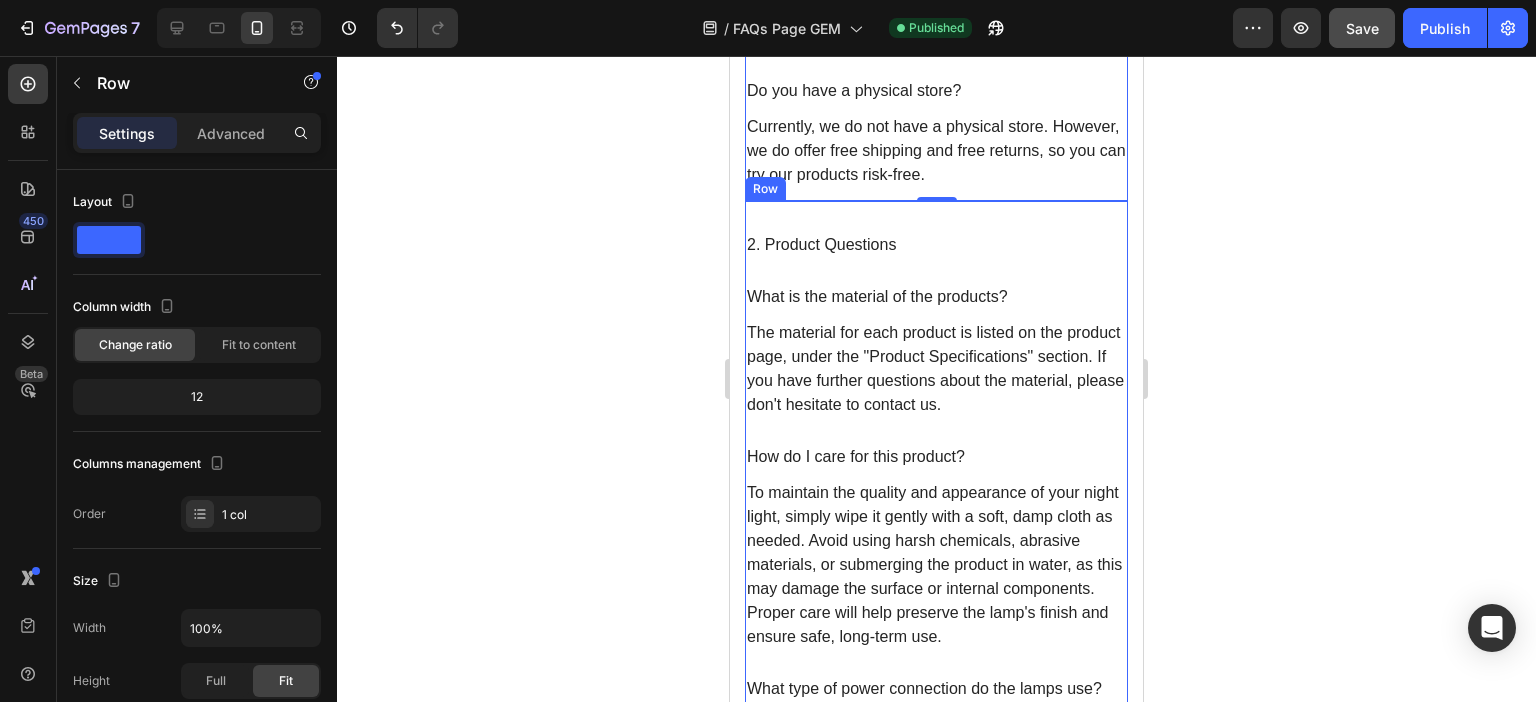 scroll, scrollTop: 1400, scrollLeft: 0, axis: vertical 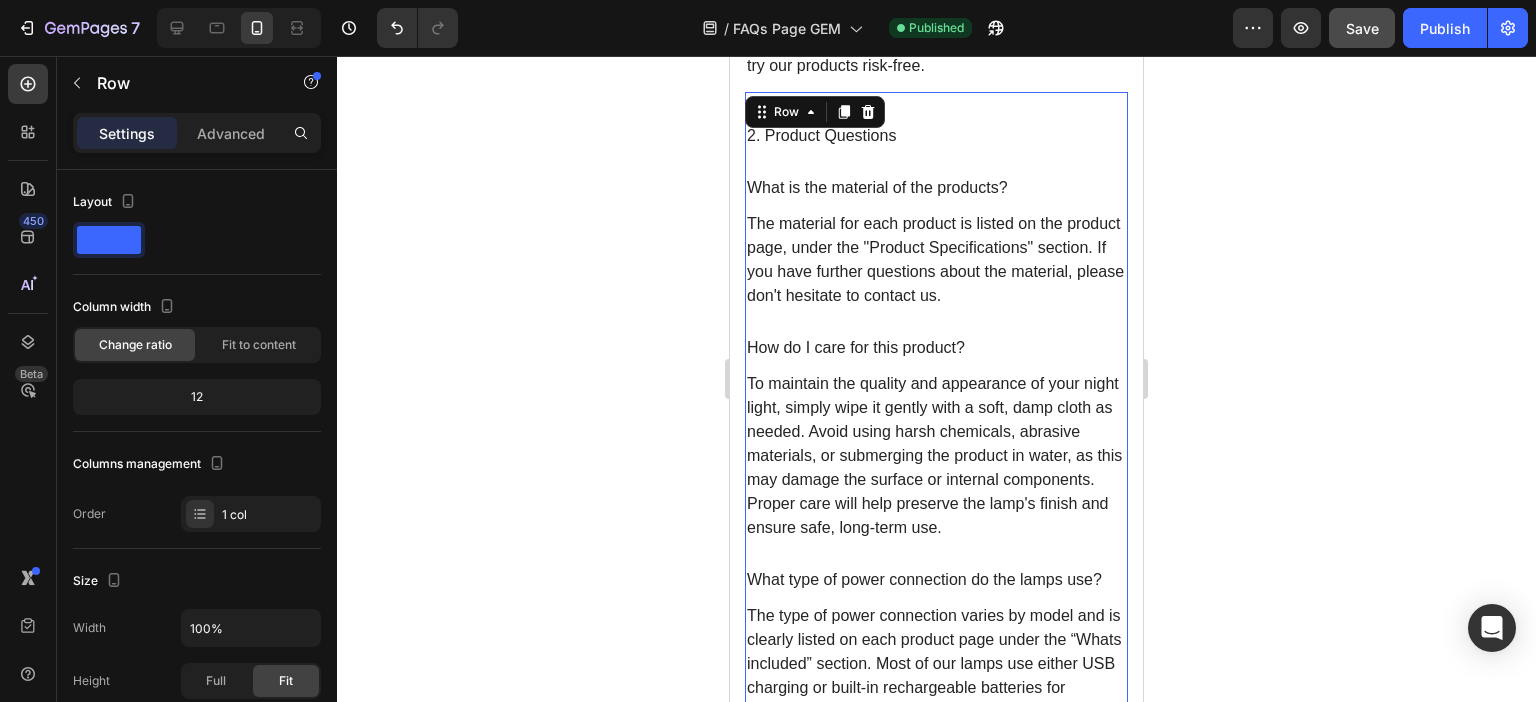 click on "2. Product Questions Heading What is the material of the products? Text block The material for each product is listed on the product page, under the "Product Specifications" section. If you have further questions about the material, please don't hesitate to contact us. Text block How do I care for this product? Text block To maintain the quality and appearance of your night light, simply wipe it gently with a soft, damp cloth as needed. Avoid using harsh chemicals, abrasive materials, or submerging the product in water, as this may damage the surface or internal components. Proper care will help preserve the lamp's finish and ensure safe, long-term use. Text block What type of power connection do the lamps use? Text block Text block Can I adjust the brightness and color of the lamp? Text block Many of our lamps offer adjustable brightness, including a low-light setting ideal for comfortable sleep. Color and dimming options vary by model and are listed under “Product Specifications” on each product page." at bounding box center [936, 759] 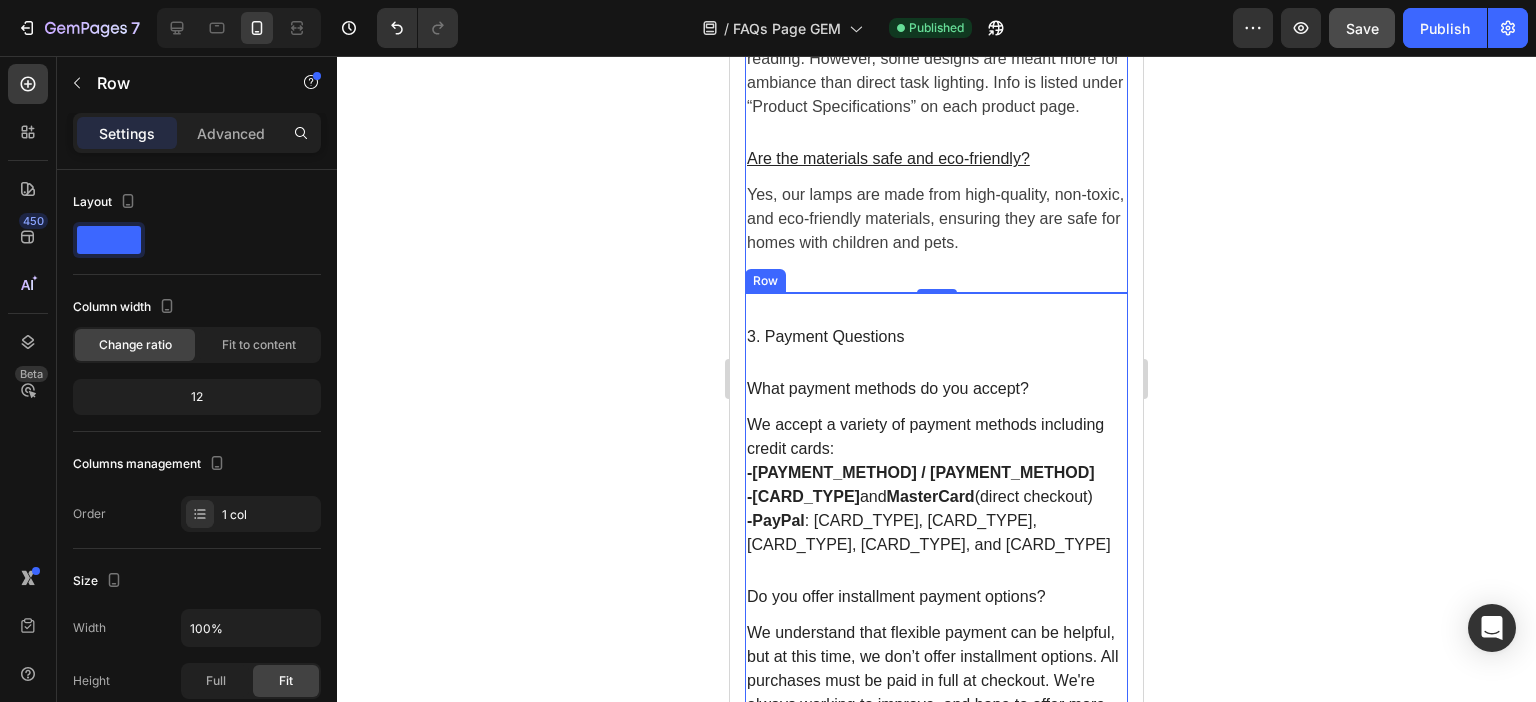 scroll, scrollTop: 2600, scrollLeft: 0, axis: vertical 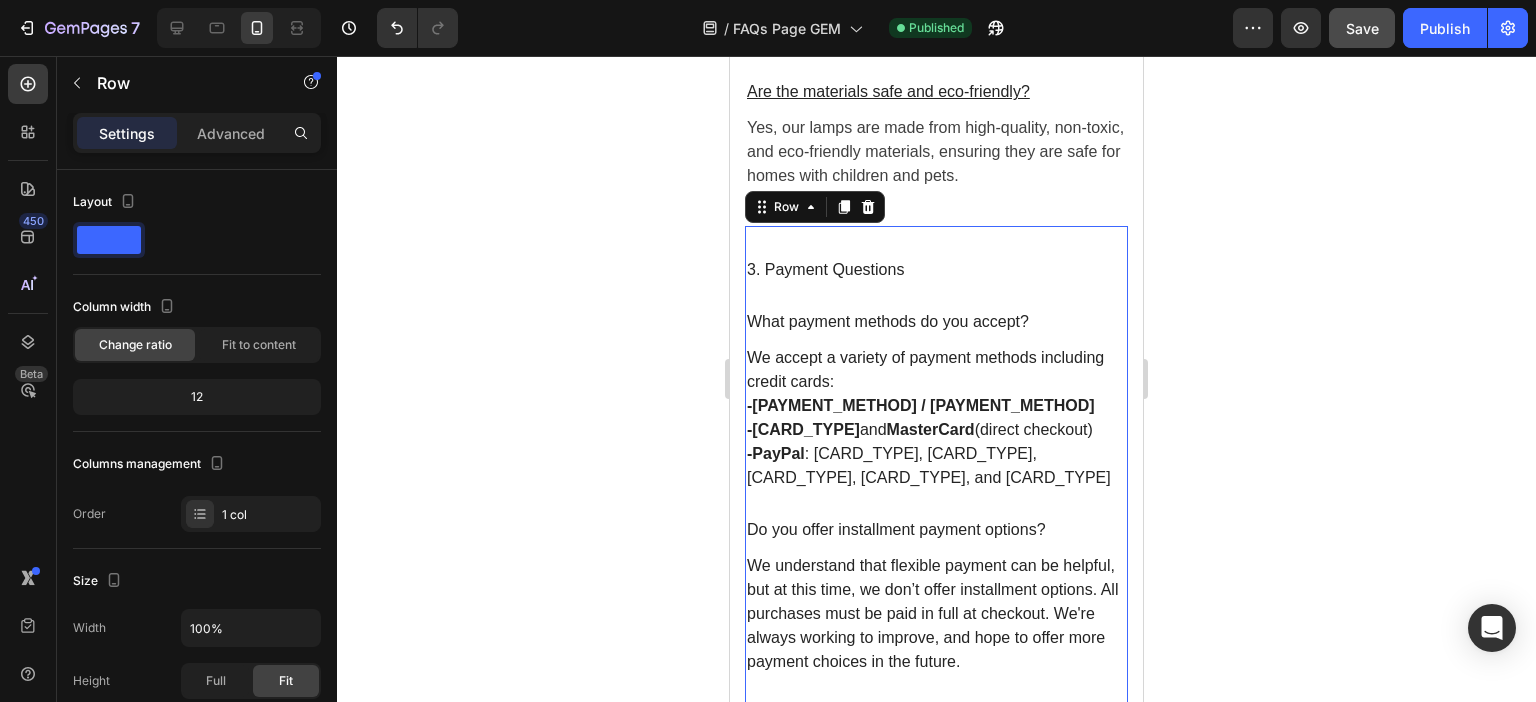 click on "3. Payment Questions Heading What payment methods do you accept? Text block We accept a variety of payment methods including credit cards: -Vipps / MobilePay -Visa  and  MasterCard  (direct checkout) -PayPal : Visa, MasterCard, American Express, Discover, and Diners Club Text block Do you offer installment payment options? Text block We understand that flexible payment can be helpful, but at this time, we don’t offer installment options. All purchases must be paid in full at checkout. We're always working to improve, and hope to offer more payment choices in the future. Text block Is my payment information secure? Text block Yes, we take the security of our customers' payment information seriously. All transactions are processed securely and we use industry-standard encryption technology to protect your information. Text block Row   0" at bounding box center [936, 537] 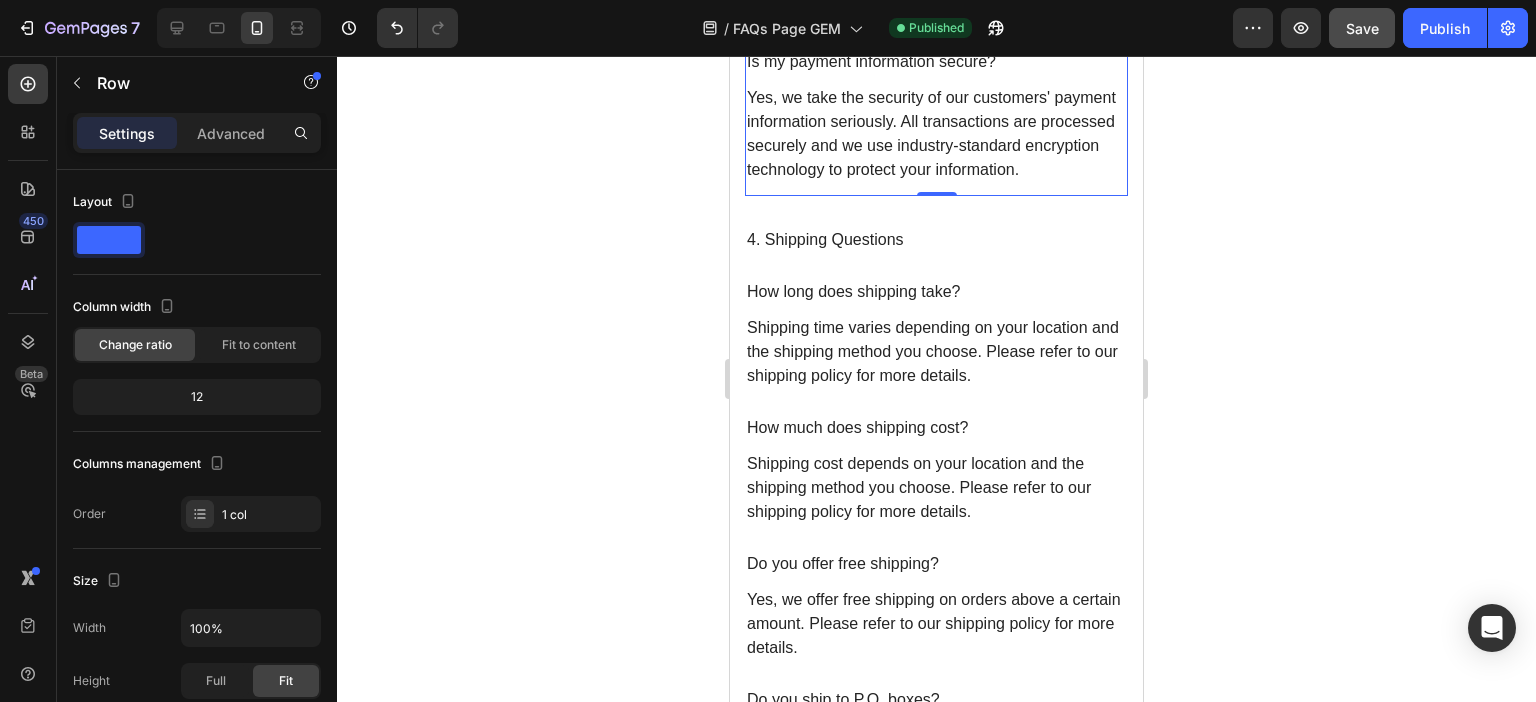 scroll, scrollTop: 3300, scrollLeft: 0, axis: vertical 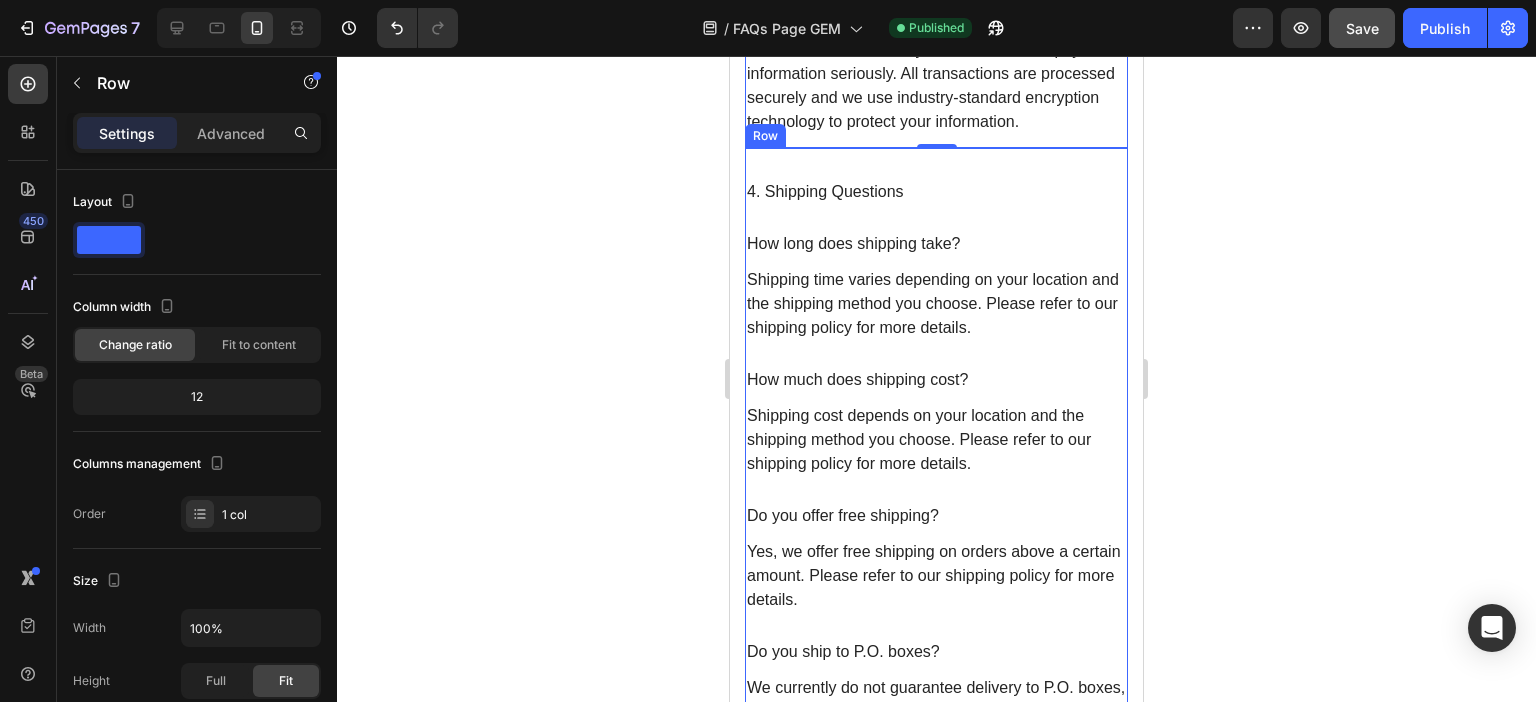 click on "4. Shipping Questions Heading How long does shipping take? Text block Shipping time varies depending on your location and the shipping method you choose. Please refer to our shipping policy for more details. Text block How much does shipping cost? Text block Shipping cost depends on your location and the shipping method you choose. Please refer to our shipping policy for more details. Text block Do you offer free shipping? Text block Yes, we offer free shipping on orders above a certain amount. Please refer to our shipping policy for more details. Text block Do you ship to P.O. boxes? Text block We currently do not guarantee delivery to P.O. boxes, as some of our shipping partners may require a physical address. For the best delivery experience, we recommend using a standard street address at checkout. Text block Row" at bounding box center [936, 479] 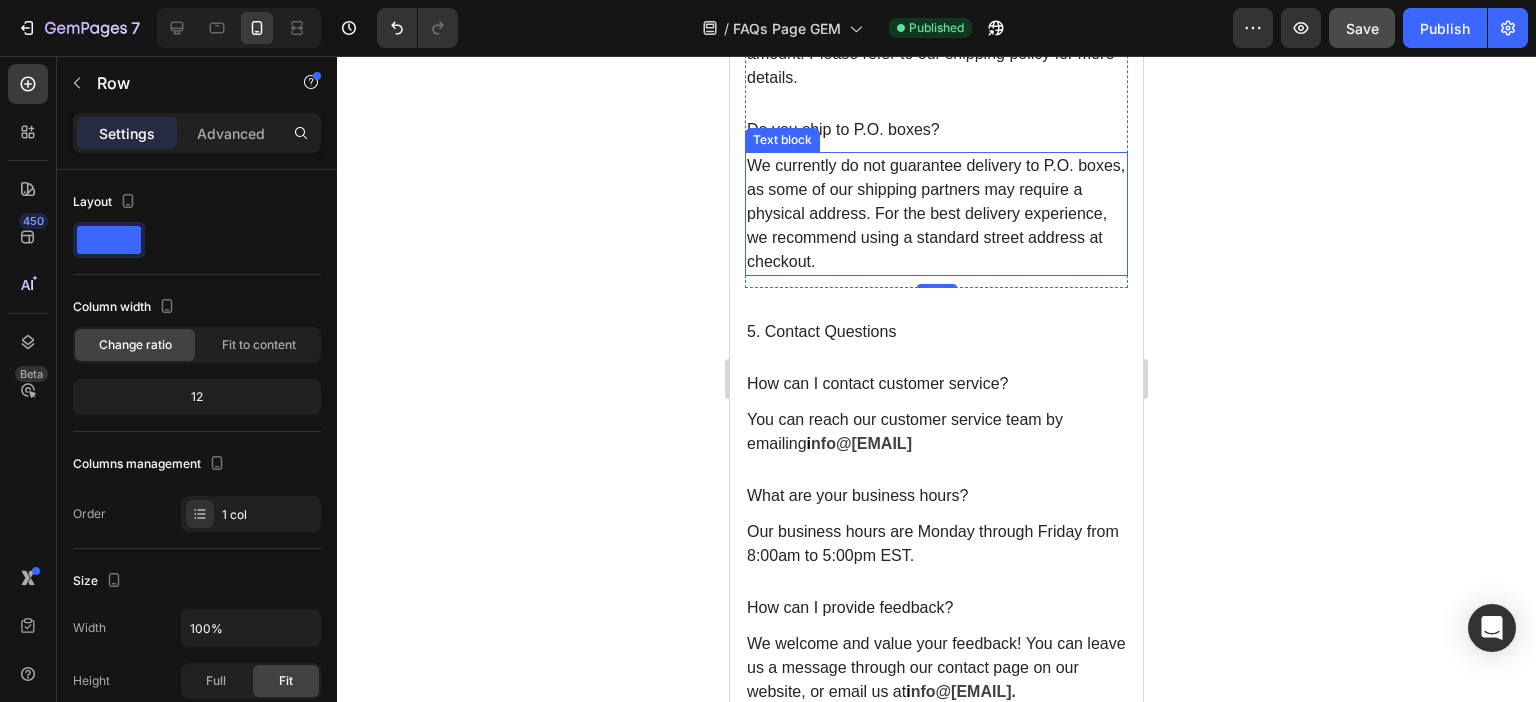 scroll, scrollTop: 3800, scrollLeft: 0, axis: vertical 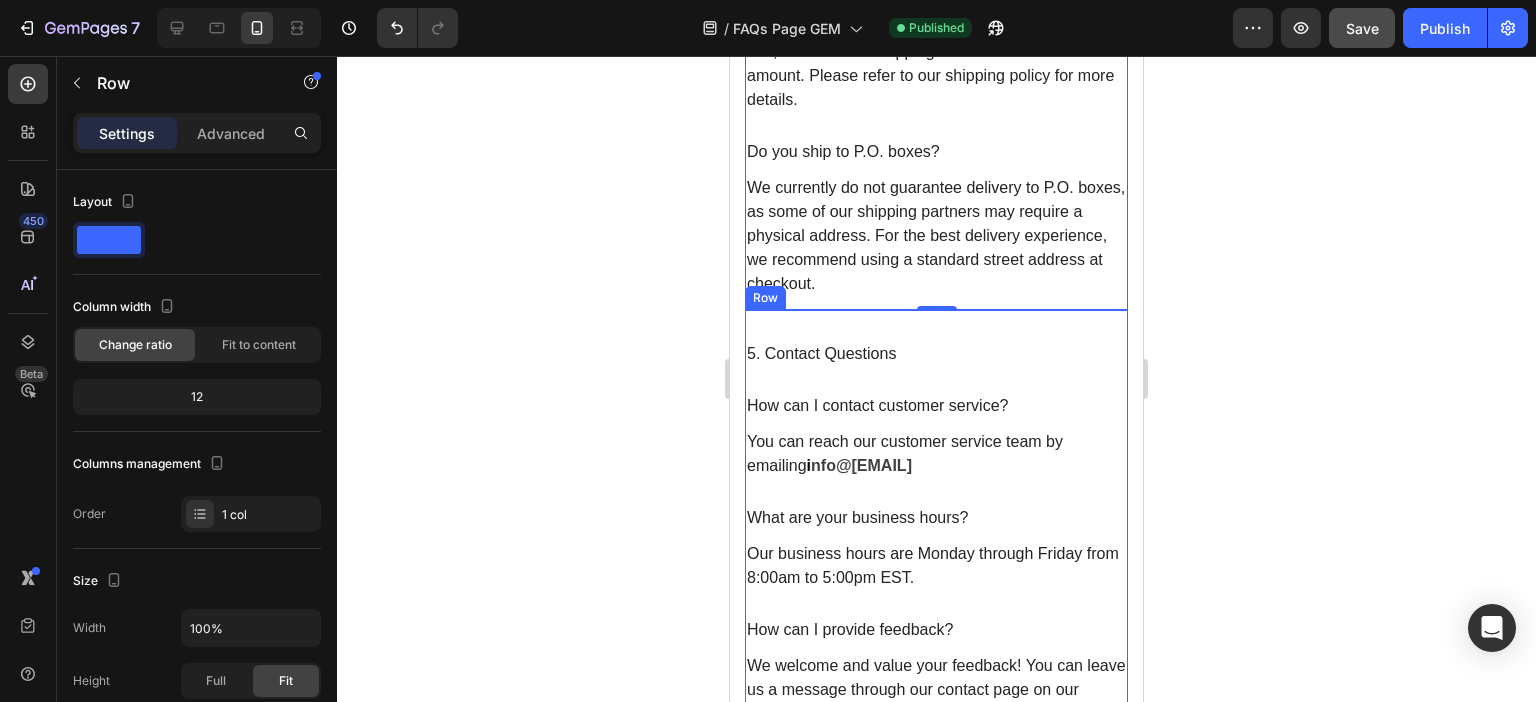 click on "5. Contact Questions Heading How can I contact customer service? Text block You can reach our customer service team by emailing  i nfo@booplights.com Text block What are your business hours? Text block Our business hours are Monday through Friday from 8:00am to 5:00pm EST. Text block How can I provide feedback? Text block We welcome and value your feedback! You can leave us a message through our contact page on our website, or email us at  i nfo@booplights.com. Text block Row" at bounding box center (936, 531) 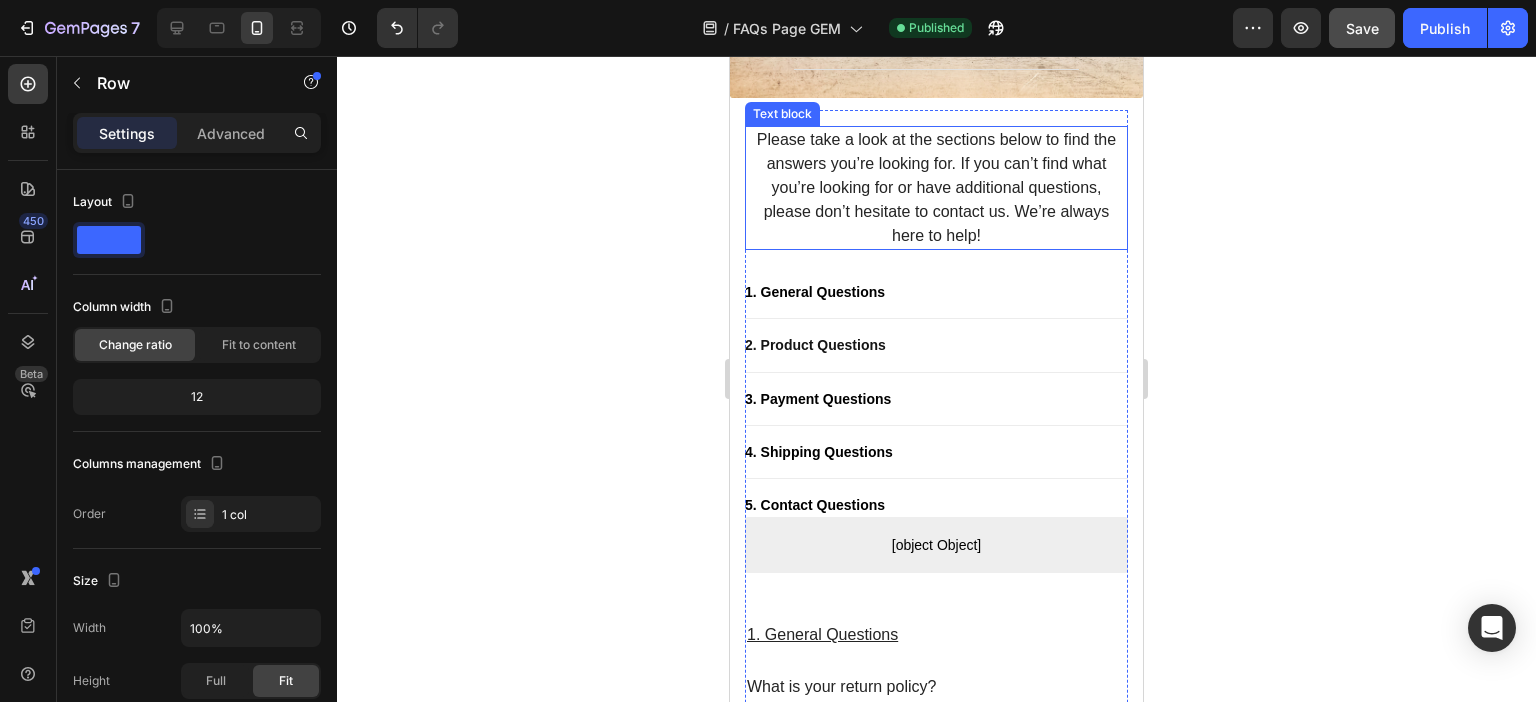 scroll, scrollTop: 200, scrollLeft: 0, axis: vertical 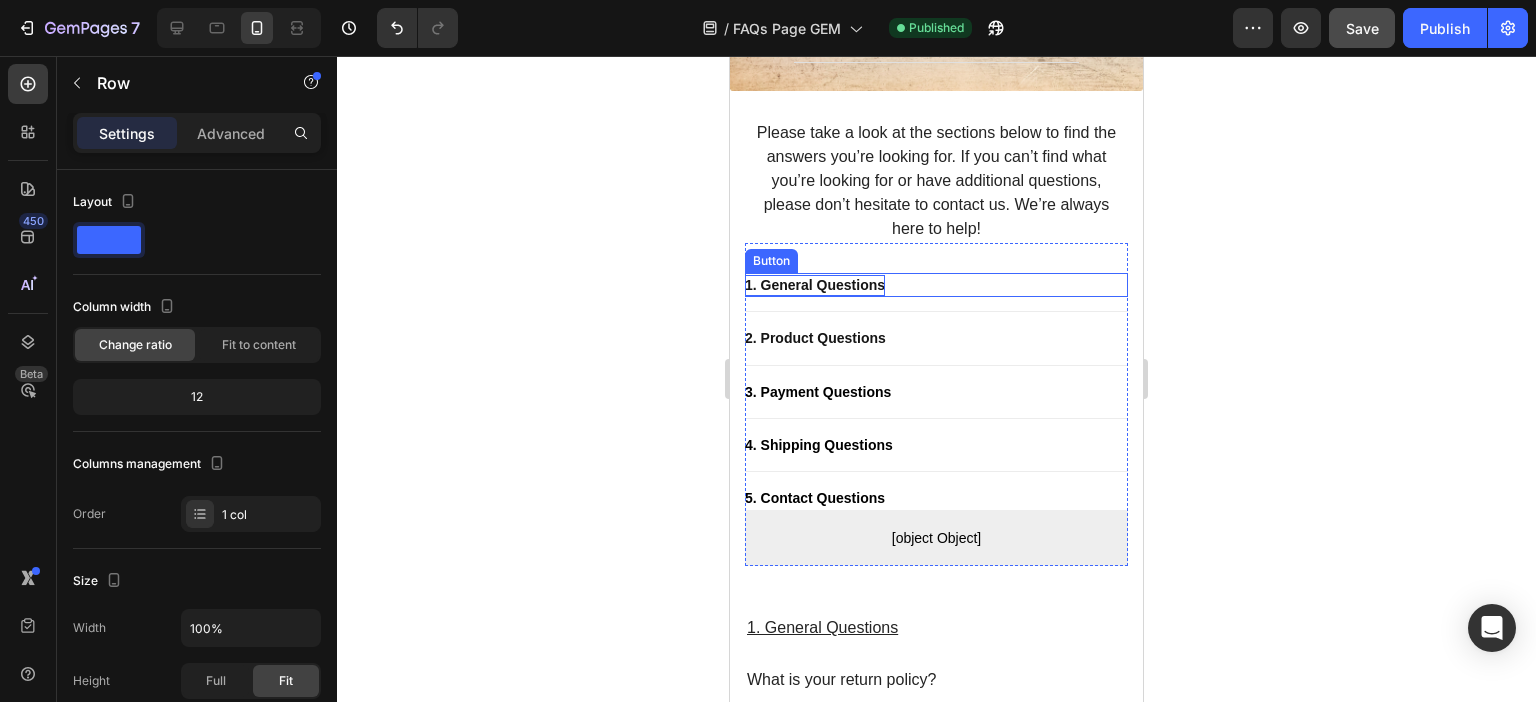 click on "1. General Questions" at bounding box center (815, 285) 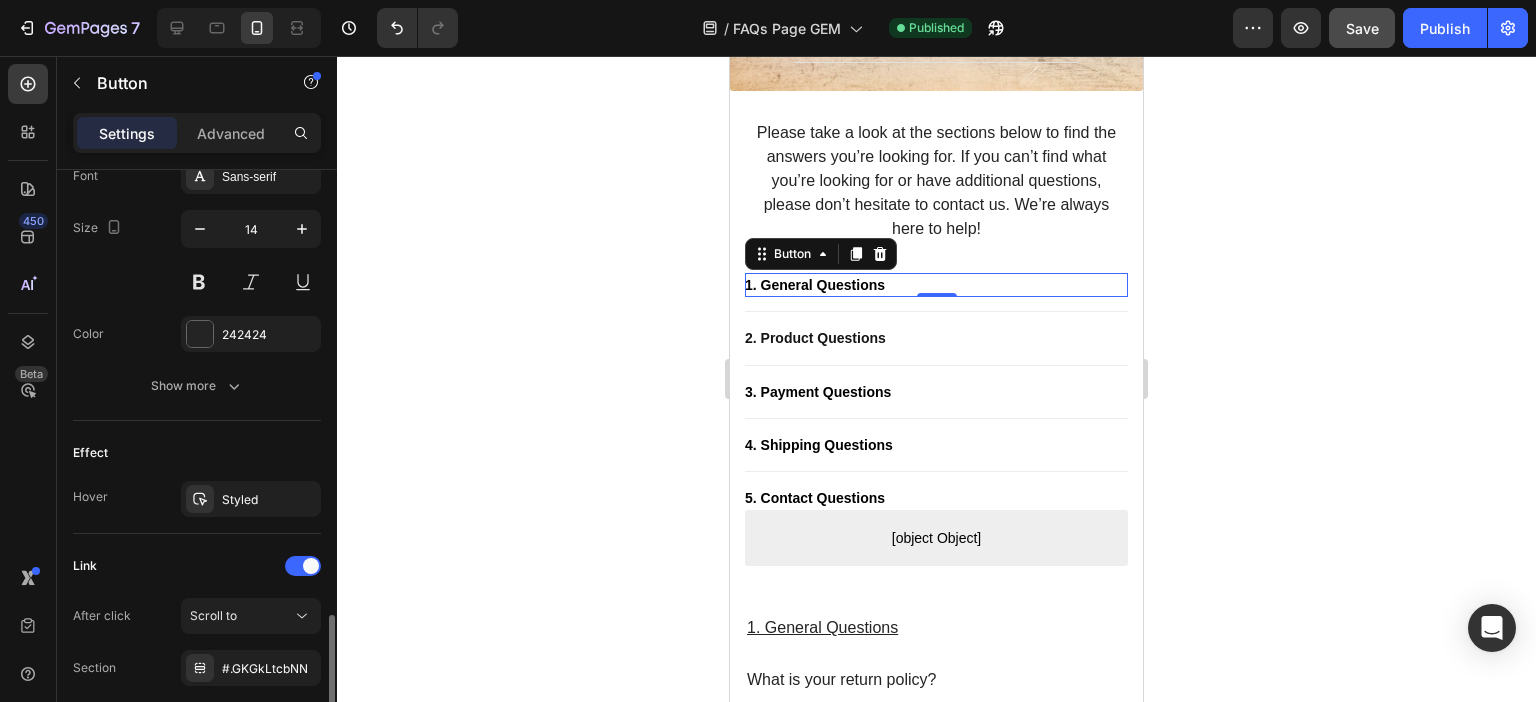 scroll, scrollTop: 900, scrollLeft: 0, axis: vertical 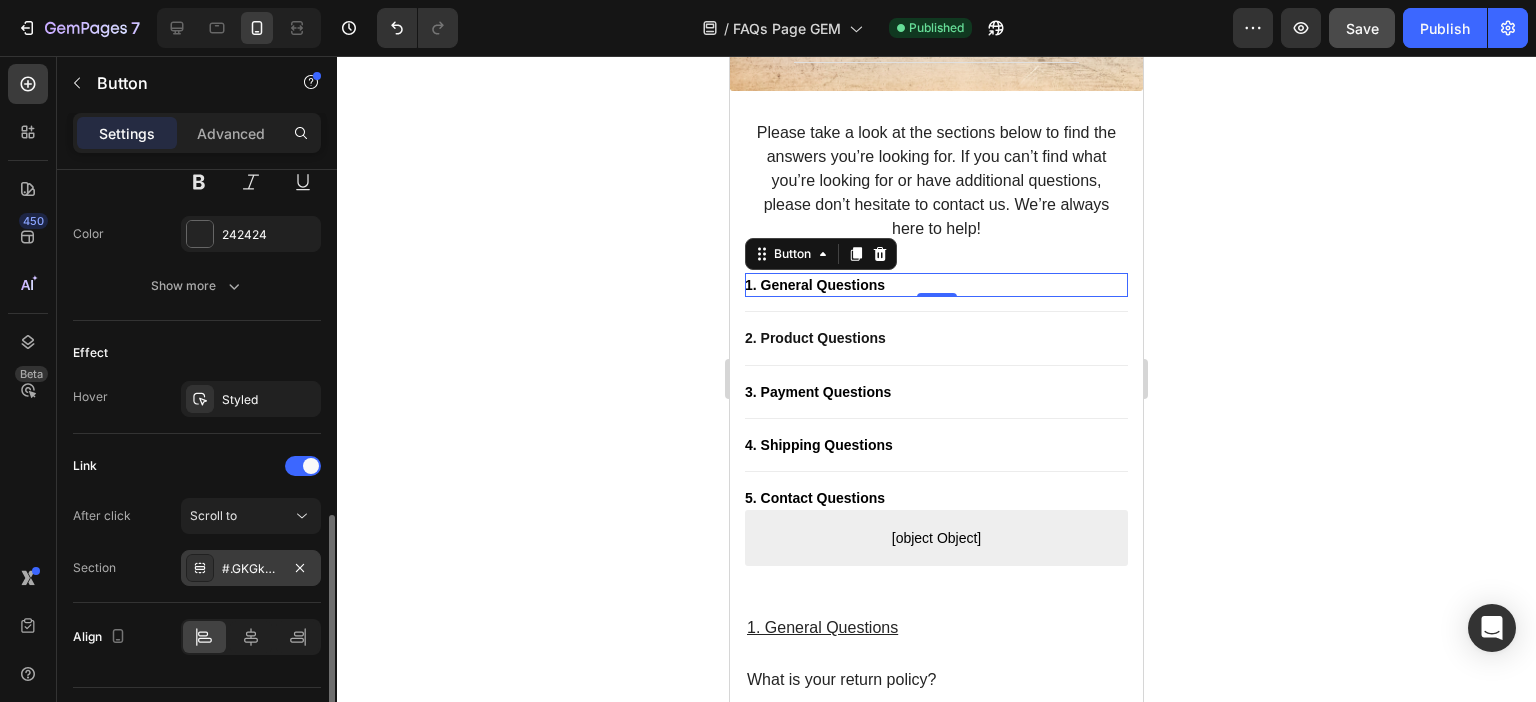 click on "#.GKGkLtcbNN" at bounding box center [251, 569] 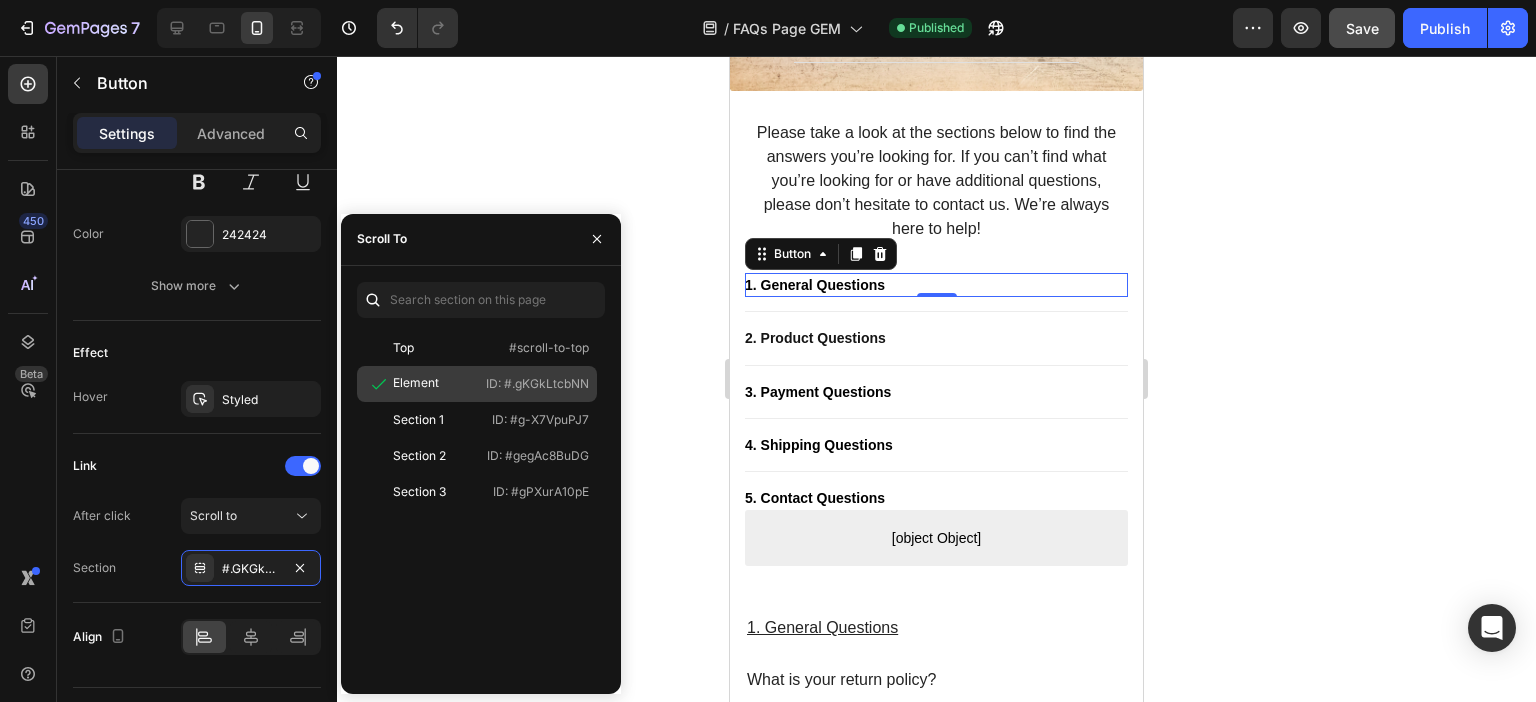 click on "Element" 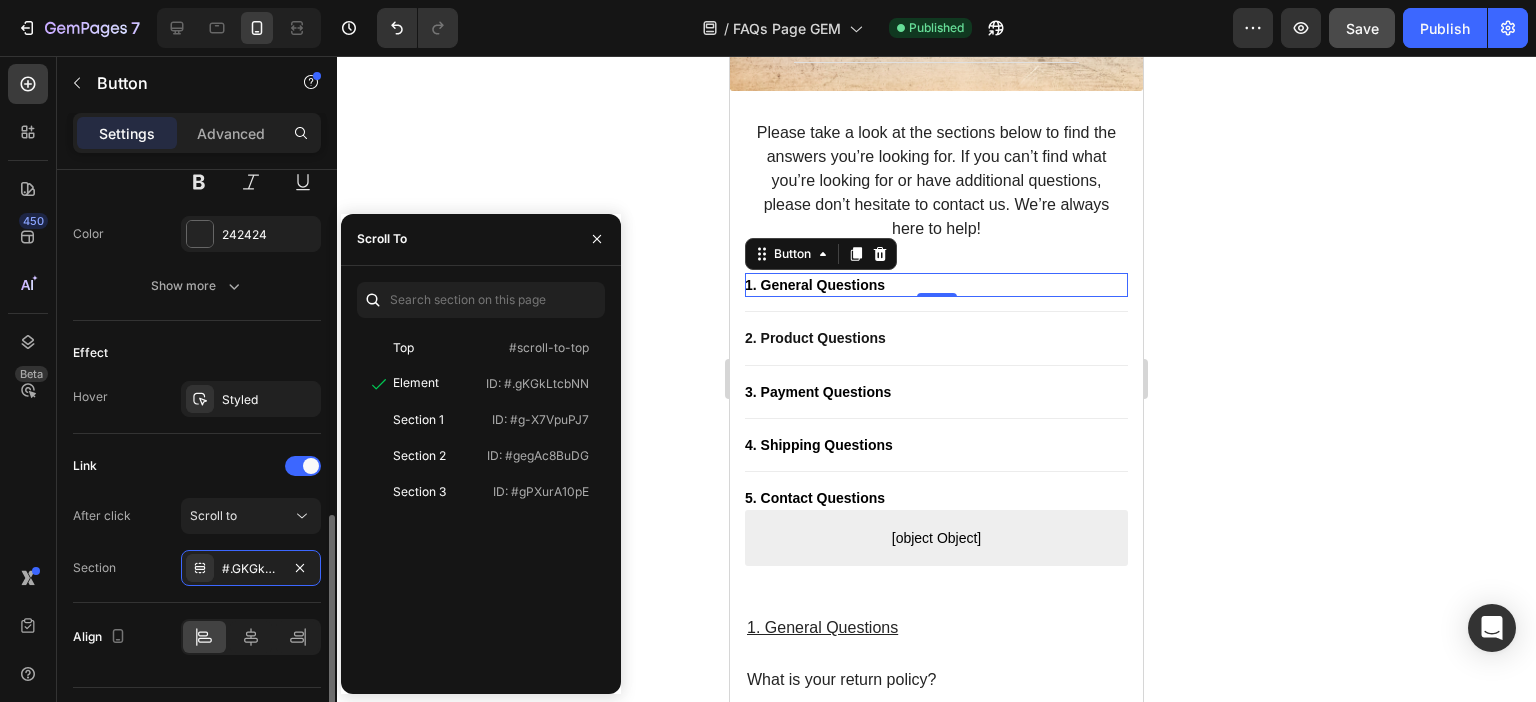 click on "Link After click Scroll to Section #.GKGkLtcbNN" 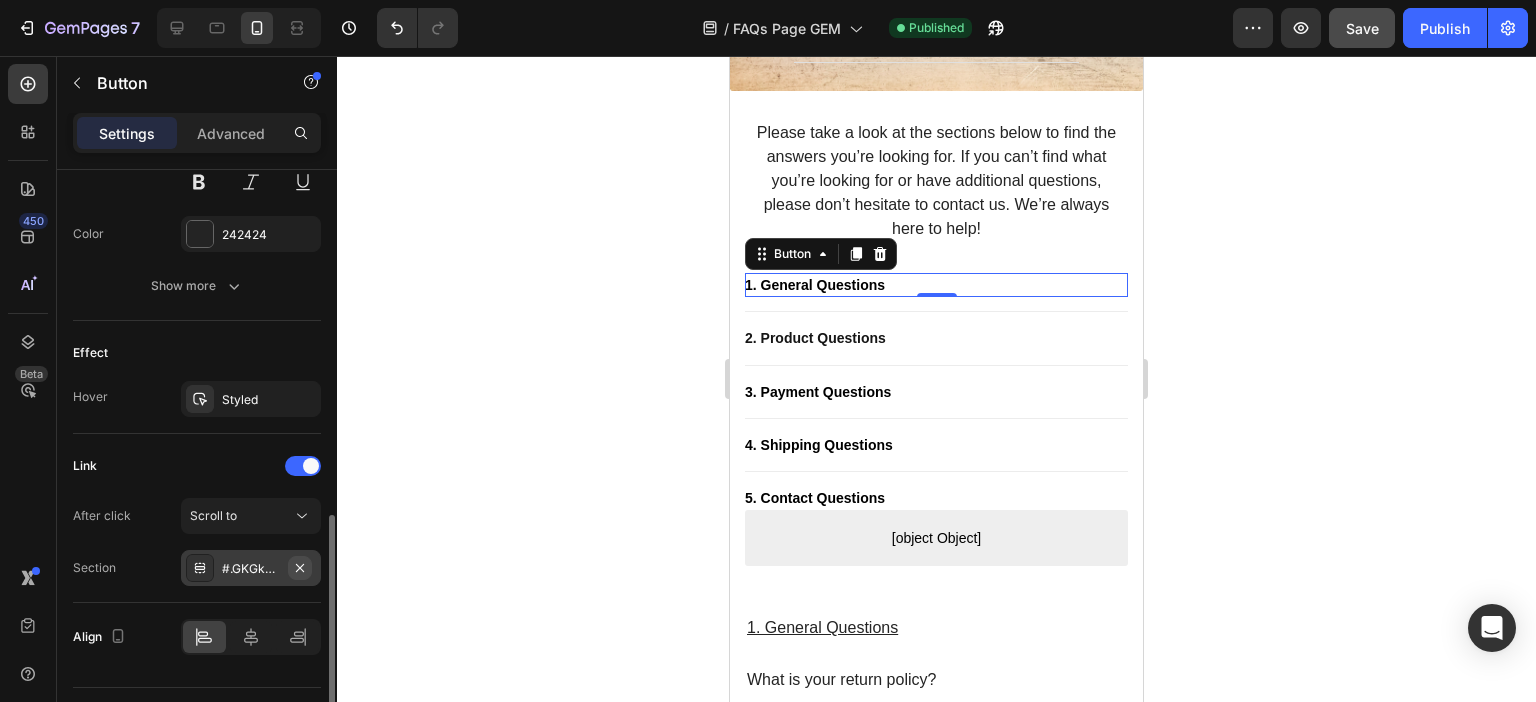 click 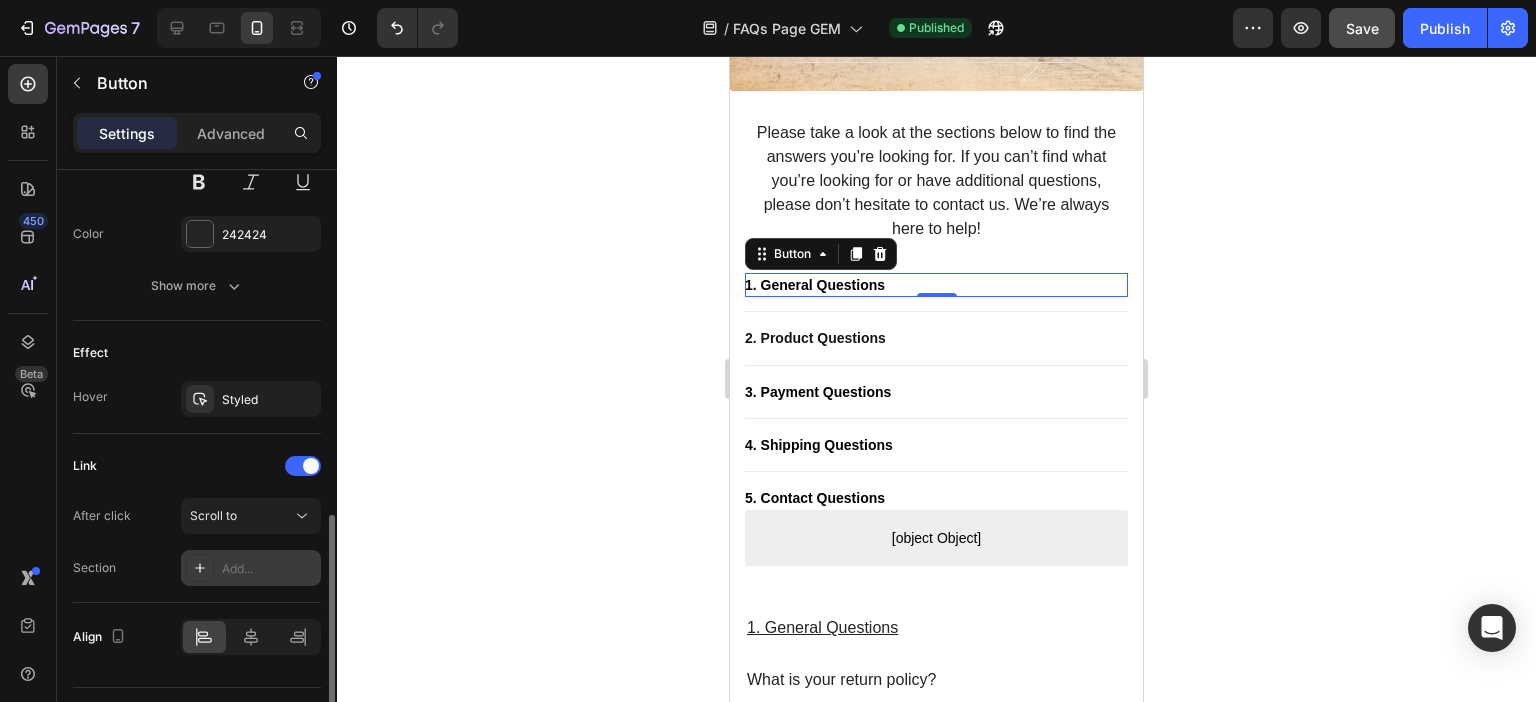 click 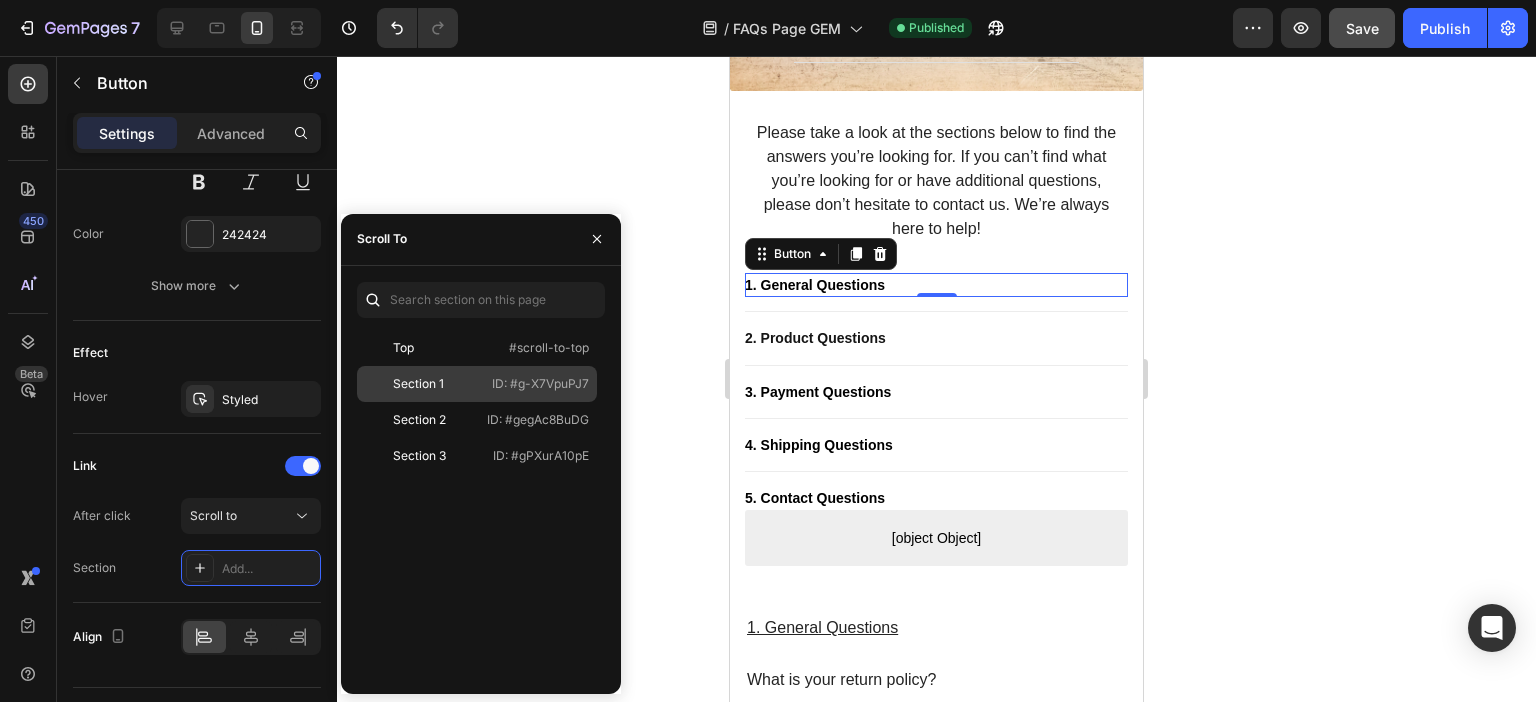 click on "Section 1" 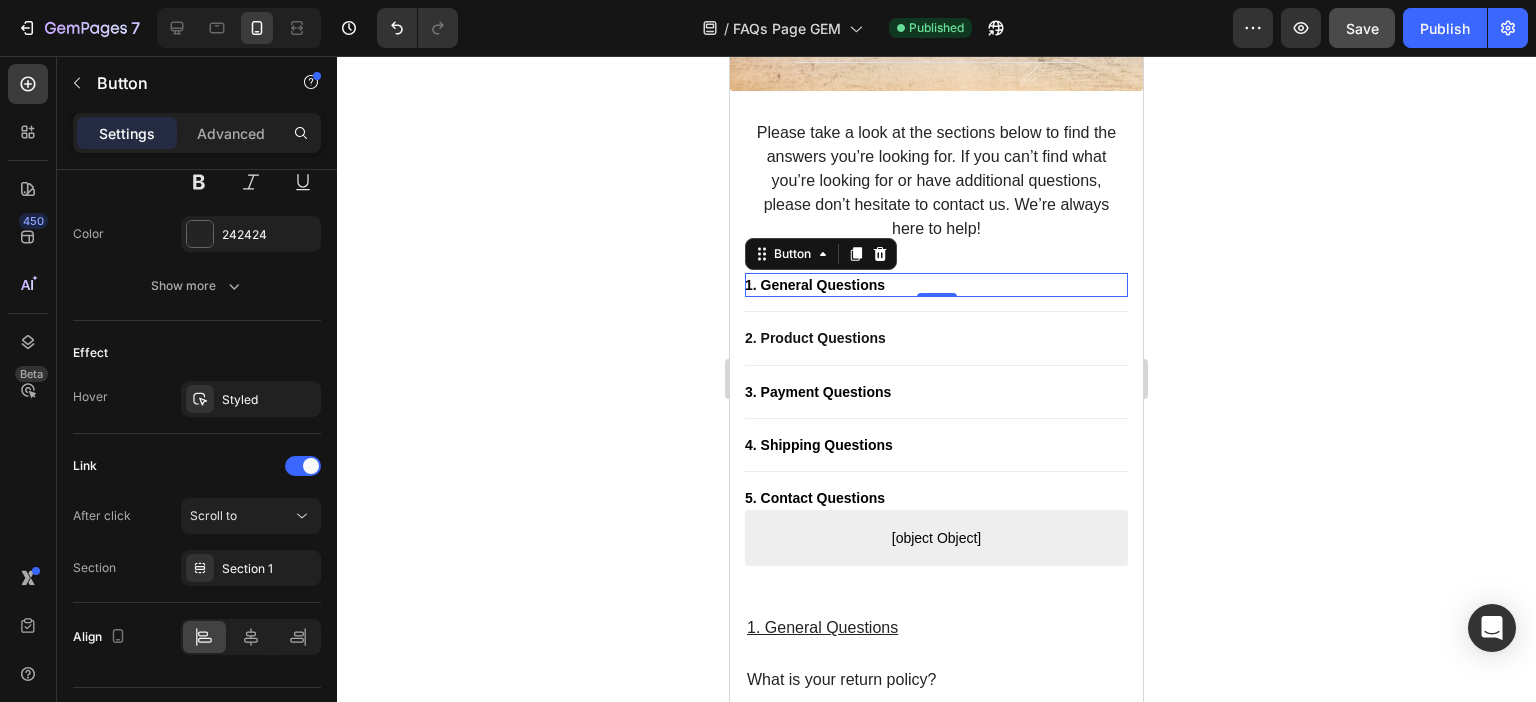 drag, startPoint x: 1388, startPoint y: 293, endPoint x: 1337, endPoint y: 302, distance: 51.78803 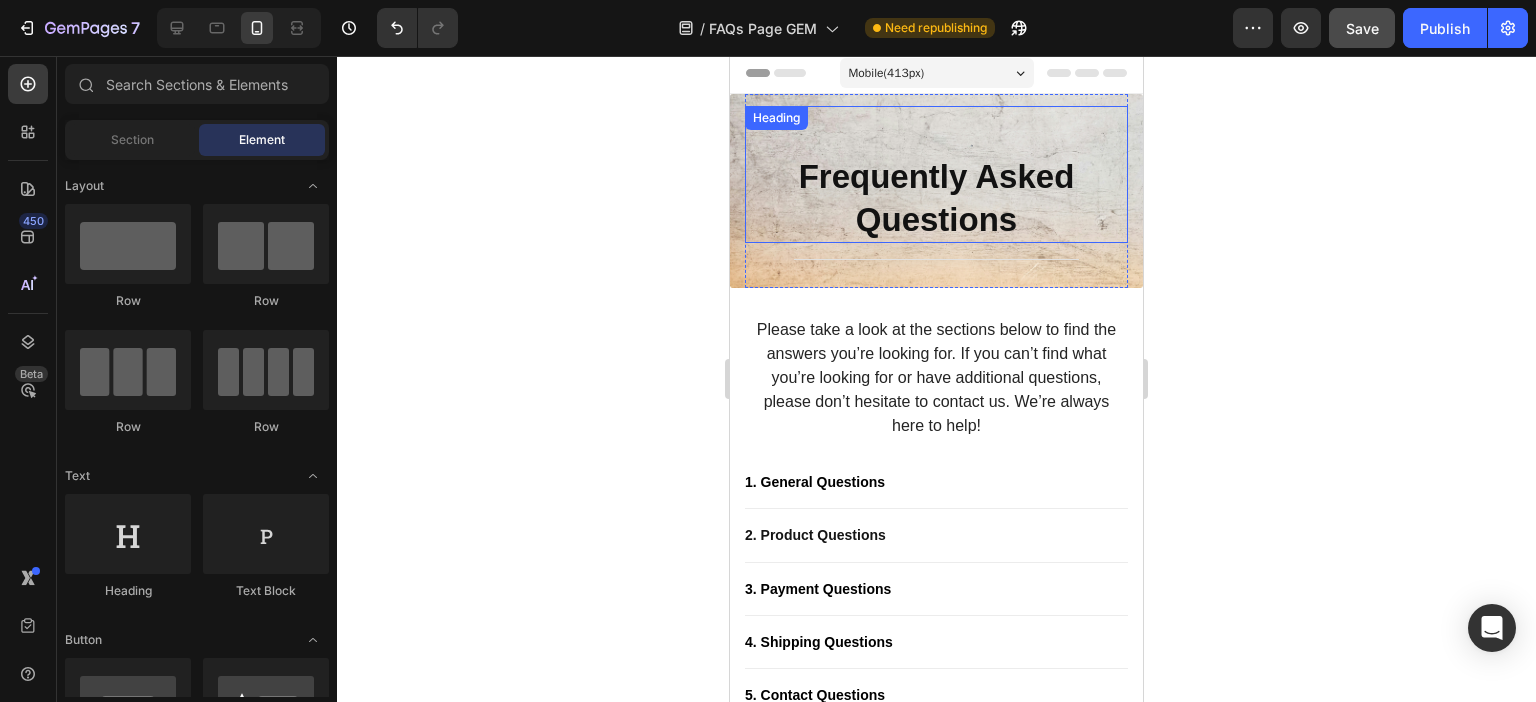 scroll, scrollTop: 0, scrollLeft: 0, axis: both 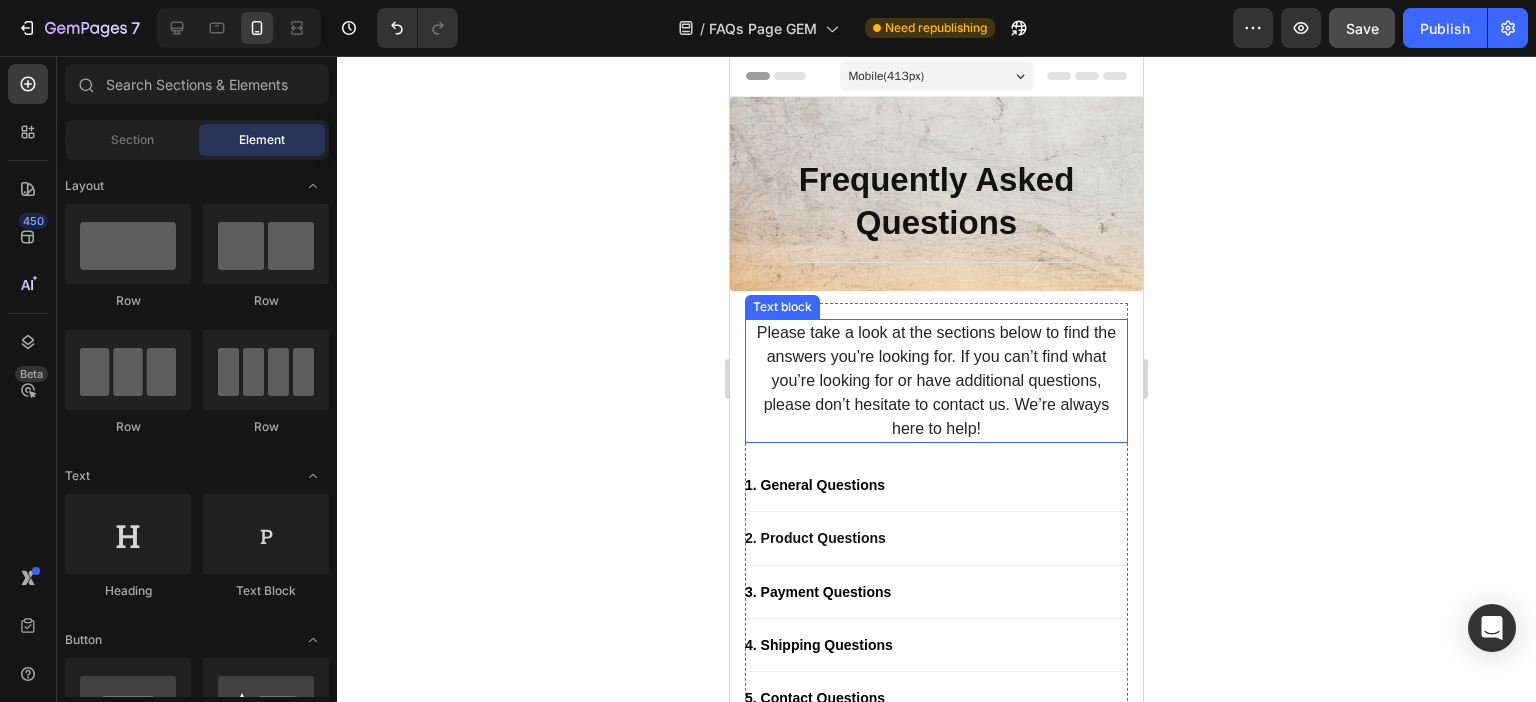 click on "Please take a look at the sections below to find the answers you’re looking for. If you can’t find what you’re looking for or have additional questions, please don’t hesitate to contact us. We’re always here to help!" at bounding box center [936, 381] 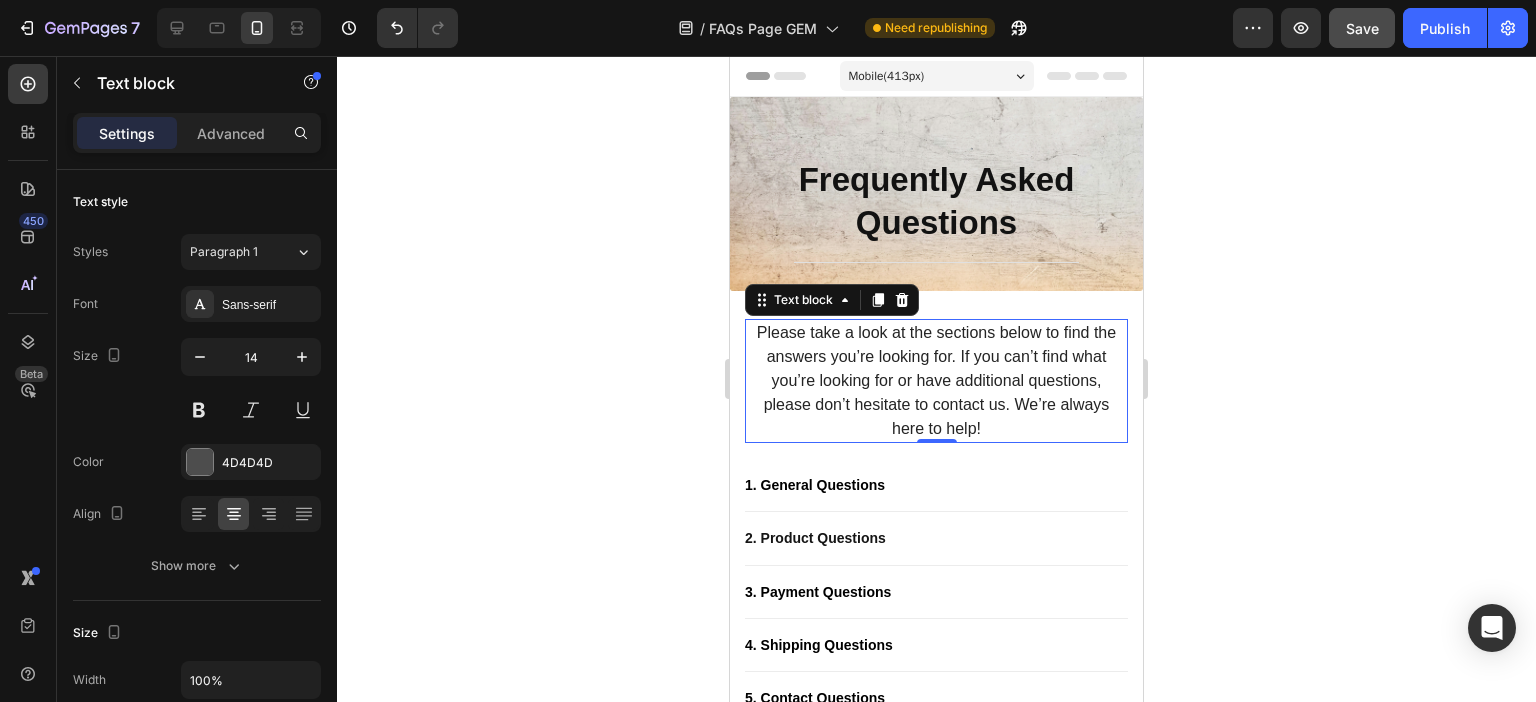 click on "Please take a look at the sections below to find the answers you’re looking for. If you can’t find what you’re looking for or have additional questions, please don’t hesitate to contact us. We’re always here to help!" at bounding box center [936, 381] 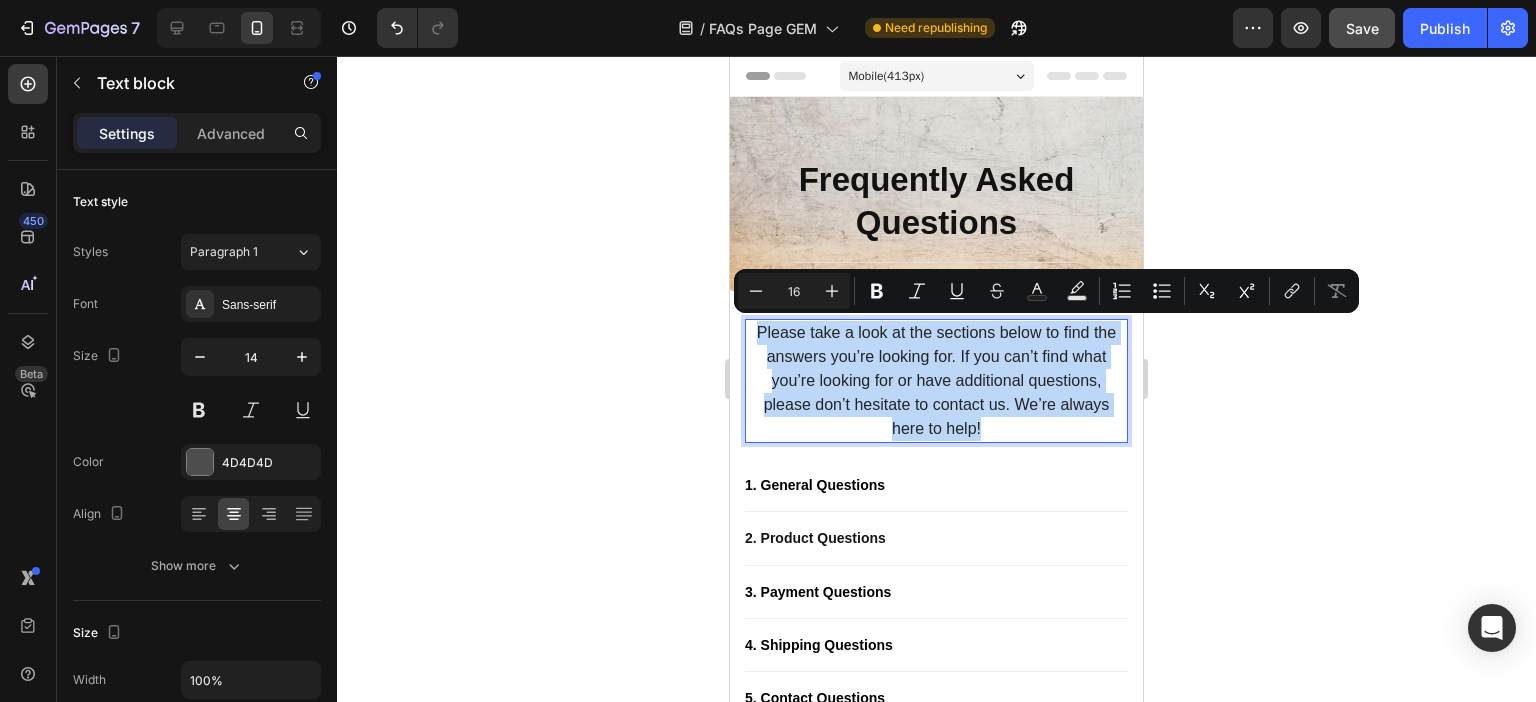 click on "Please take a look at the sections below to find the answers you’re looking for. If you can’t find what you’re looking for or have additional questions, please don’t hesitate to contact us. We’re always here to help!" at bounding box center (936, 381) 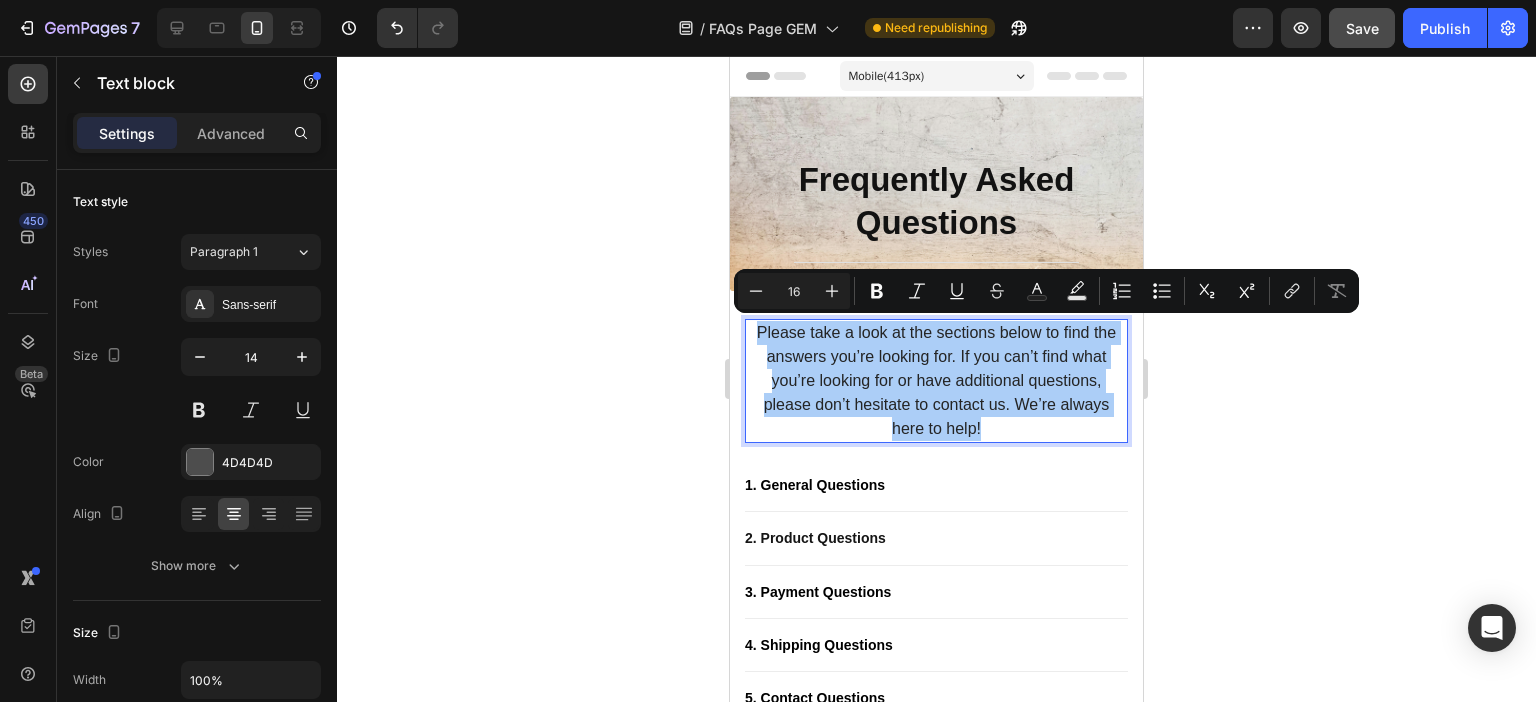 click 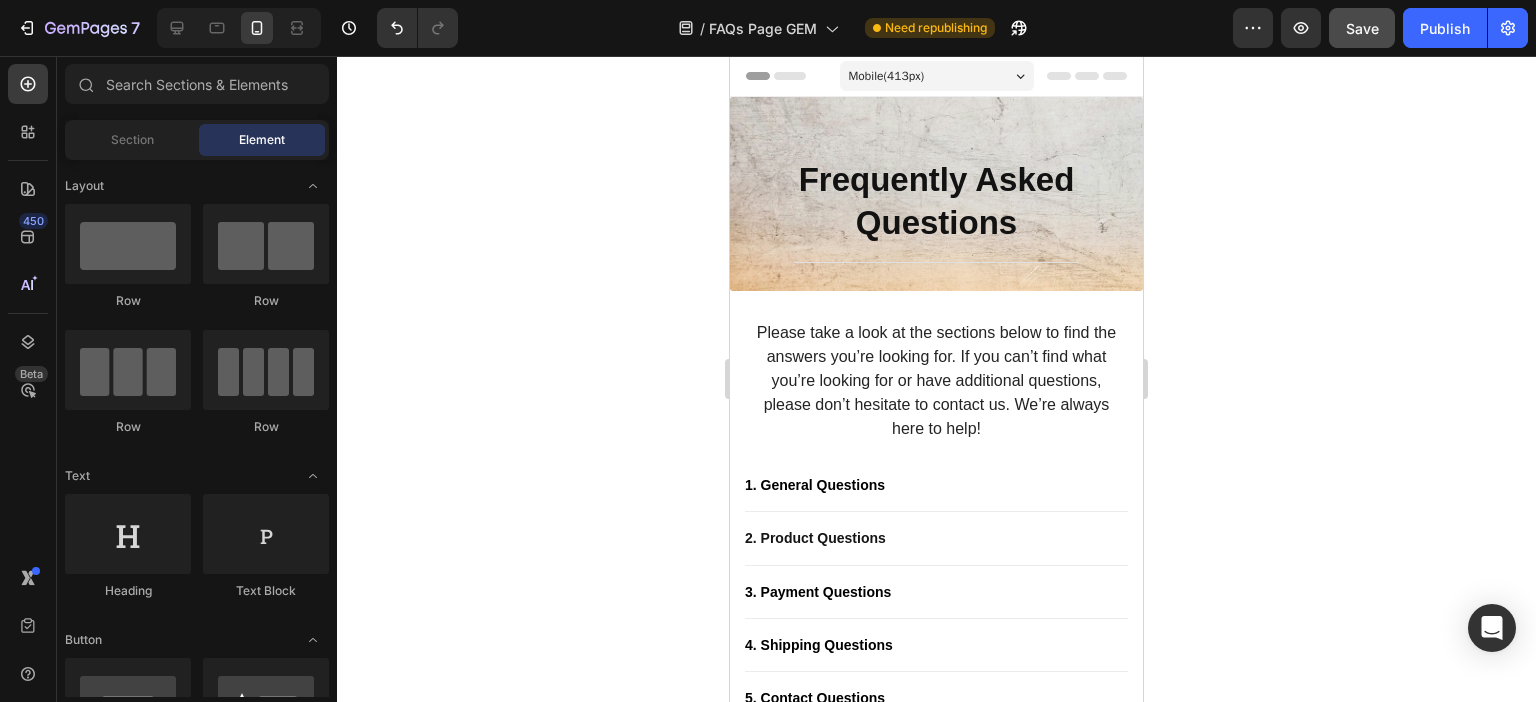 click on "Please take a look at the sections below to find the answers you’re looking for. If you can’t find what you’re looking for or have additional questions, please don’t hesitate to contact us. We’re always here to help!" at bounding box center [936, 381] 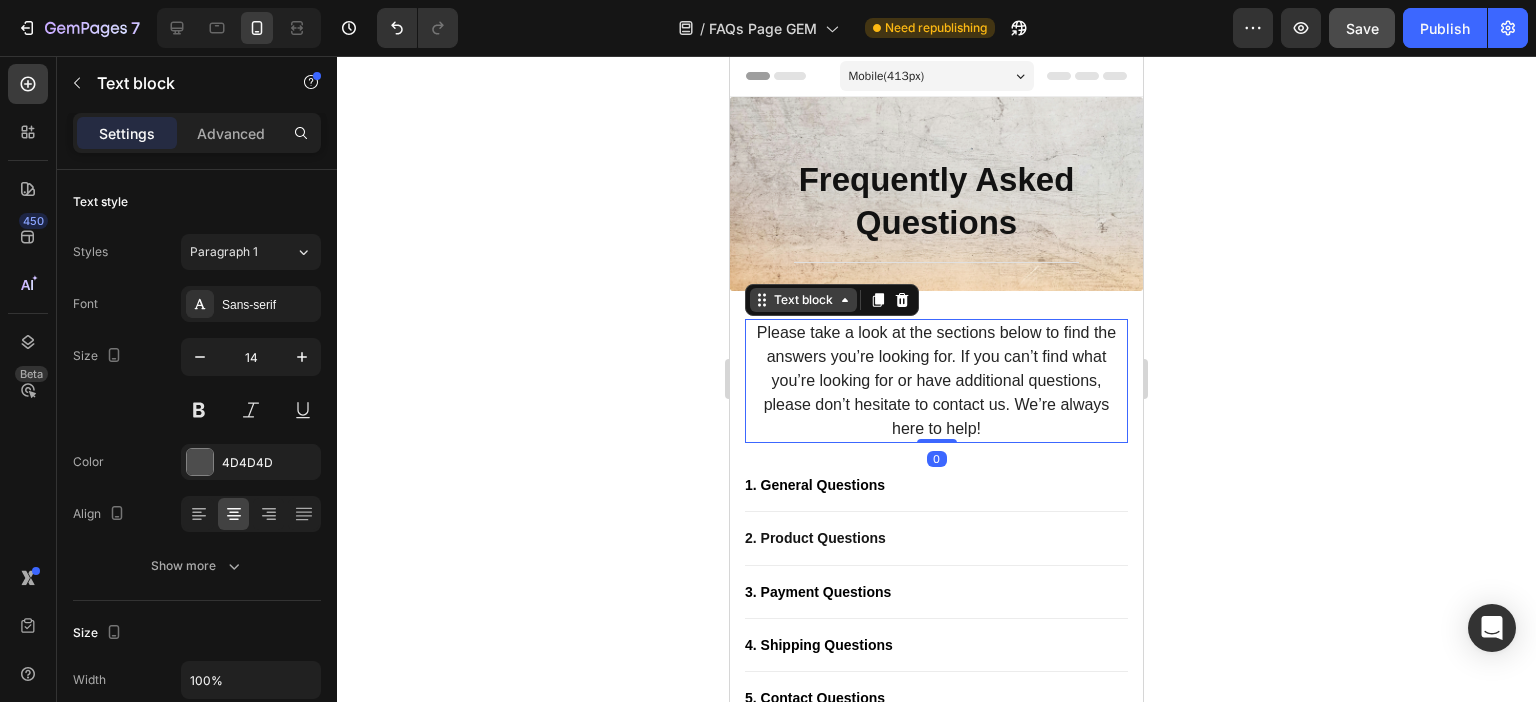 click on "Text block" at bounding box center (832, 300) 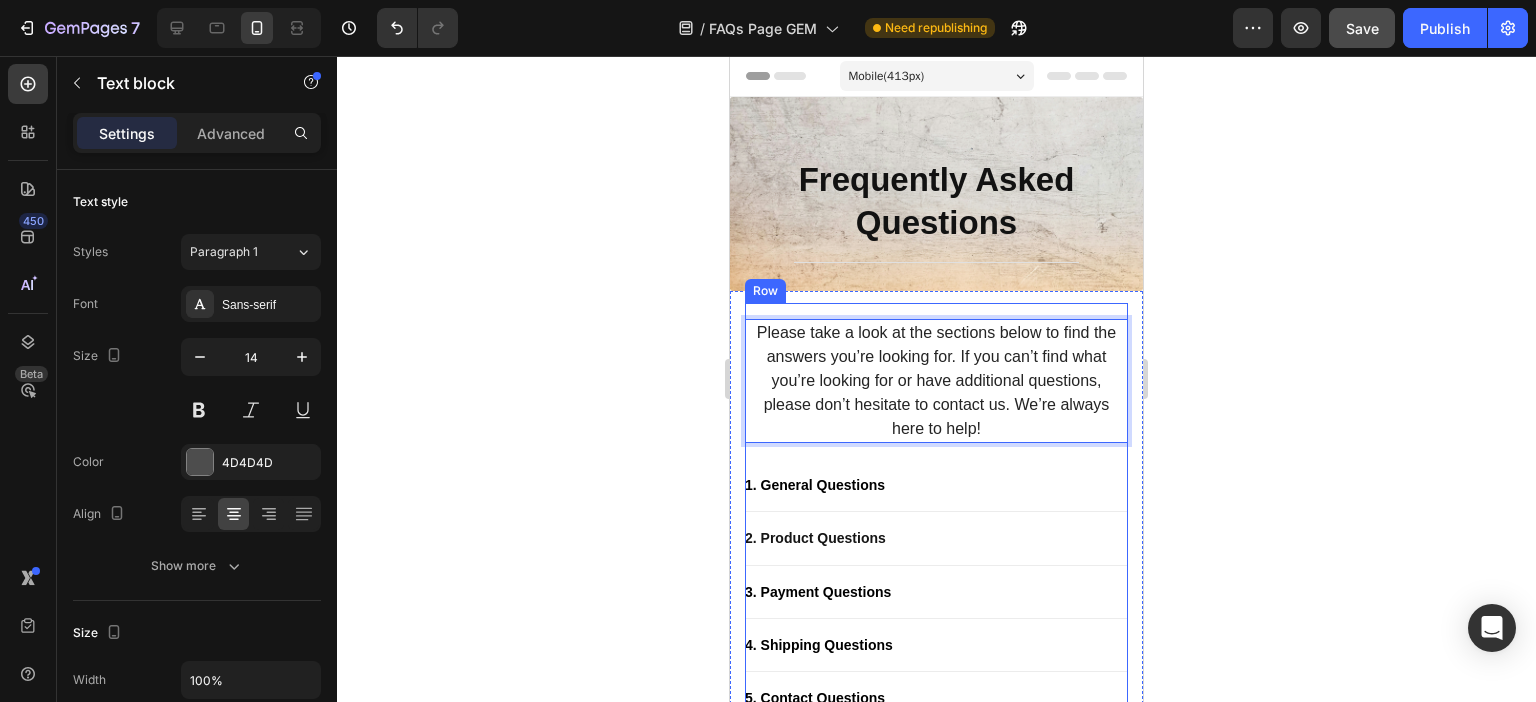 click on "Please take a look at the sections below to find the answers you’re looking for. If you can’t find what you’re looking for or have additional questions, please don’t hesitate to contact us. We’re always here to help! Text block   0 1. General Questions Button                Title Line 2. Product Questions Button                Title Line 3. Payment Questions Button                Title Line 4. Shipping Questions Button                Title Line 5. Contact Questions Button
[object Object]
Custom Menu Active Row 1. General Questions Heading What is your return policy? Text block We want you to be completely satisfied with your purchase, so we accept returns on all items within 30 days of the purchase date. To start a return, please visit our Returns page and follow the instructions. Text block How do I track my order? Text block Text block Can I cancel or modify my order? Text block Text block Do you have a physical store? Text block Text block Row Heading Text block" at bounding box center [936, 2487] 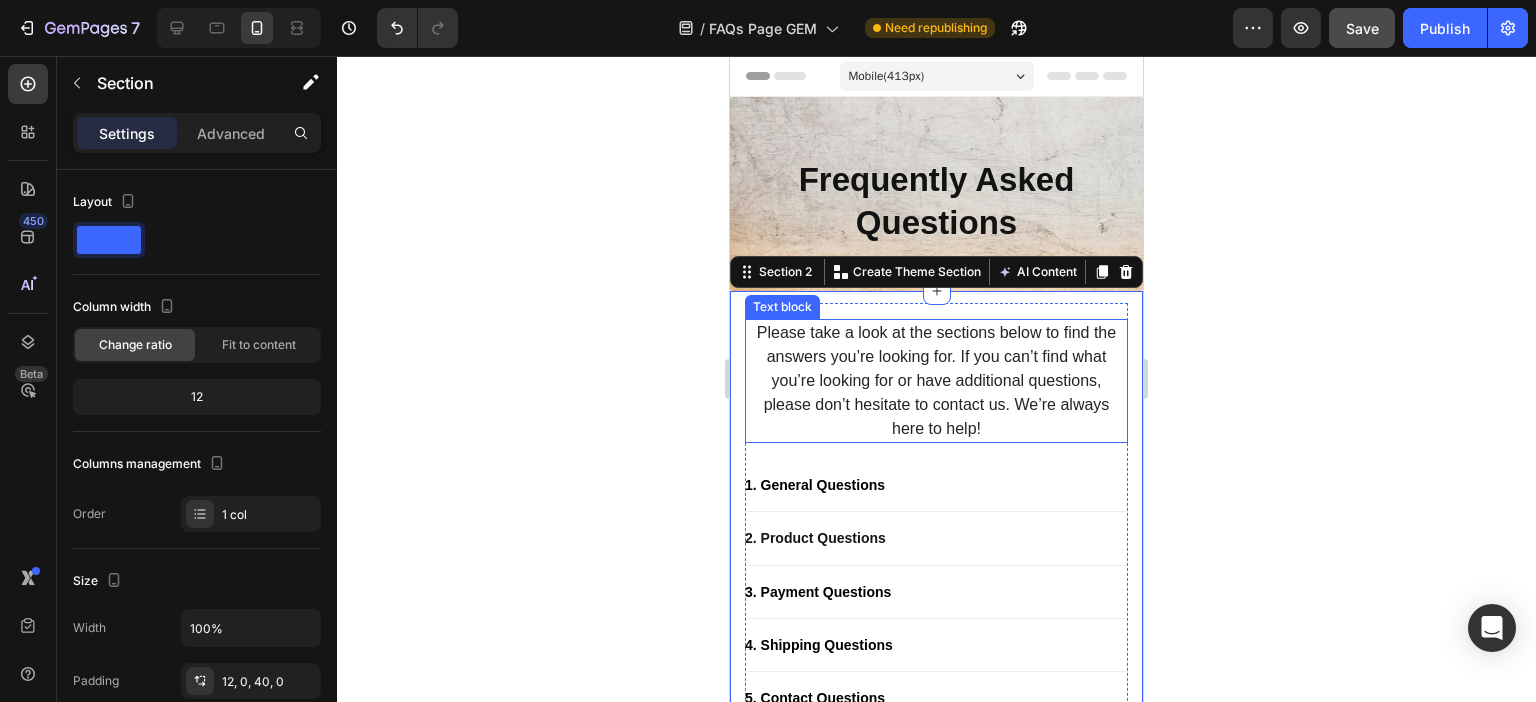 click on "Please take a look at the sections below to find the answers you’re looking for. If you can’t find what you’re looking for or have additional questions, please don’t hesitate to contact us. We’re always here to help!" at bounding box center (936, 381) 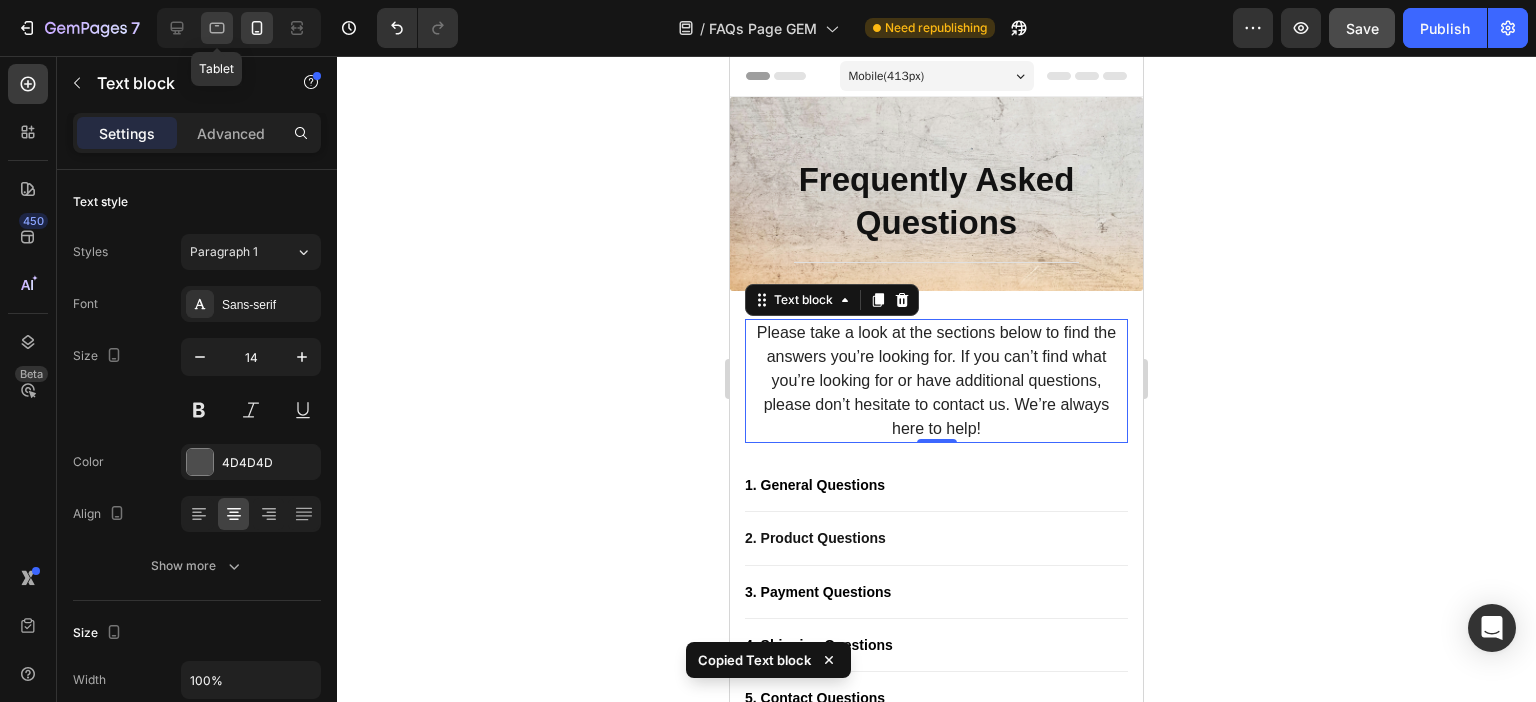 click 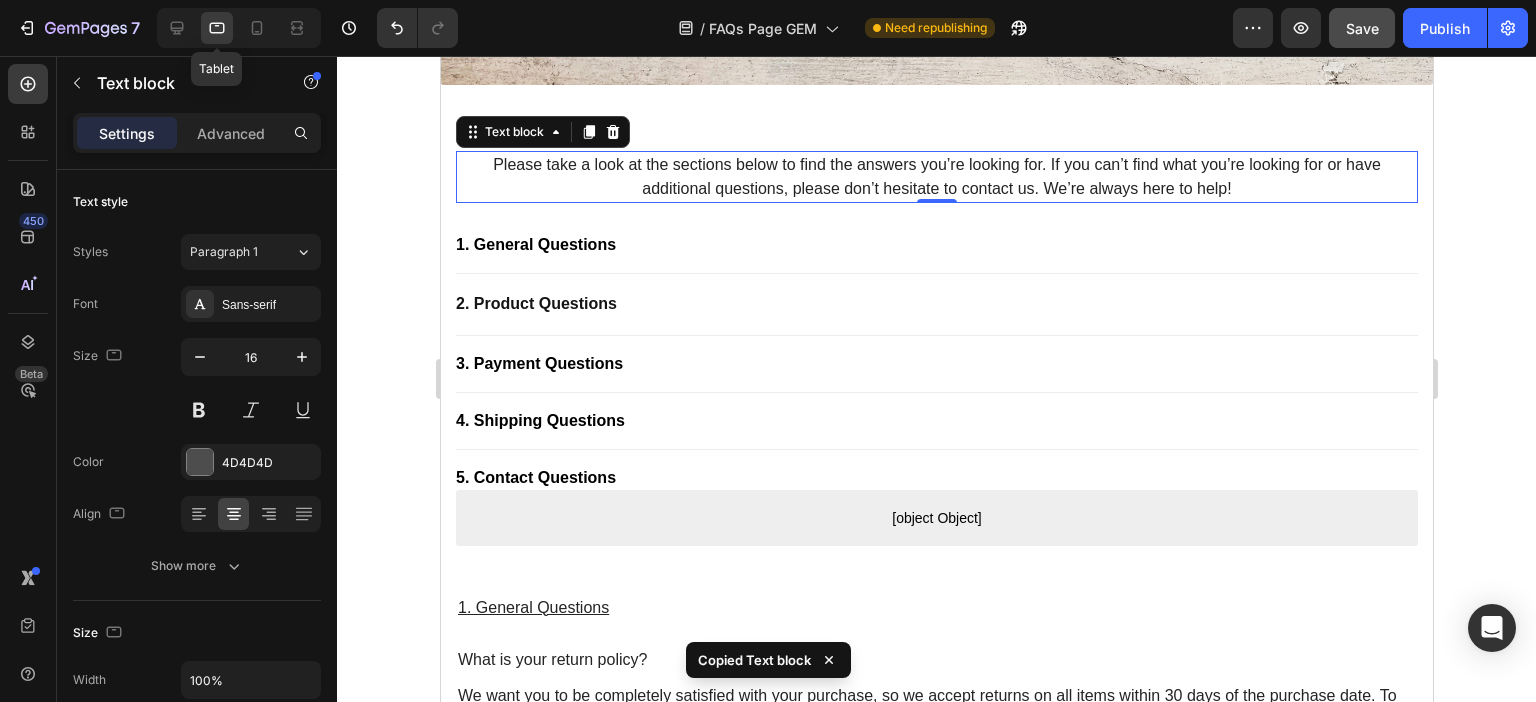 scroll, scrollTop: 200, scrollLeft: 0, axis: vertical 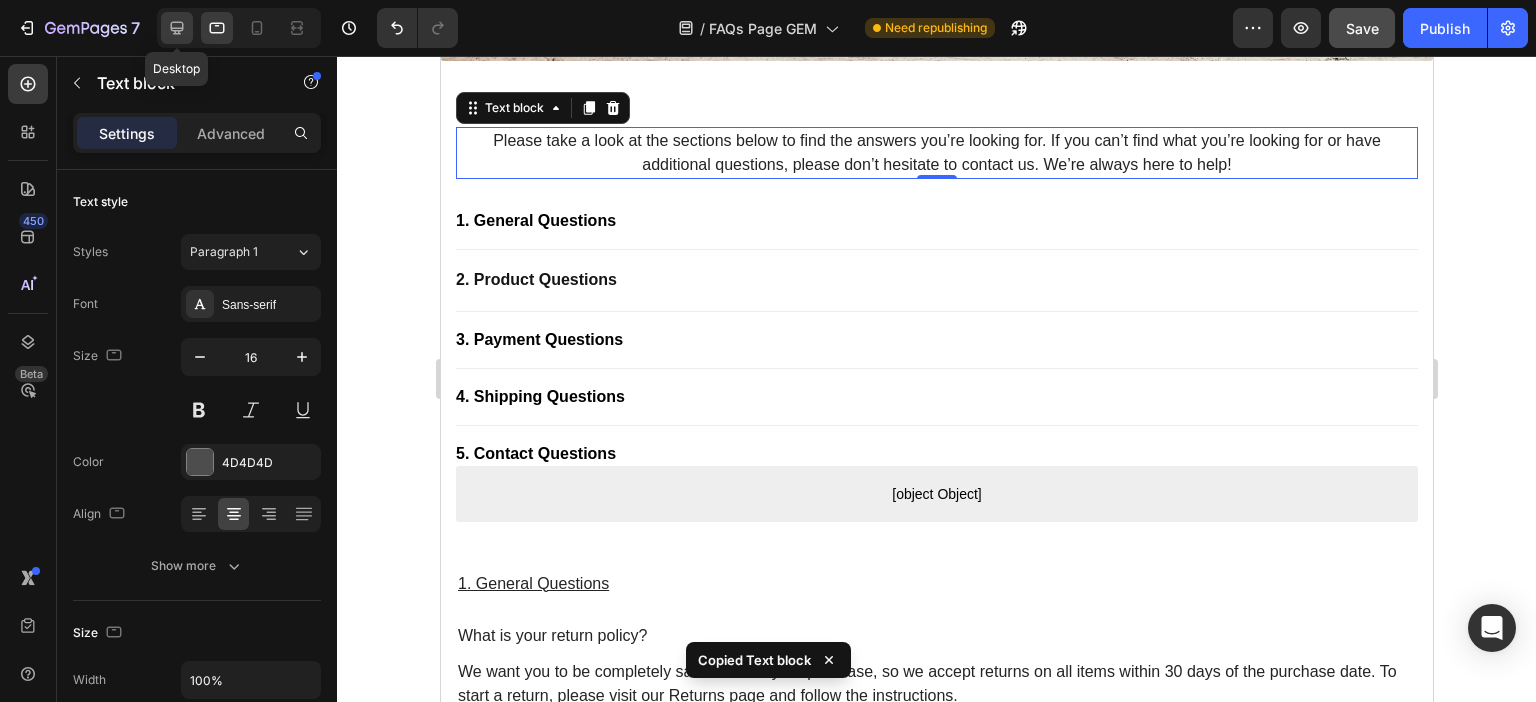click 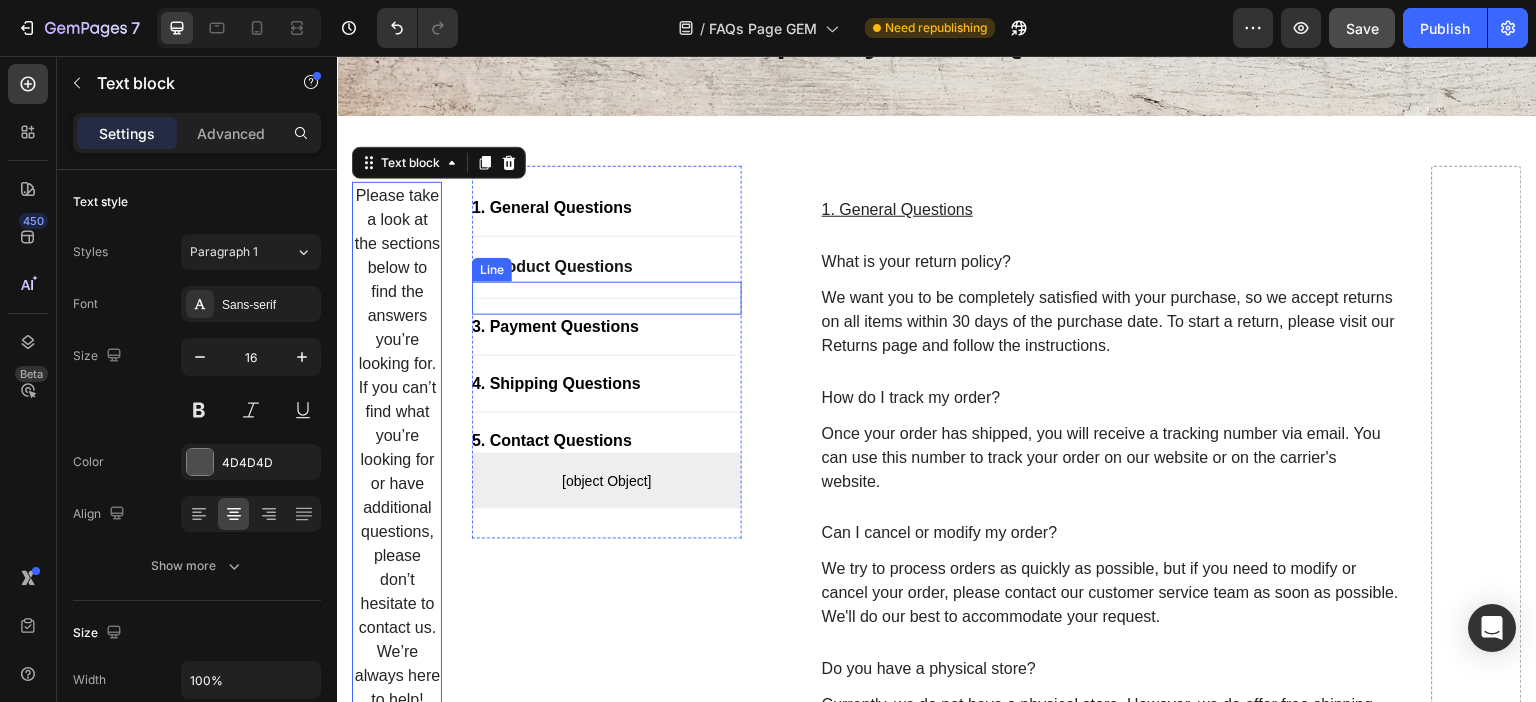 scroll, scrollTop: 100, scrollLeft: 0, axis: vertical 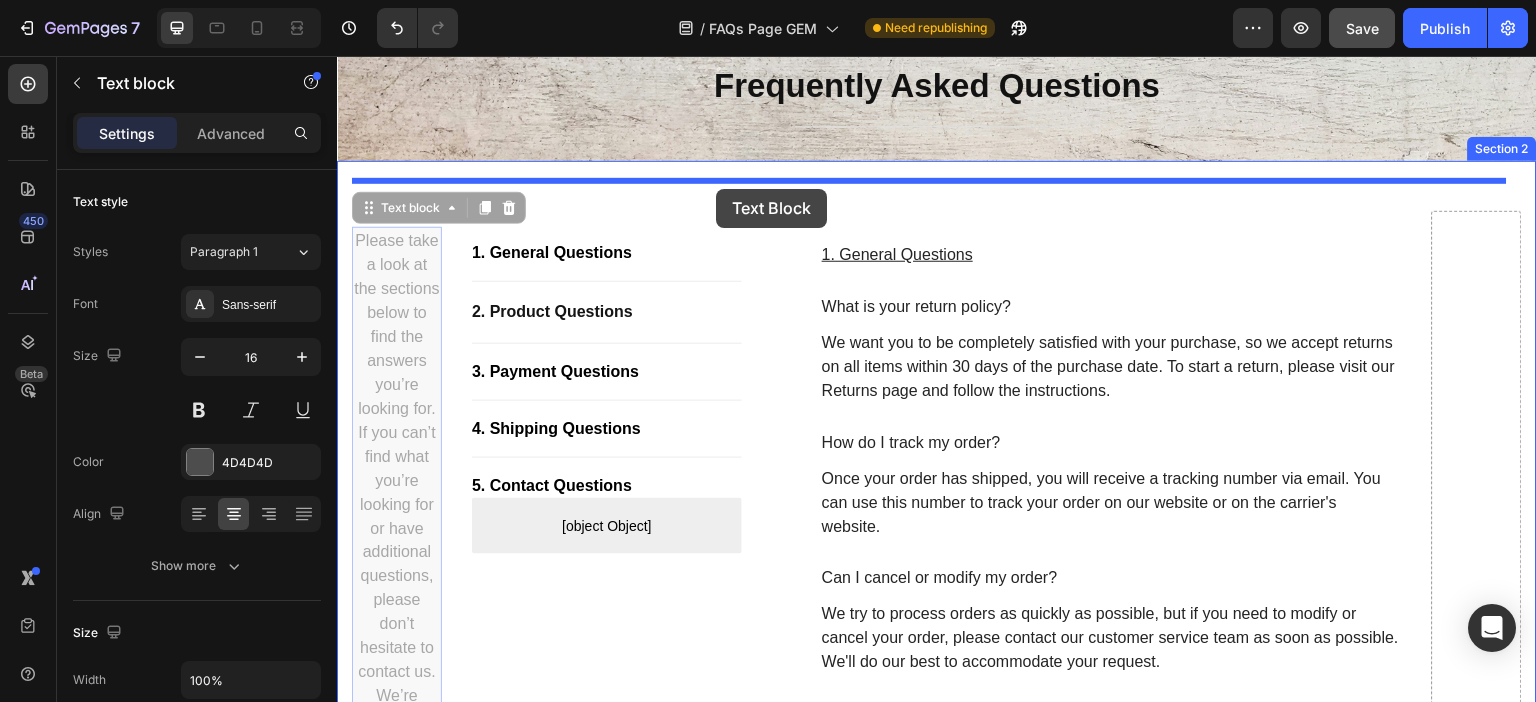 drag, startPoint x: 367, startPoint y: 204, endPoint x: 715, endPoint y: 189, distance: 348.32312 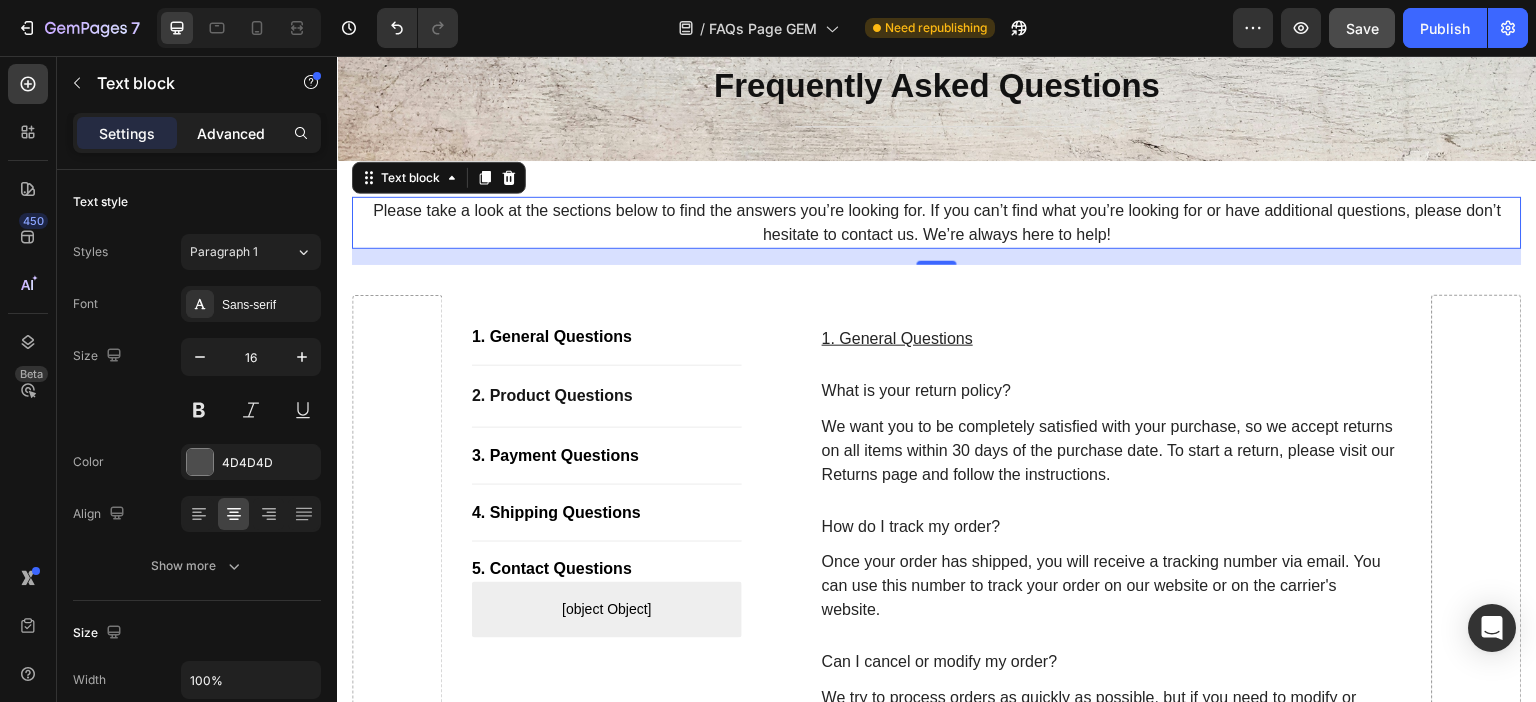 click on "Advanced" at bounding box center [231, 133] 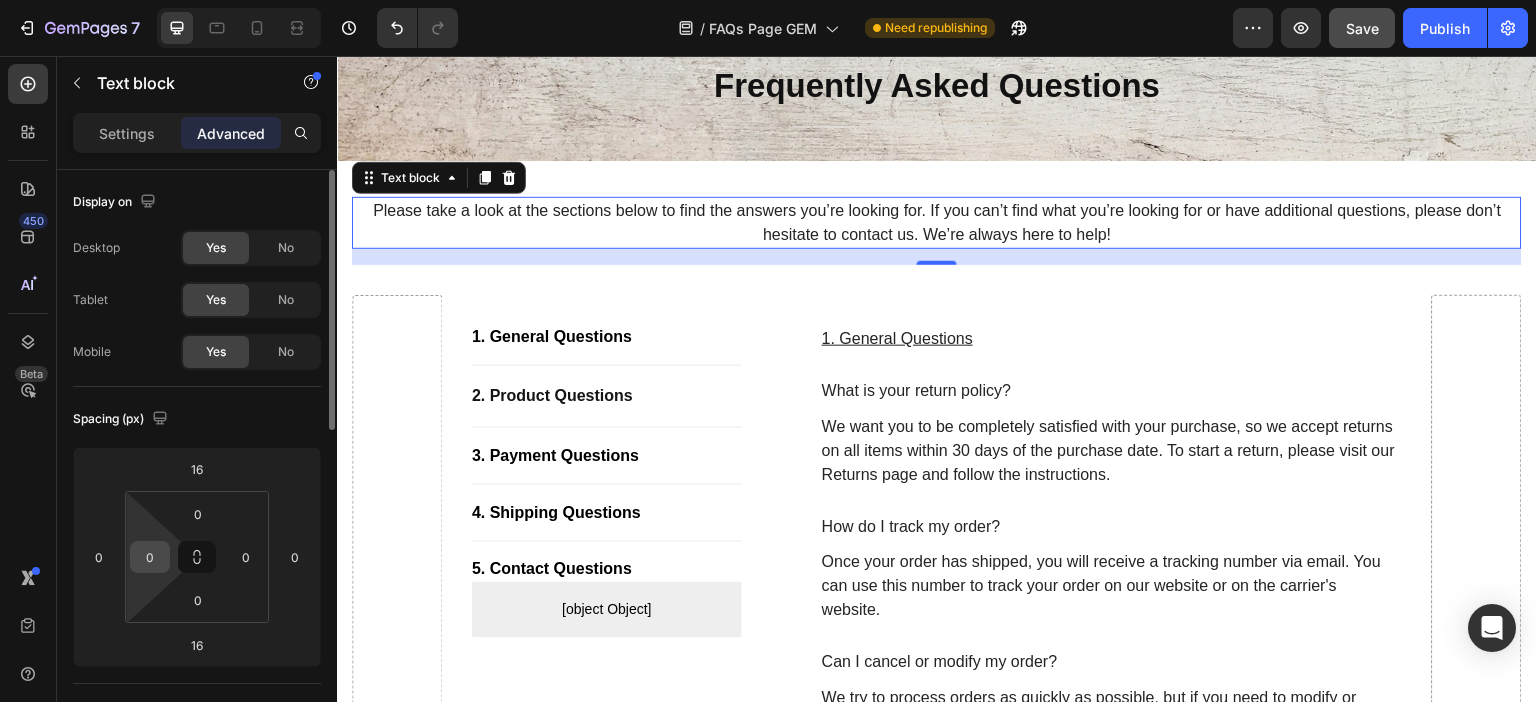 click on "7  Version history  /  FAQs Page GEM Need republishing Preview  Save   Publish  450 Beta Sections(18) Elements(83) Section Element Hero Section Product Detail Brands Trusted Badges Guarantee Product Breakdown How to use Testimonials Compare Bundle FAQs Social Proof Brand Story Product List Collection Blog List Contact Sticky Add to Cart Custom Footer Browse Library 450 Layout
Row
Row
Row
Row Text
Heading
Text Block Button
Button
Button Media
Image
Image" at bounding box center (768, 0) 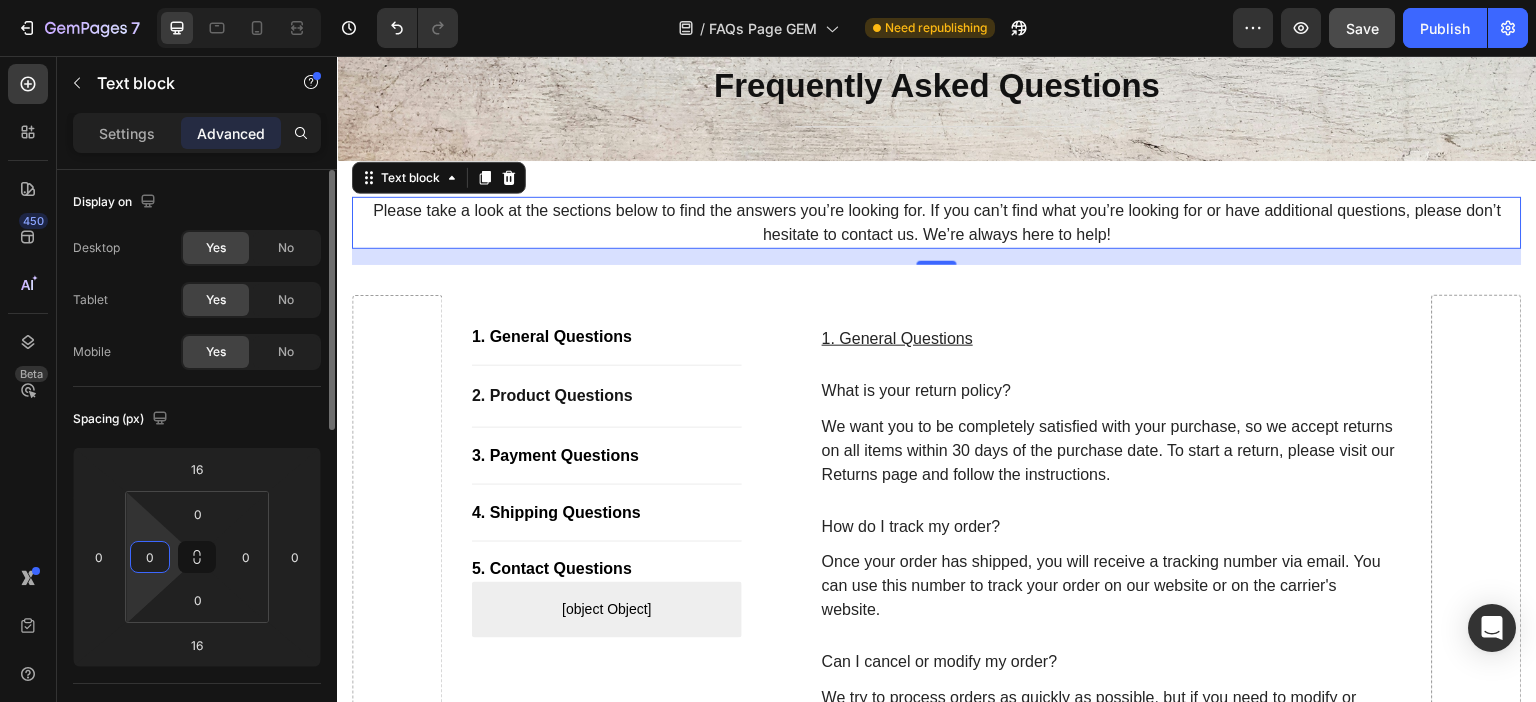 click on "0" at bounding box center [150, 557] 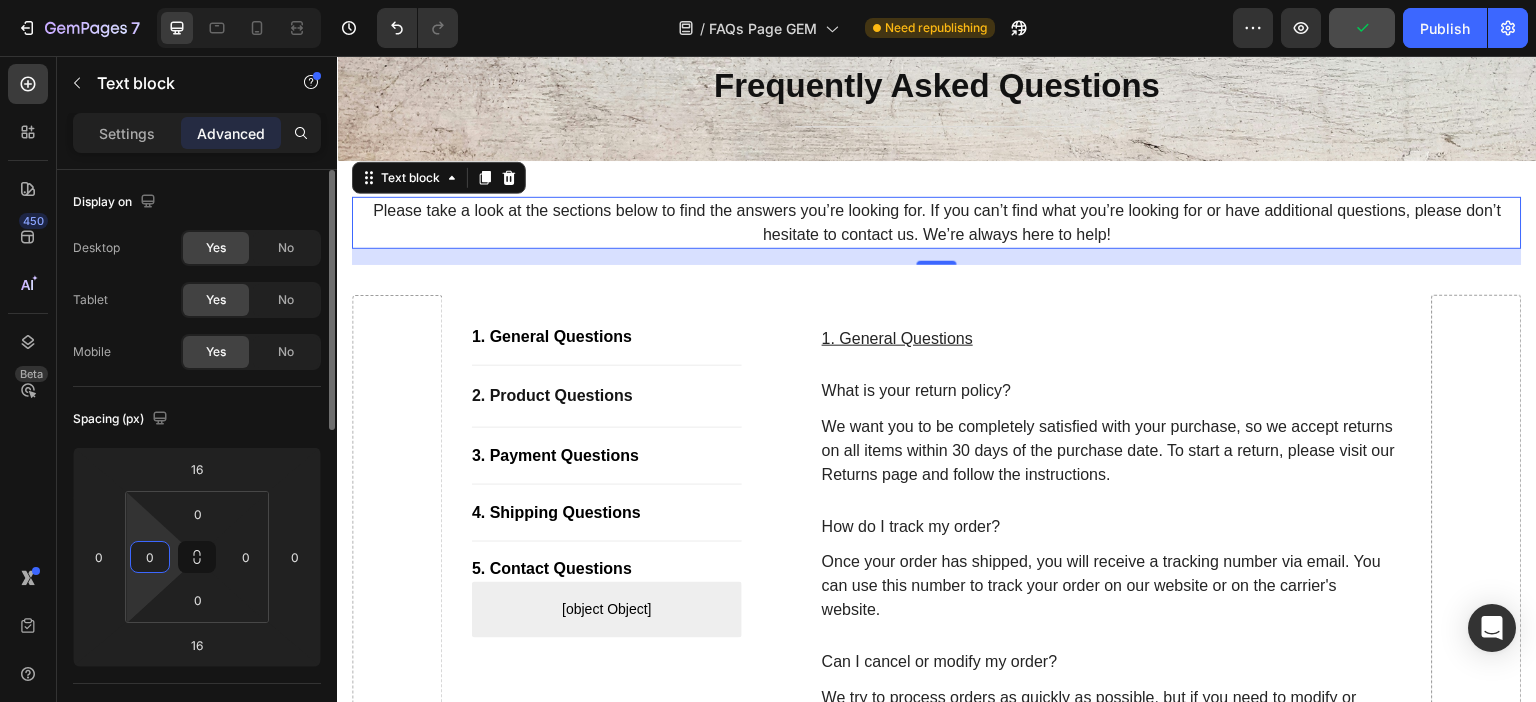 click on "0" at bounding box center (150, 557) 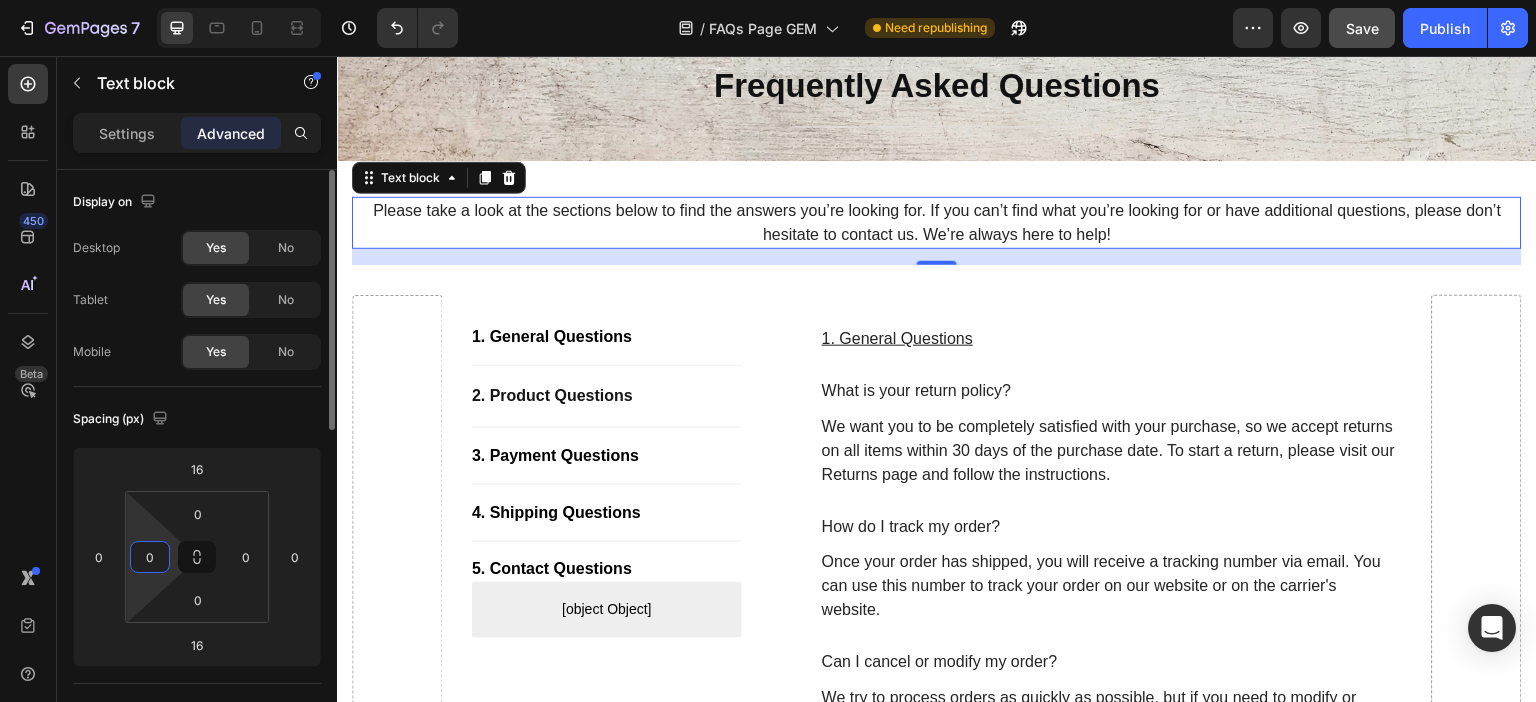 drag, startPoint x: 152, startPoint y: 550, endPoint x: 137, endPoint y: 550, distance: 15 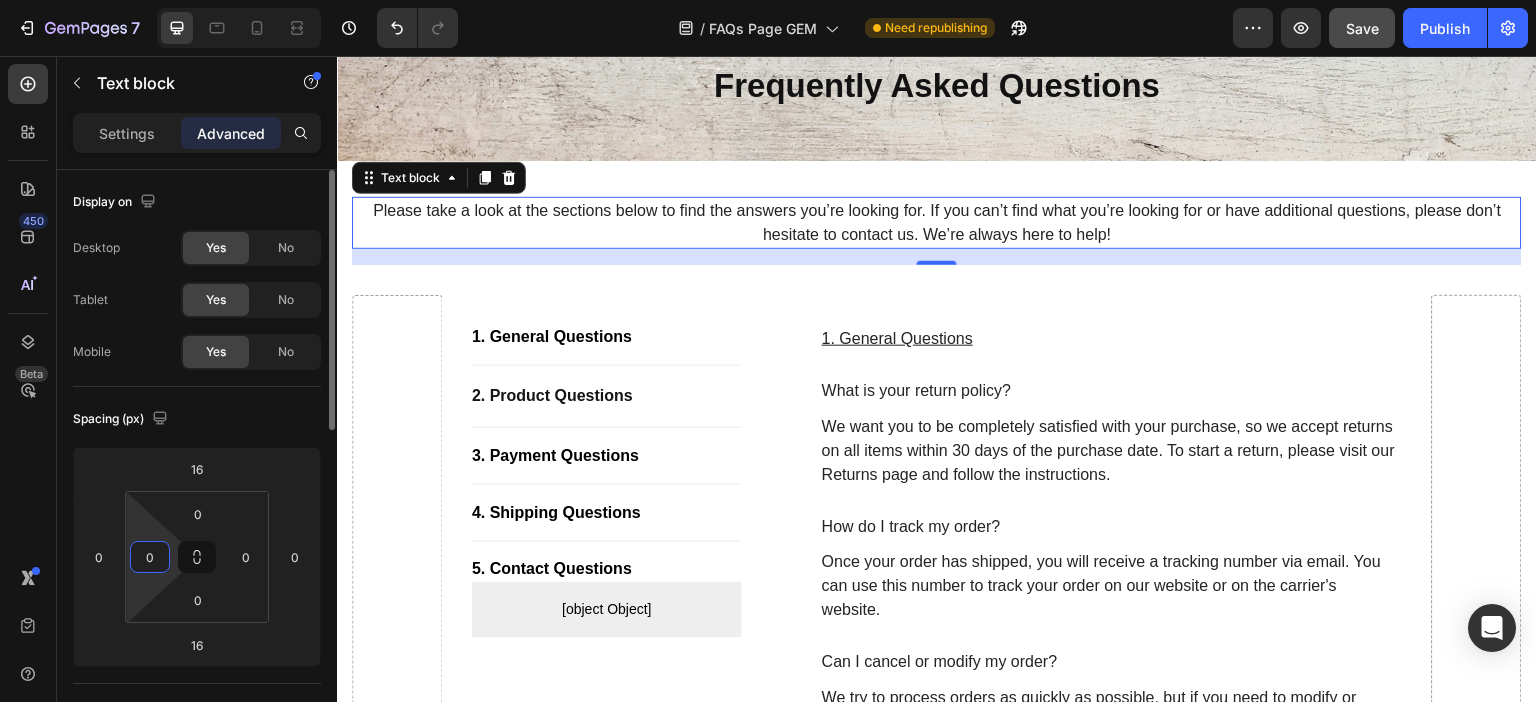 click on "0" at bounding box center [150, 557] 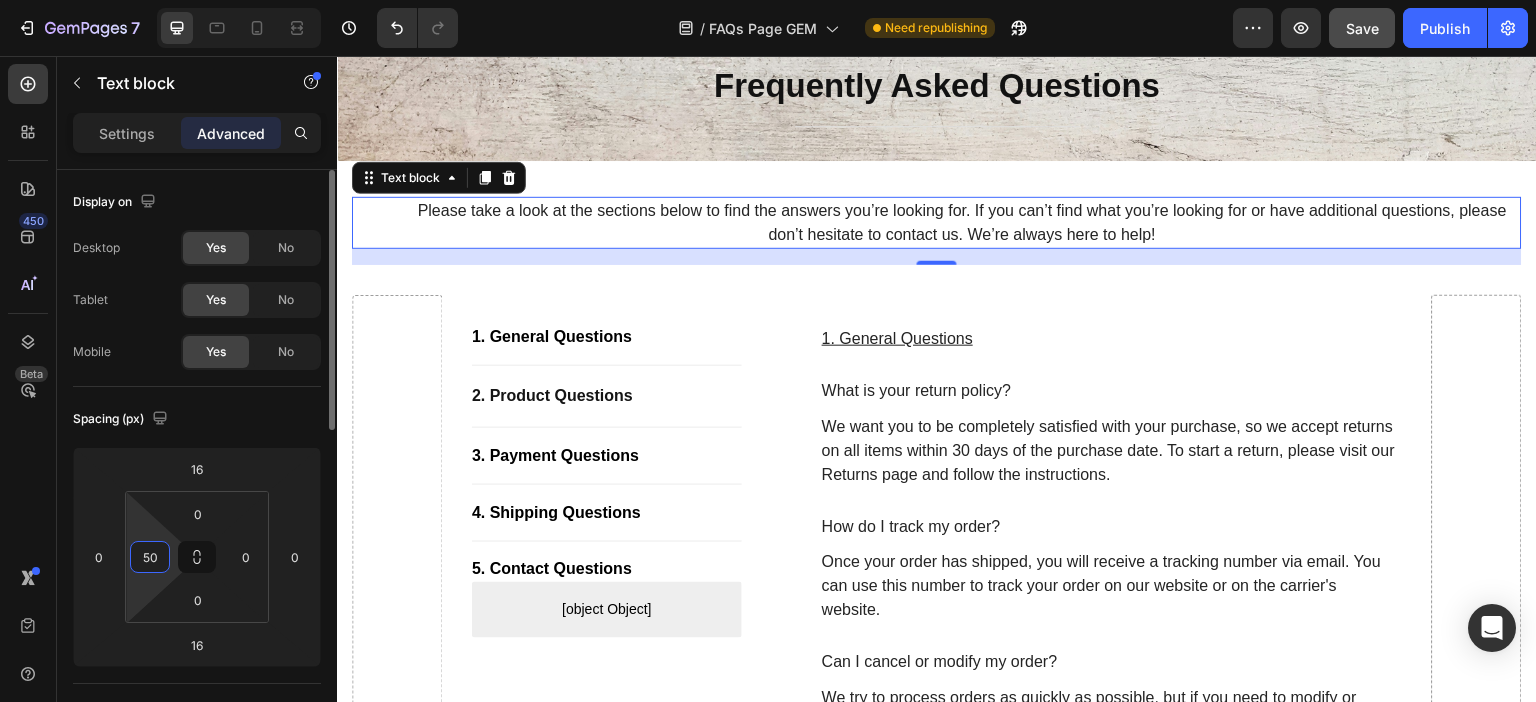 drag, startPoint x: 161, startPoint y: 551, endPoint x: 137, endPoint y: 554, distance: 24.186773 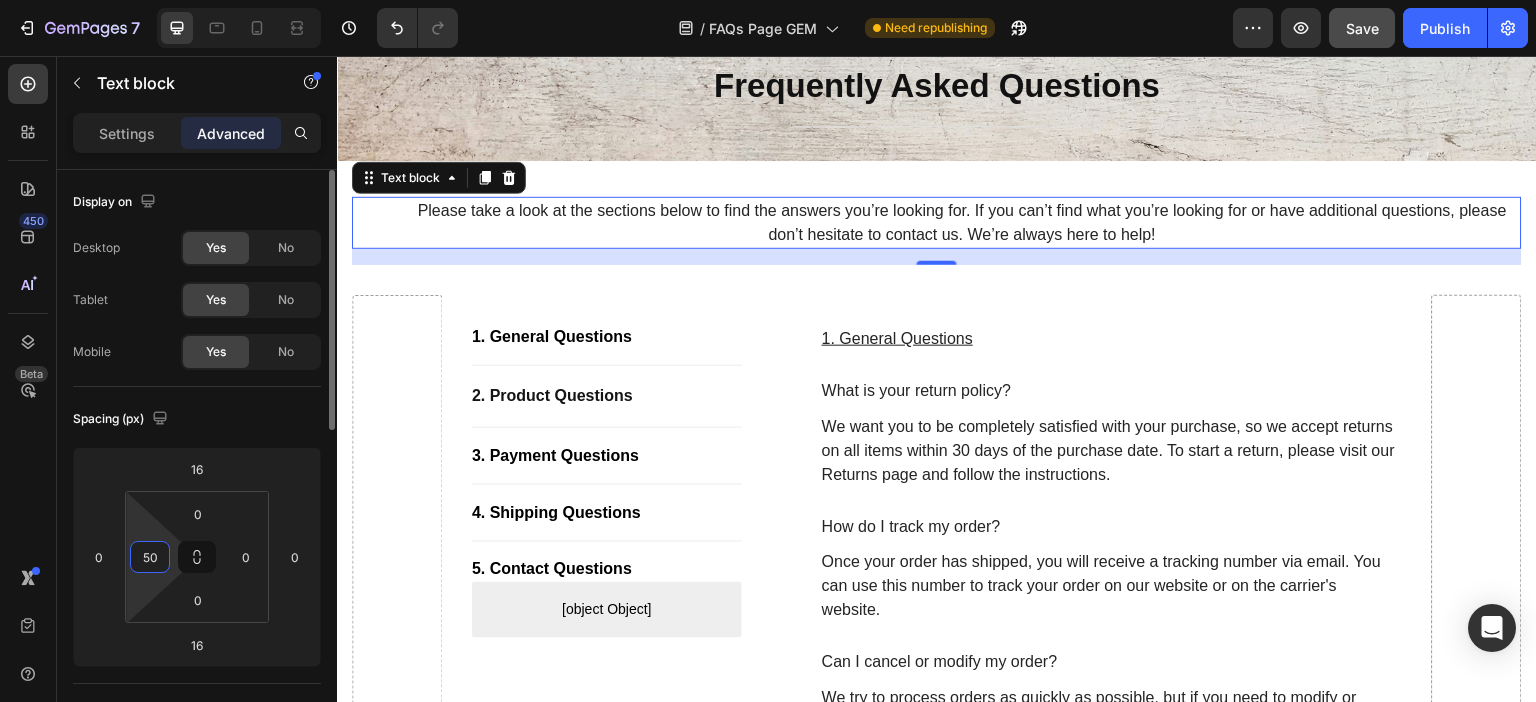 click on "50" at bounding box center [150, 557] 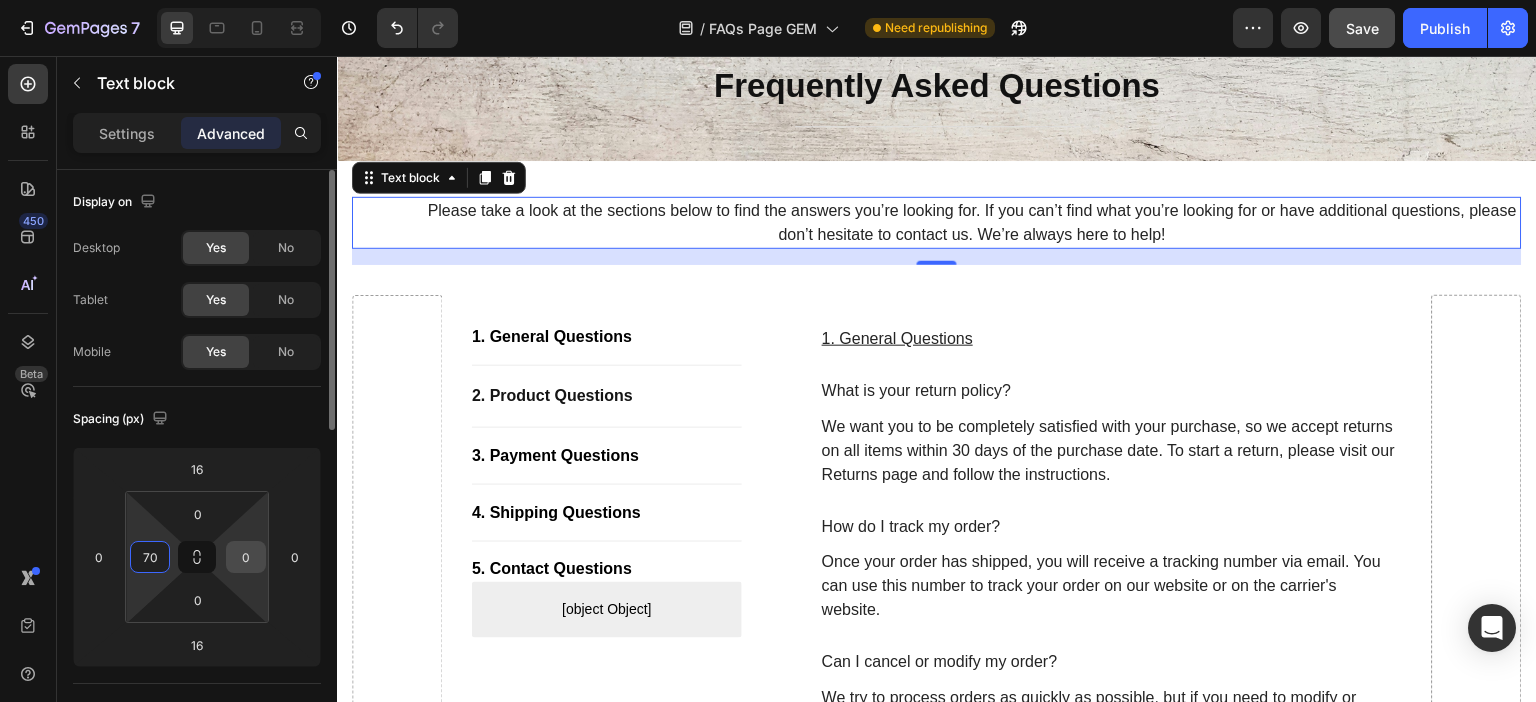 type on "70" 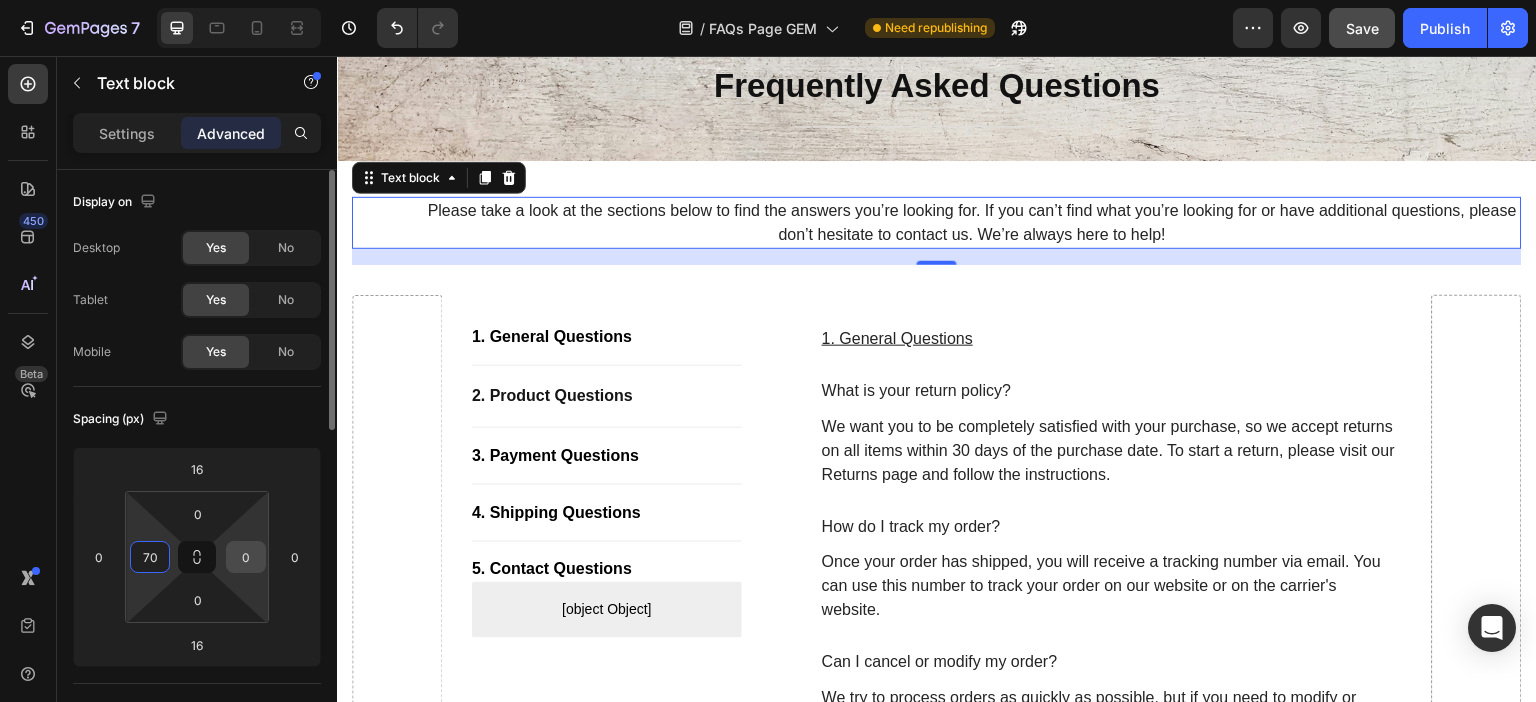 click on "0" at bounding box center [246, 557] 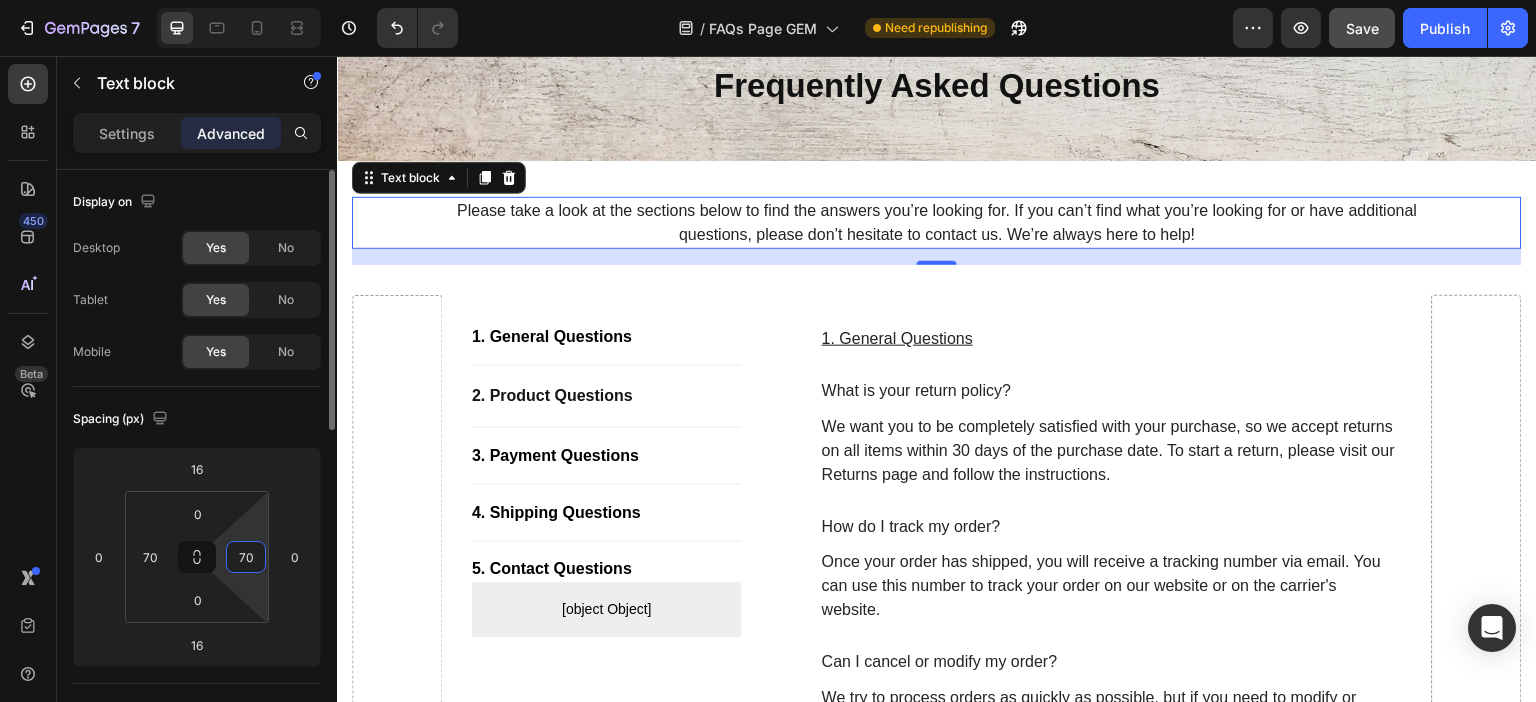 type on "70" 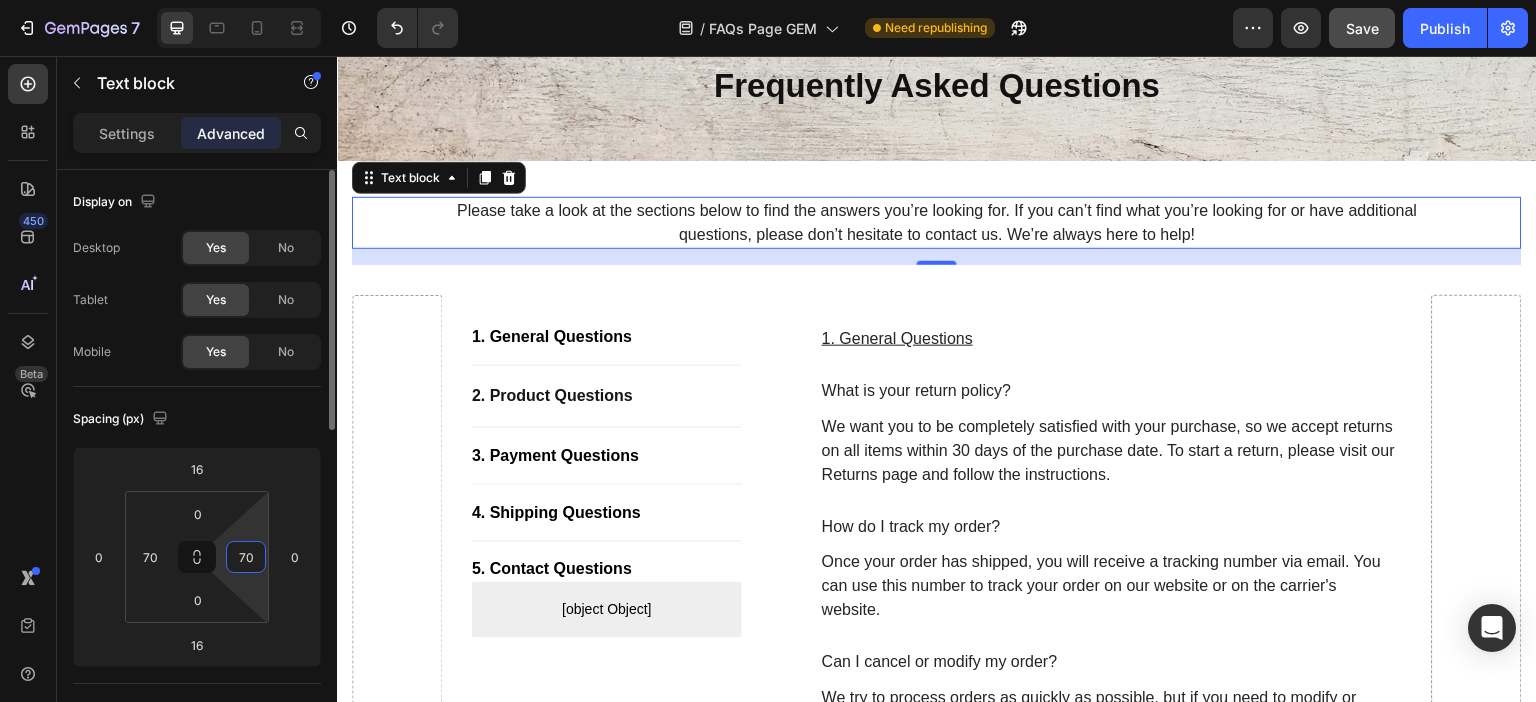 click on "Spacing (px)" at bounding box center [197, 419] 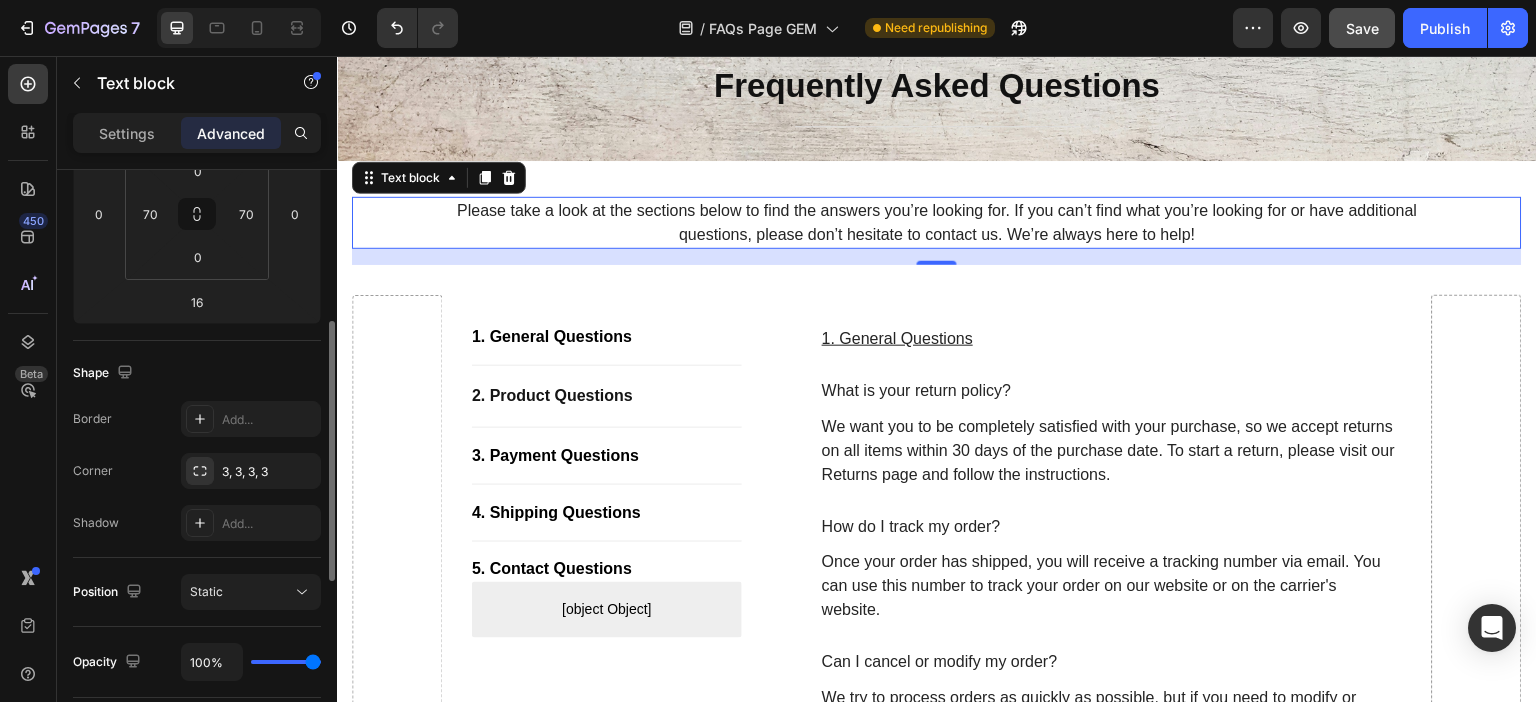 scroll, scrollTop: 0, scrollLeft: 0, axis: both 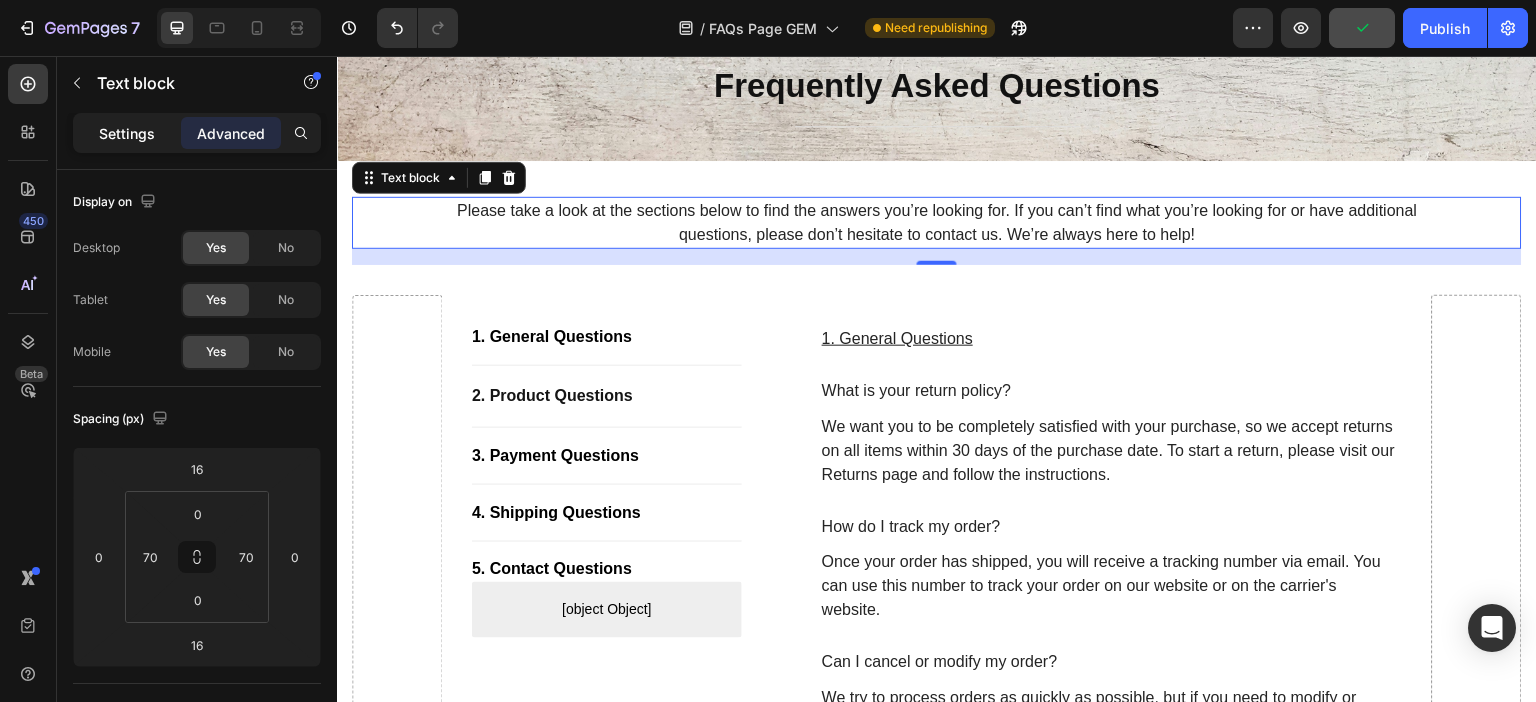 click on "Settings" at bounding box center [127, 133] 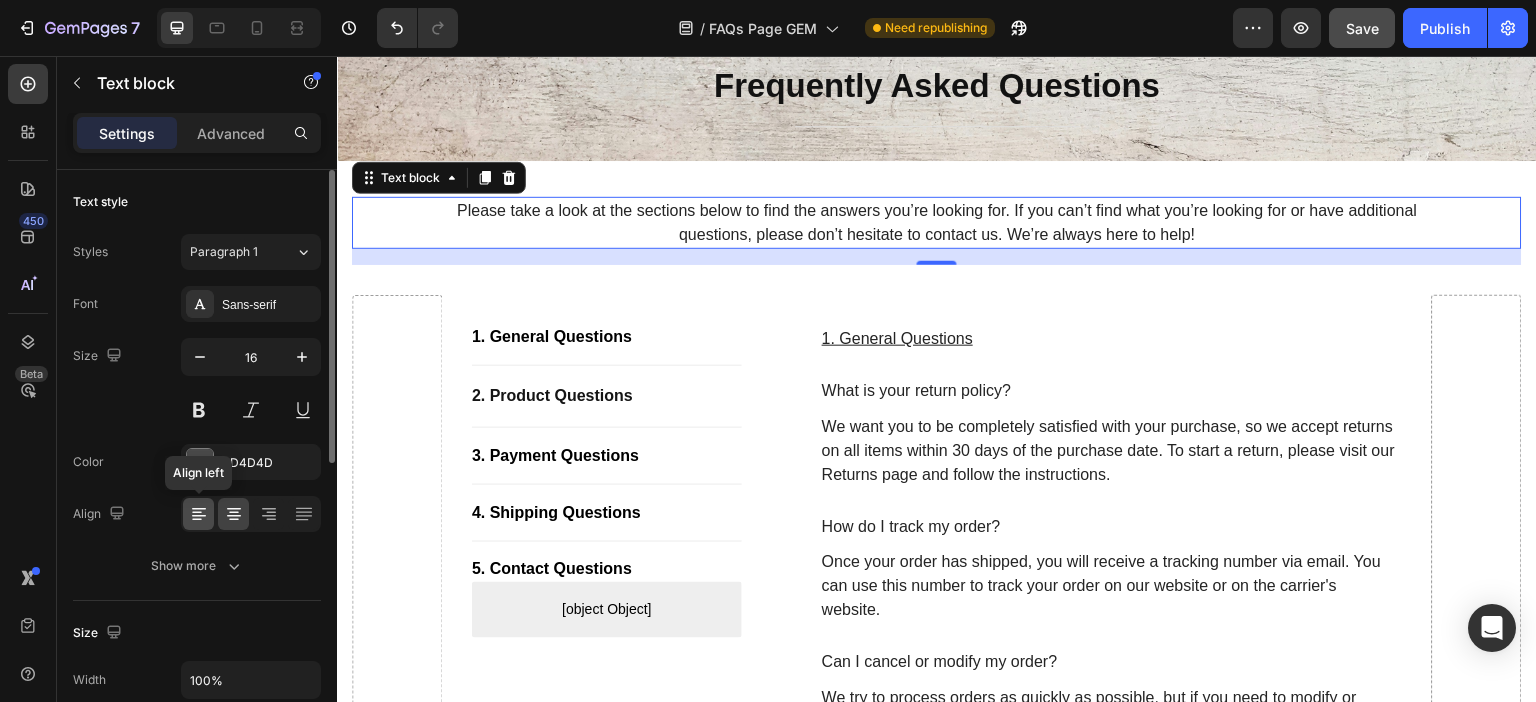 click 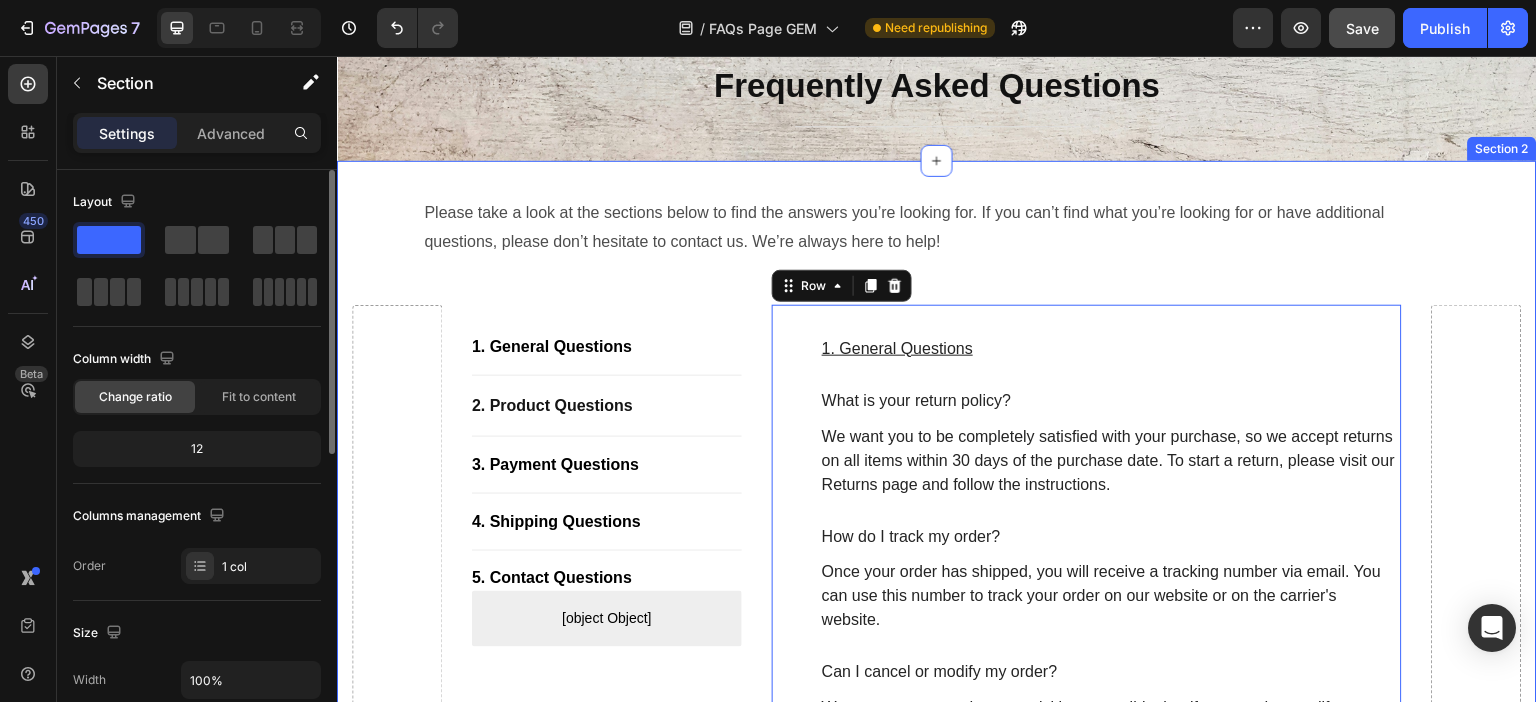 click on "Please take a look at the sections below to find the answers you’re looking for. If you can’t find what you’re looking for or have additional questions, please don’t hesitate to contact us. We’re always here to help! Text block
1. General Questions Button                Title Line 2. Product Questions Button                Title Line 3. Payment Questions Button                Title Line 4. Shipping Questions Button                Title Line 5. Contact Questions Button
[object Object]
Custom Menu Active Row 1. General Questions Heading What is your return policy? Text block We want you to be completely satisfied with your purchase, so we accept returns on all items within 30 days of the purchase date. To start a return, please visit our Returns page and follow the instructions. Text block How do I track my order? Text block Text block Can I cancel or modify my order? Text block Text block Do you have a physical store? Text block Text block Row   0 i" at bounding box center (937, 1846) 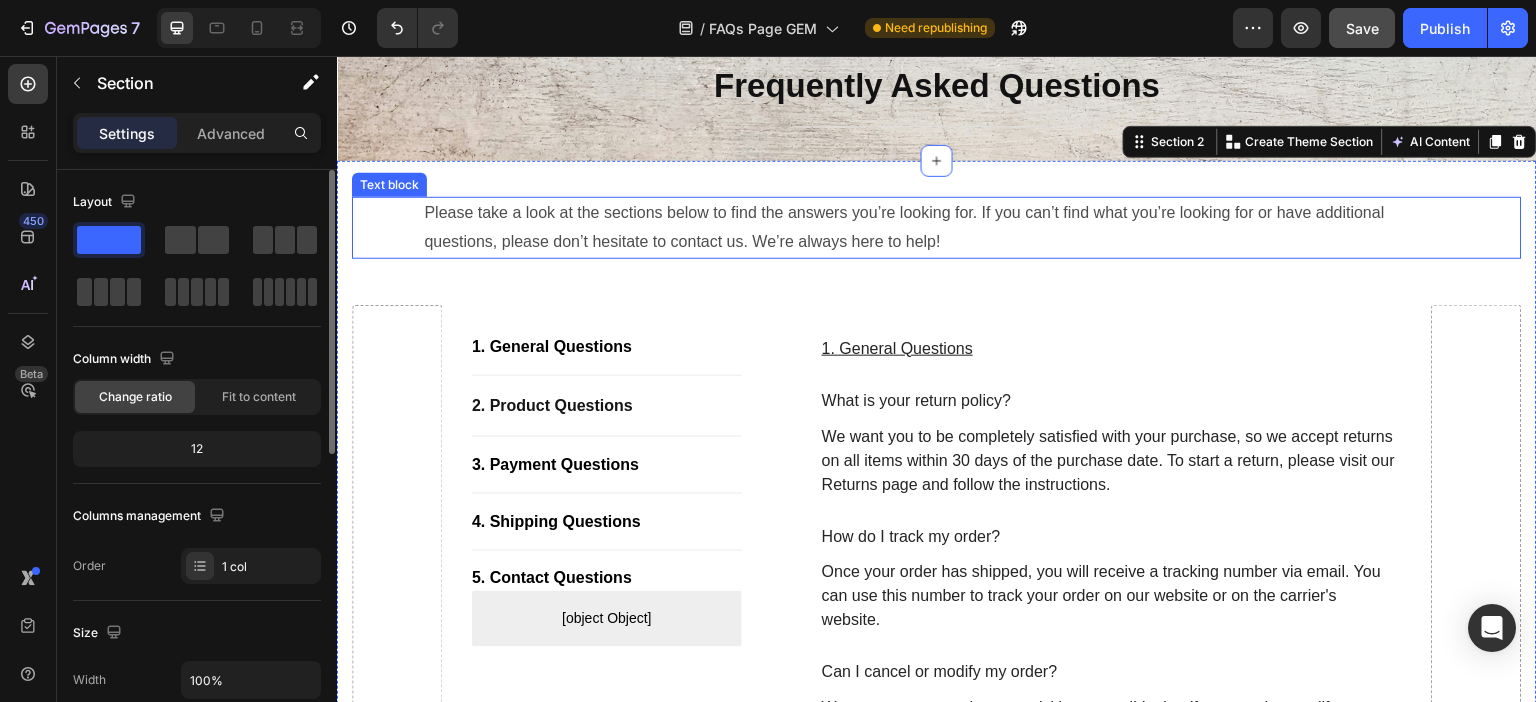 click on "Please take a look at the sections below to find the answers you’re looking for. If you can’t find what you’re looking for or have additional questions, please don’t hesitate to contact us. We’re always here to help!" at bounding box center [937, 228] 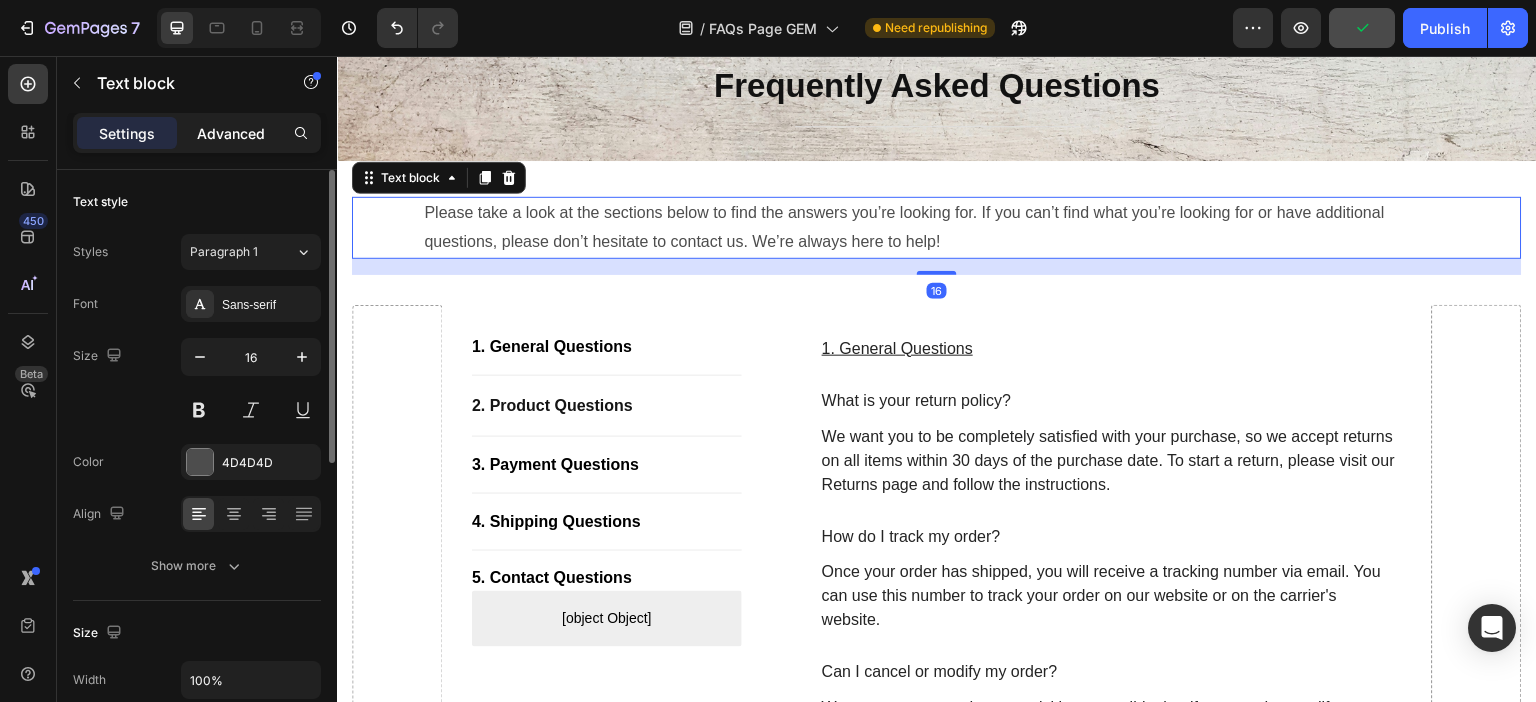 click on "Advanced" at bounding box center [231, 133] 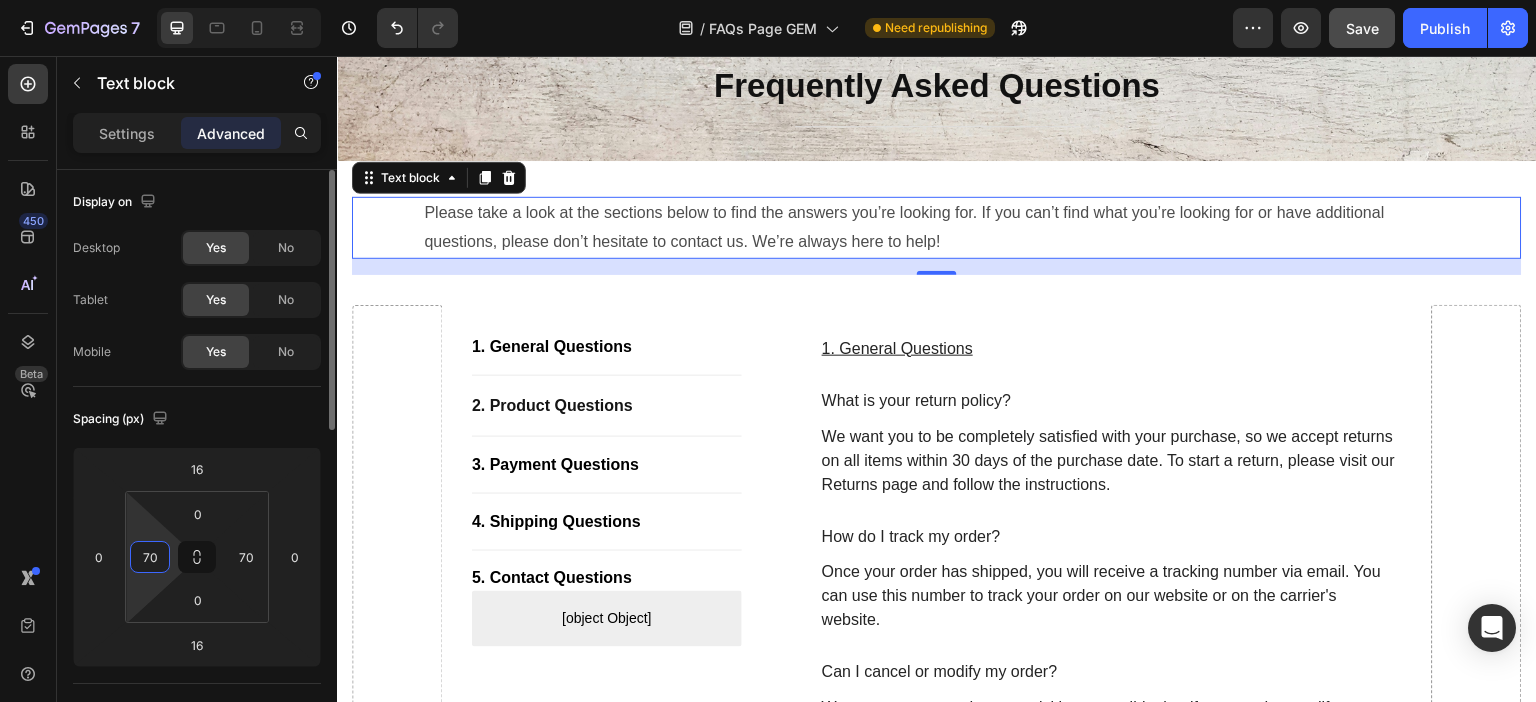click on "70" at bounding box center [150, 557] 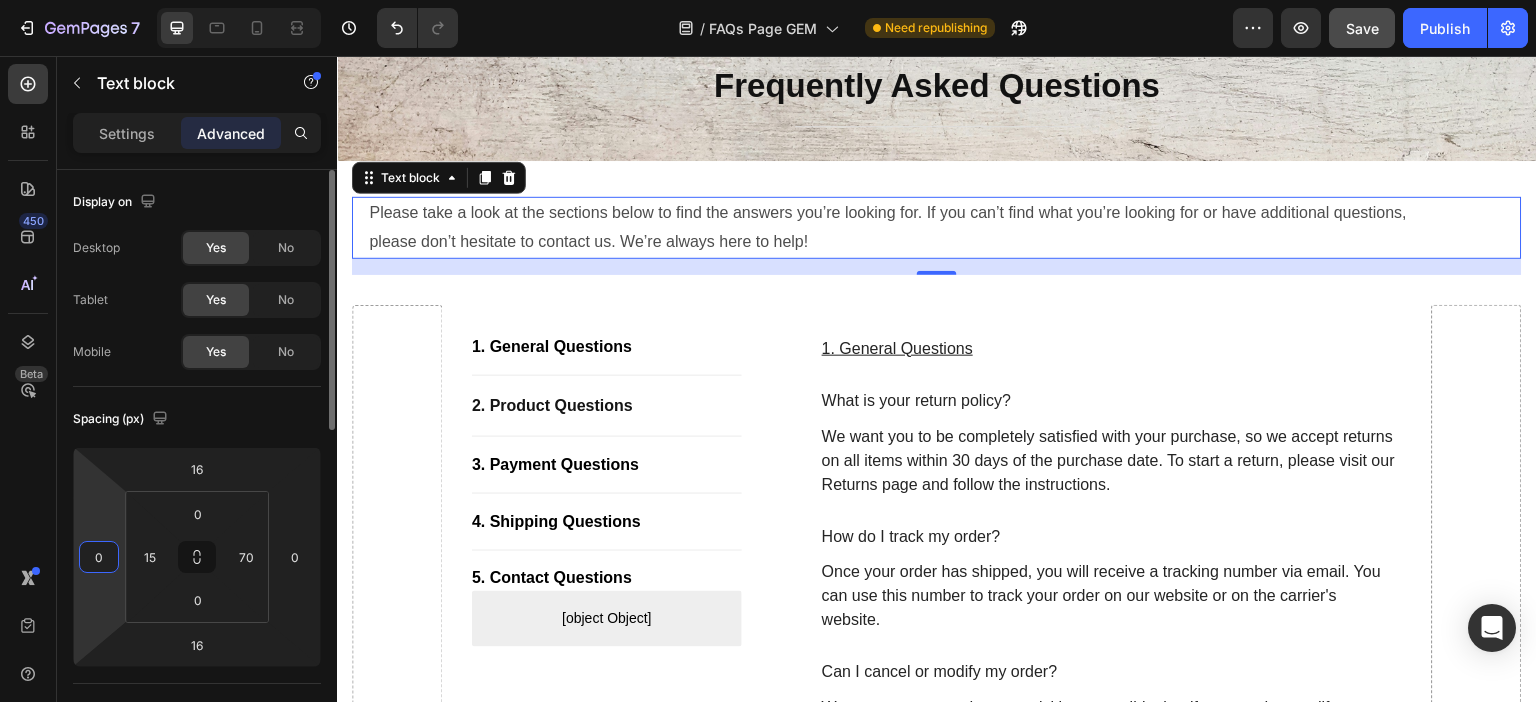 drag, startPoint x: 120, startPoint y: 601, endPoint x: 66, endPoint y: 485, distance: 127.95312 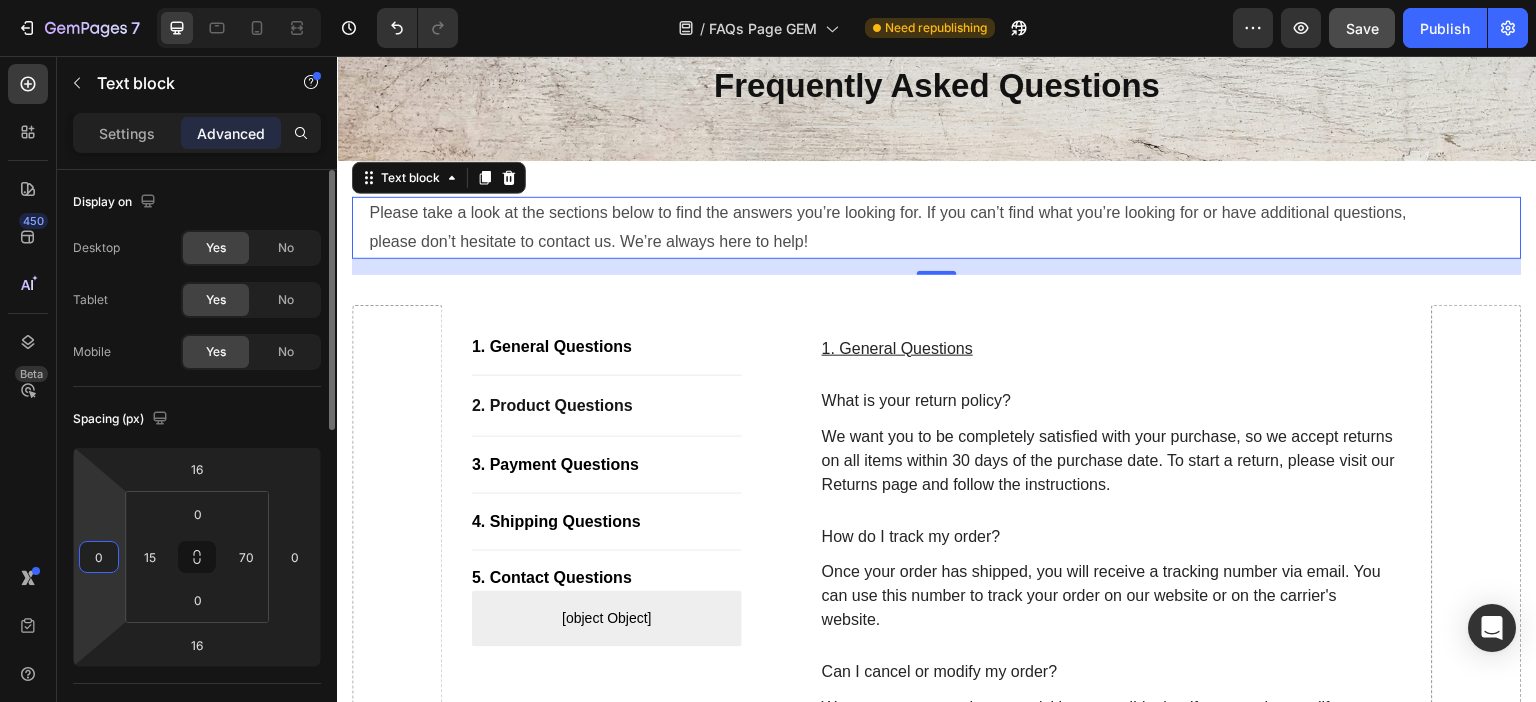 click on "Display on Desktop Yes No Tablet Yes No Mobile Yes No Spacing (px) 16 0 16 0 0 15 0 70 Shape Border Add... Corner 3, 3, 3, 3 Shadow Add... Position Static Opacity 100% Animation Interaction Upgrade to Optimize plan  to unlock Interaction & other premium features. CSS class Delete element" at bounding box center [197, 837] 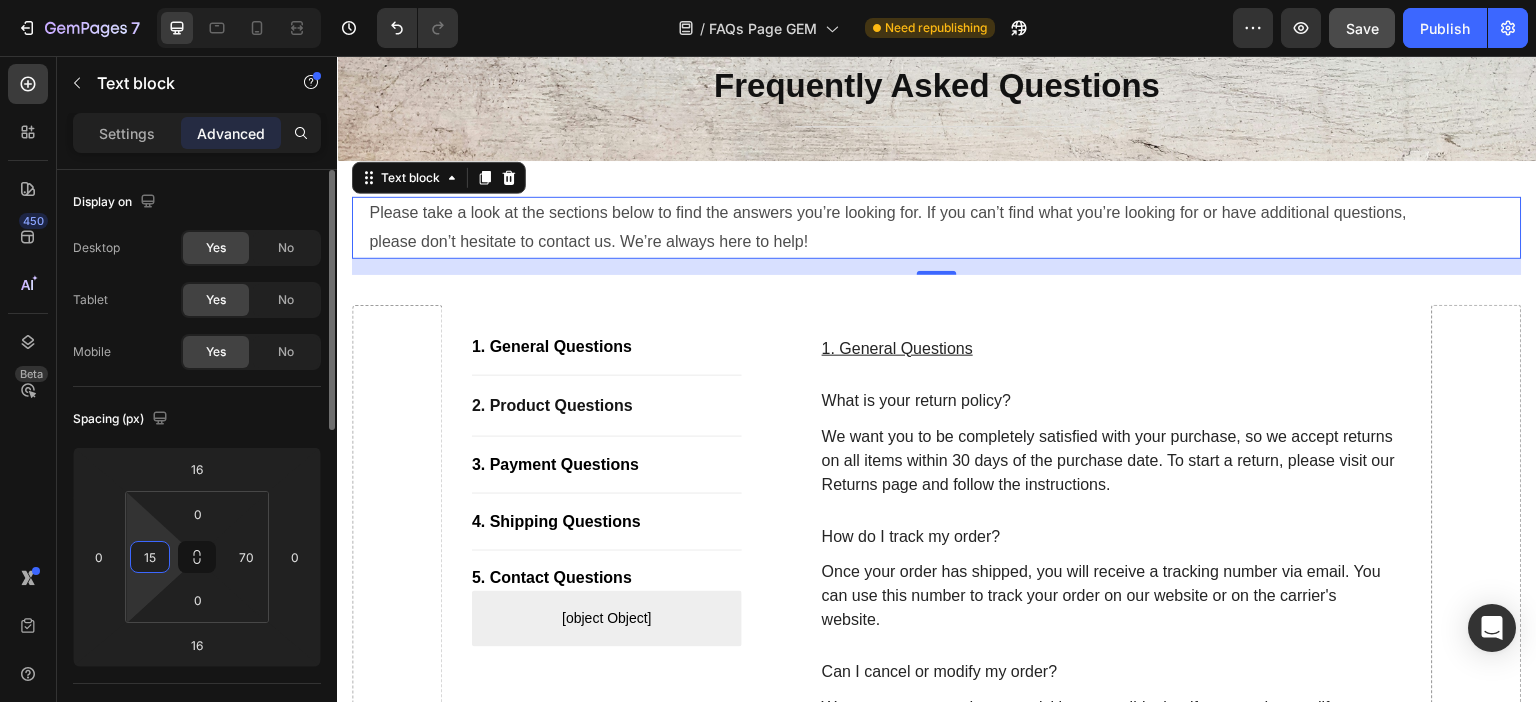 click on "15" at bounding box center (150, 557) 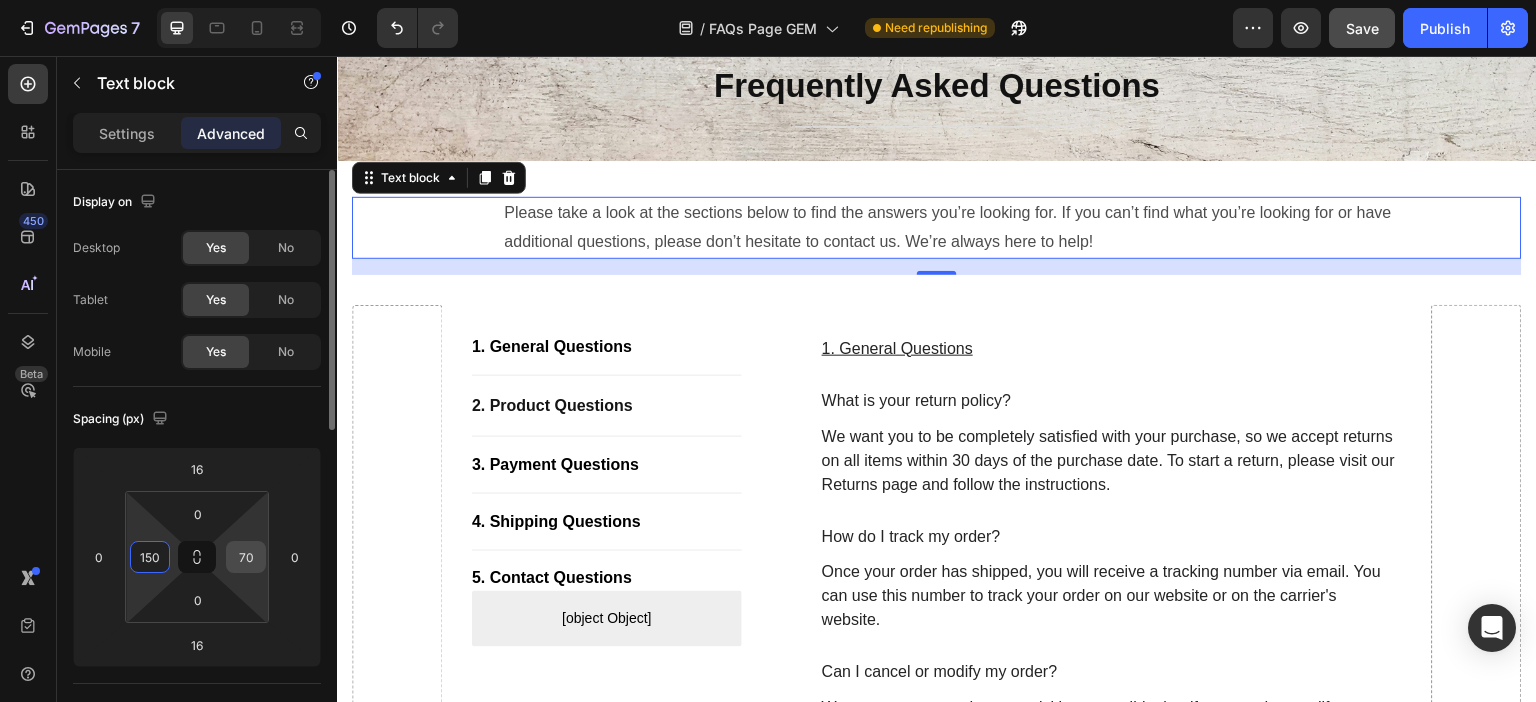 type on "150" 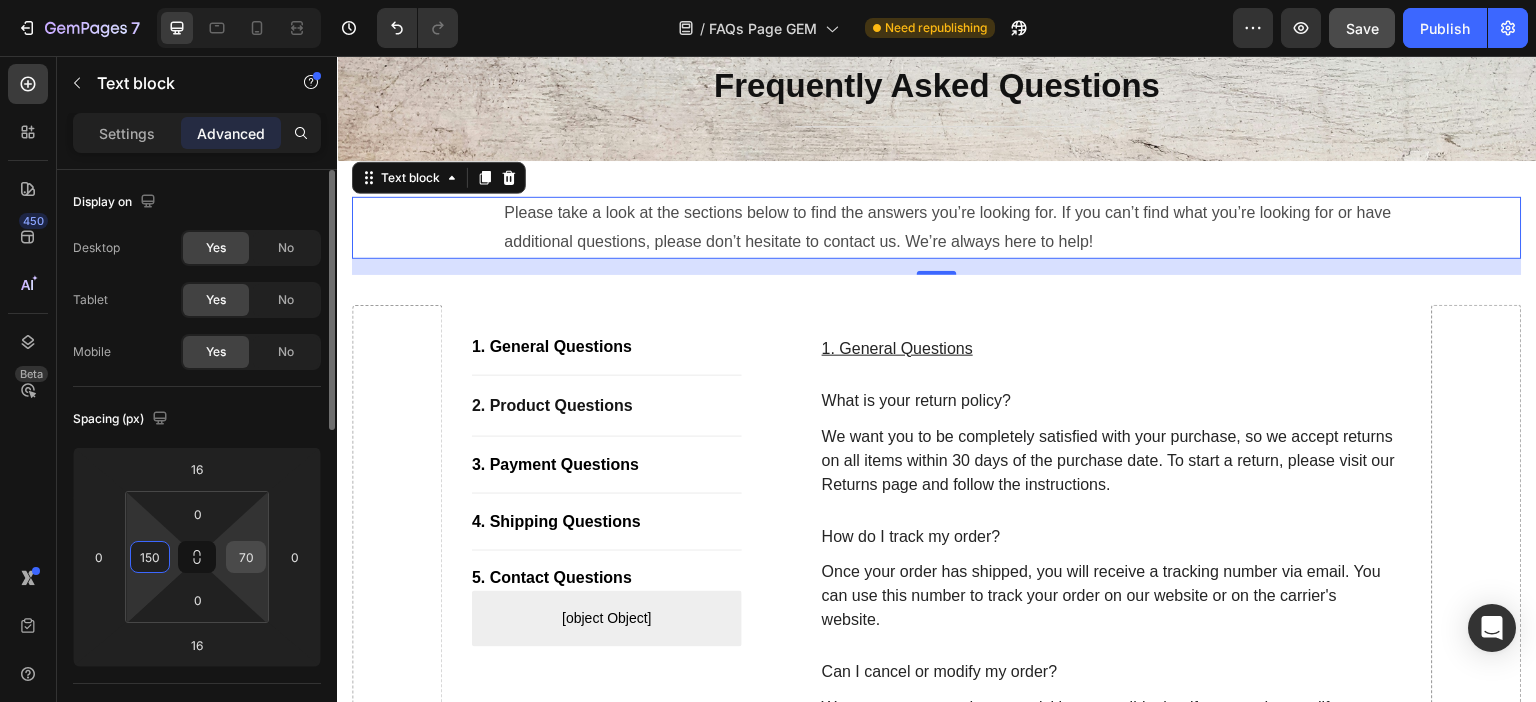 click on "70" at bounding box center [246, 557] 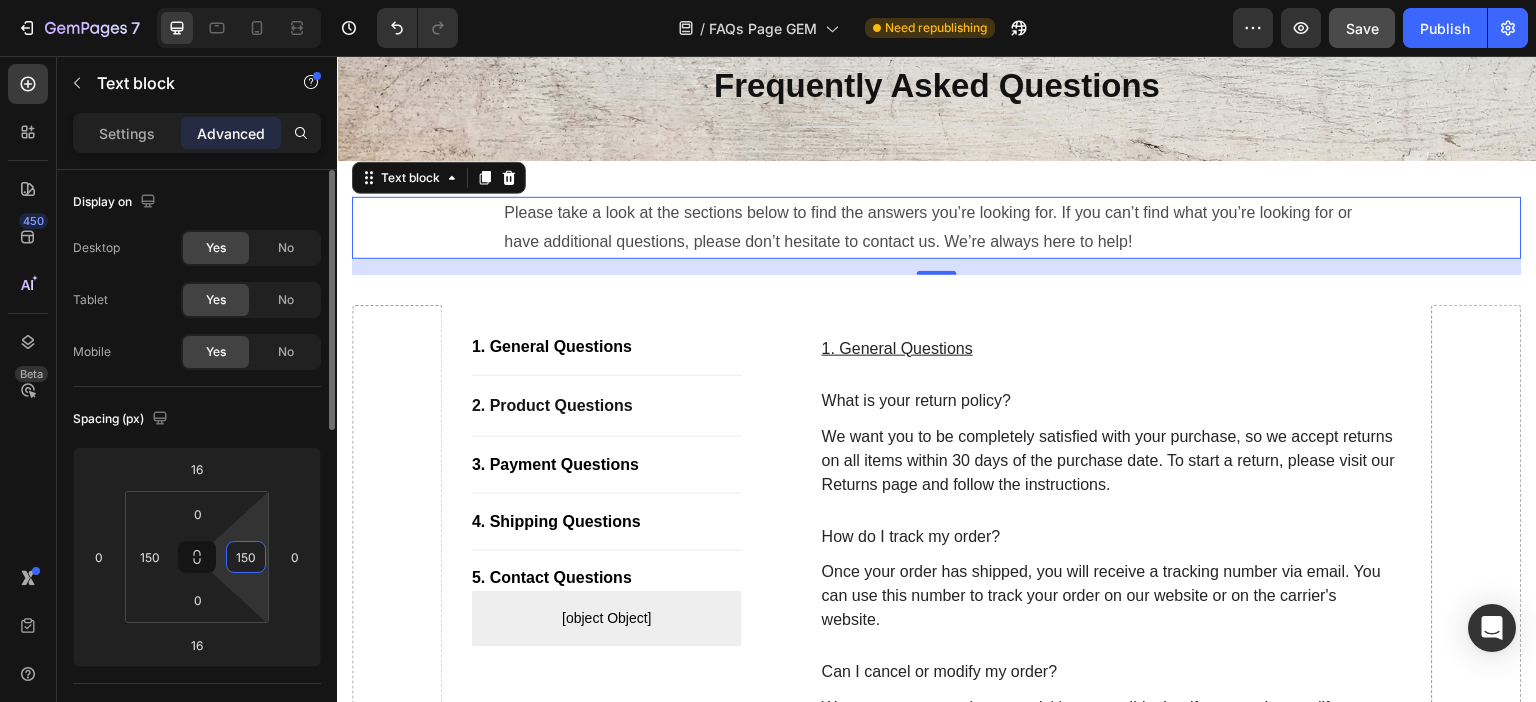 click on "Spacing (px)" at bounding box center [197, 419] 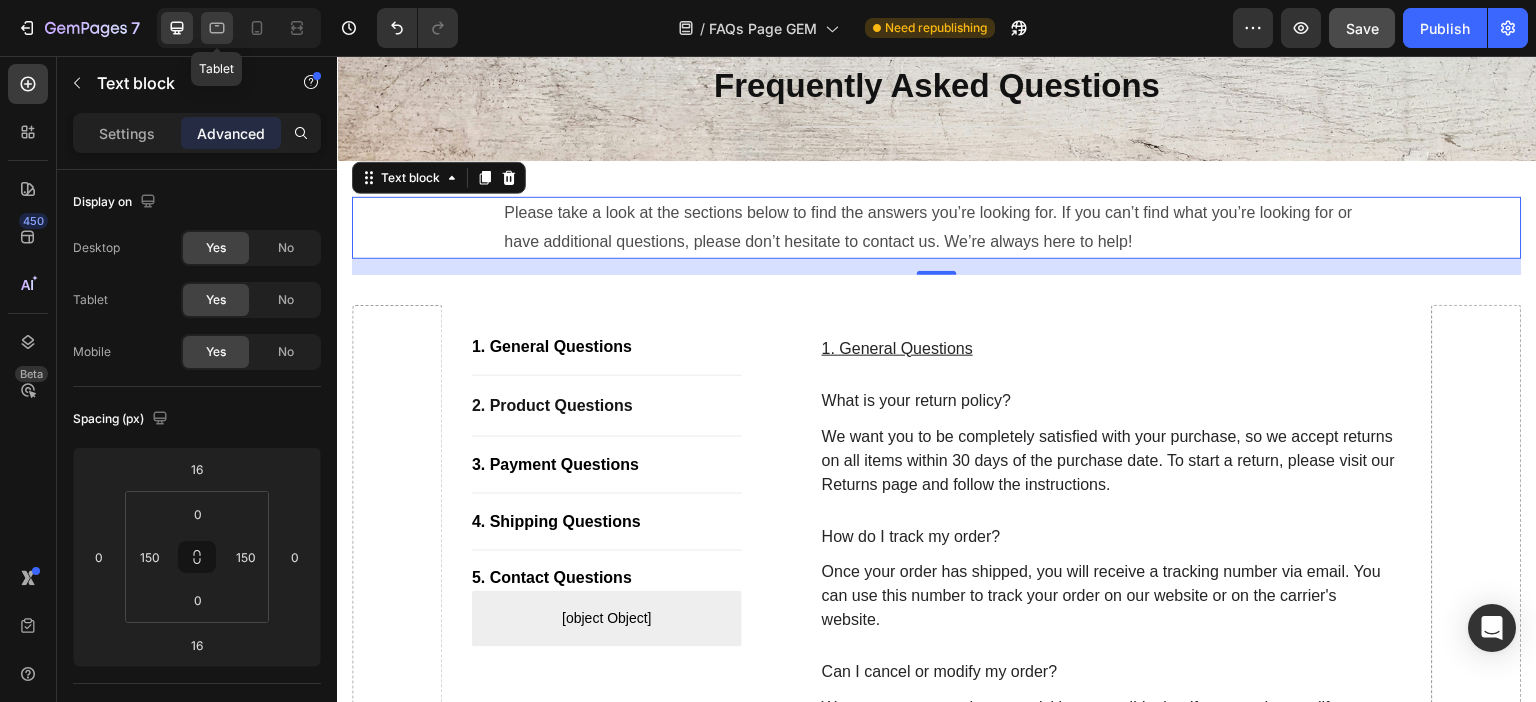 click 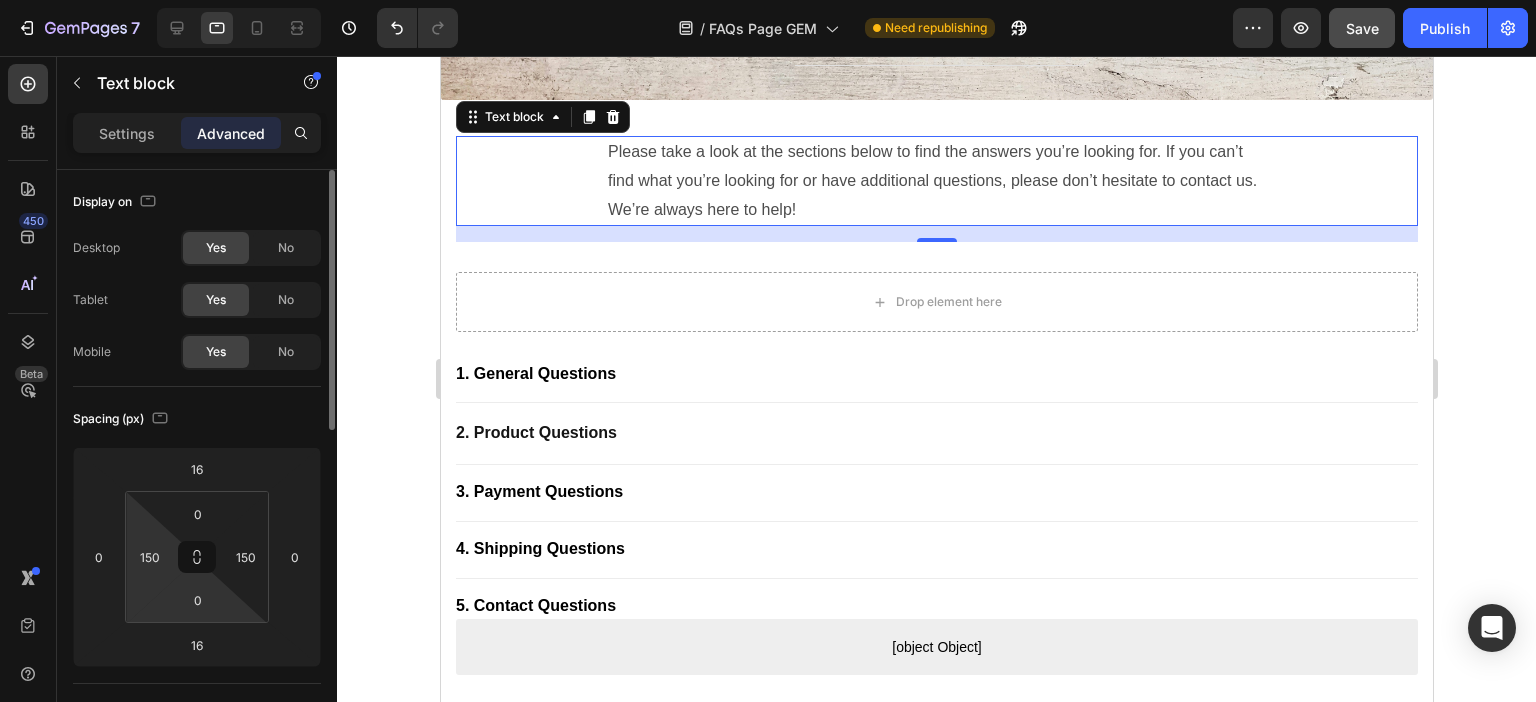 scroll, scrollTop: 170, scrollLeft: 0, axis: vertical 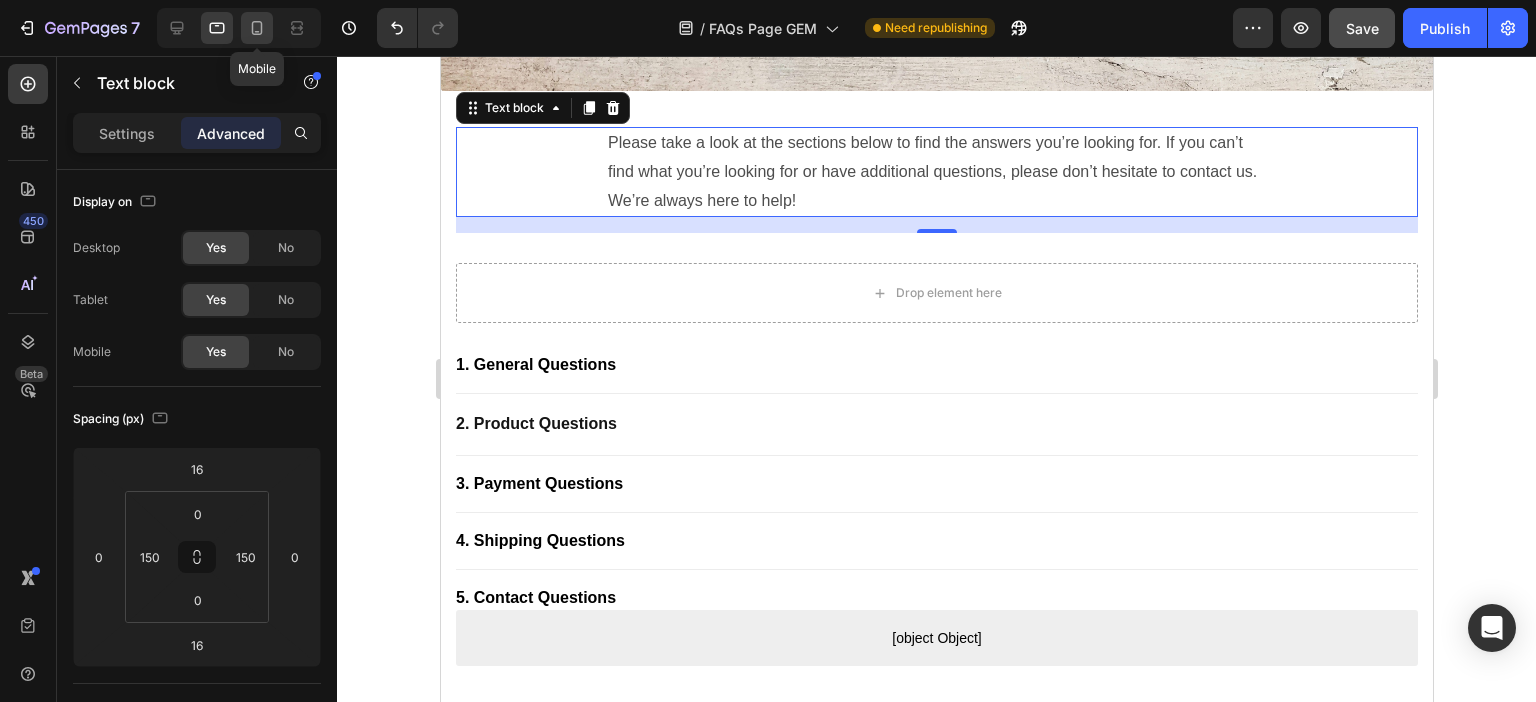 click 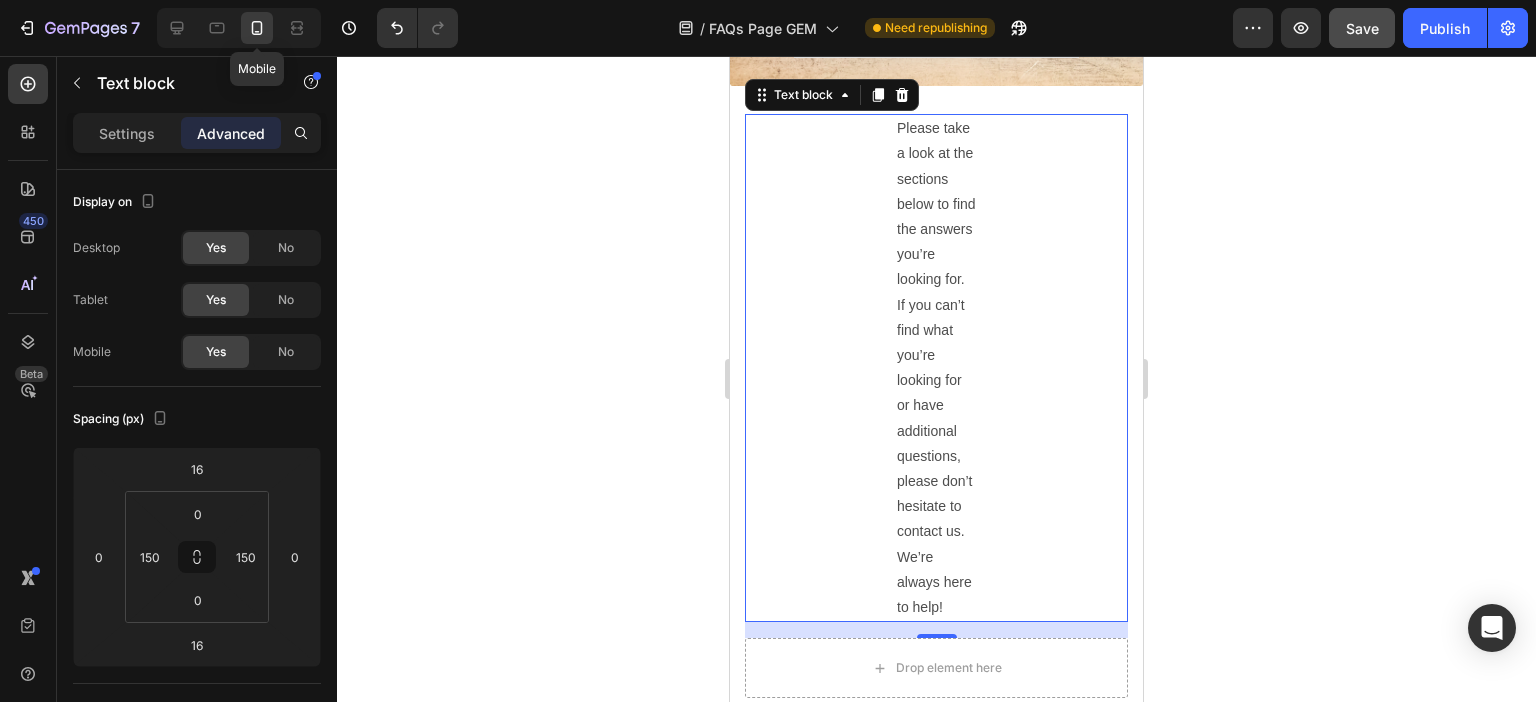 scroll, scrollTop: 191, scrollLeft: 0, axis: vertical 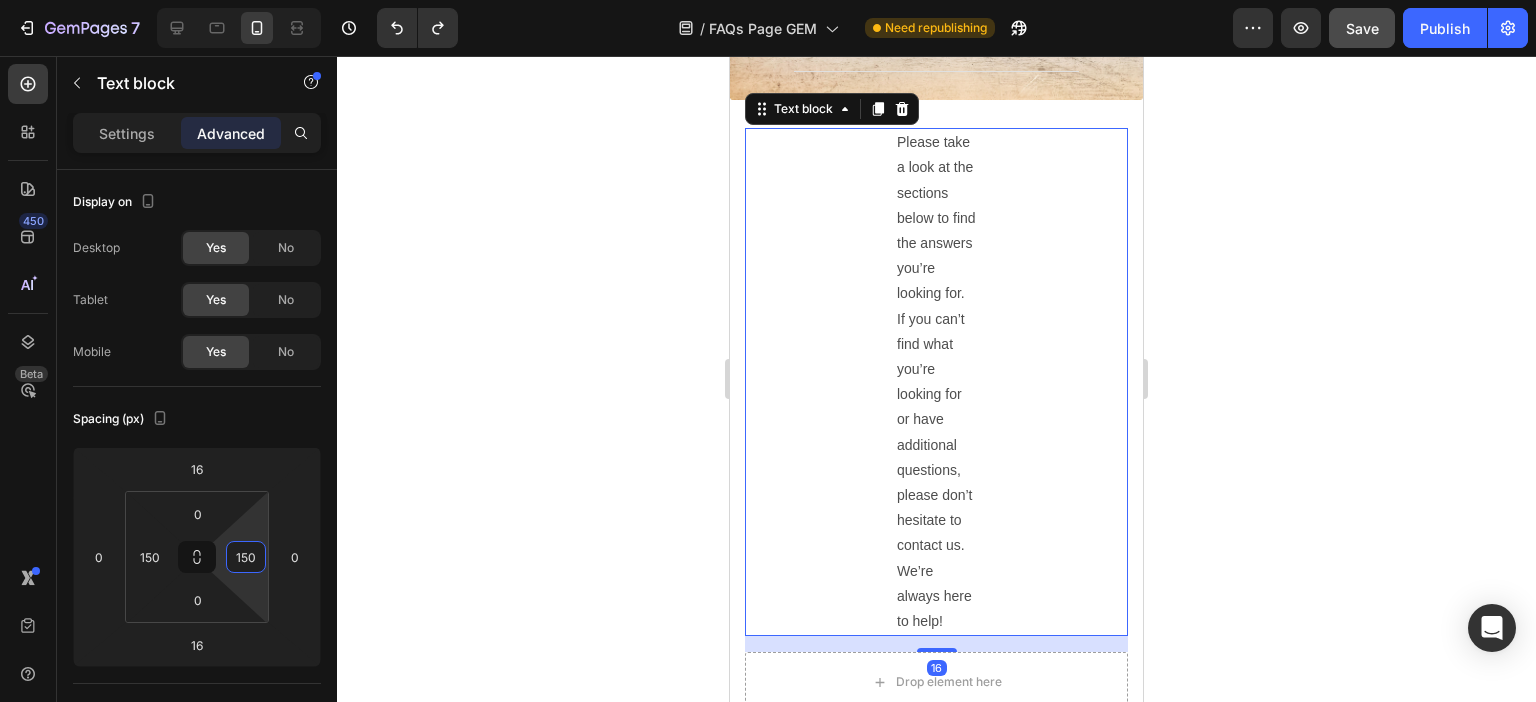 type on "70" 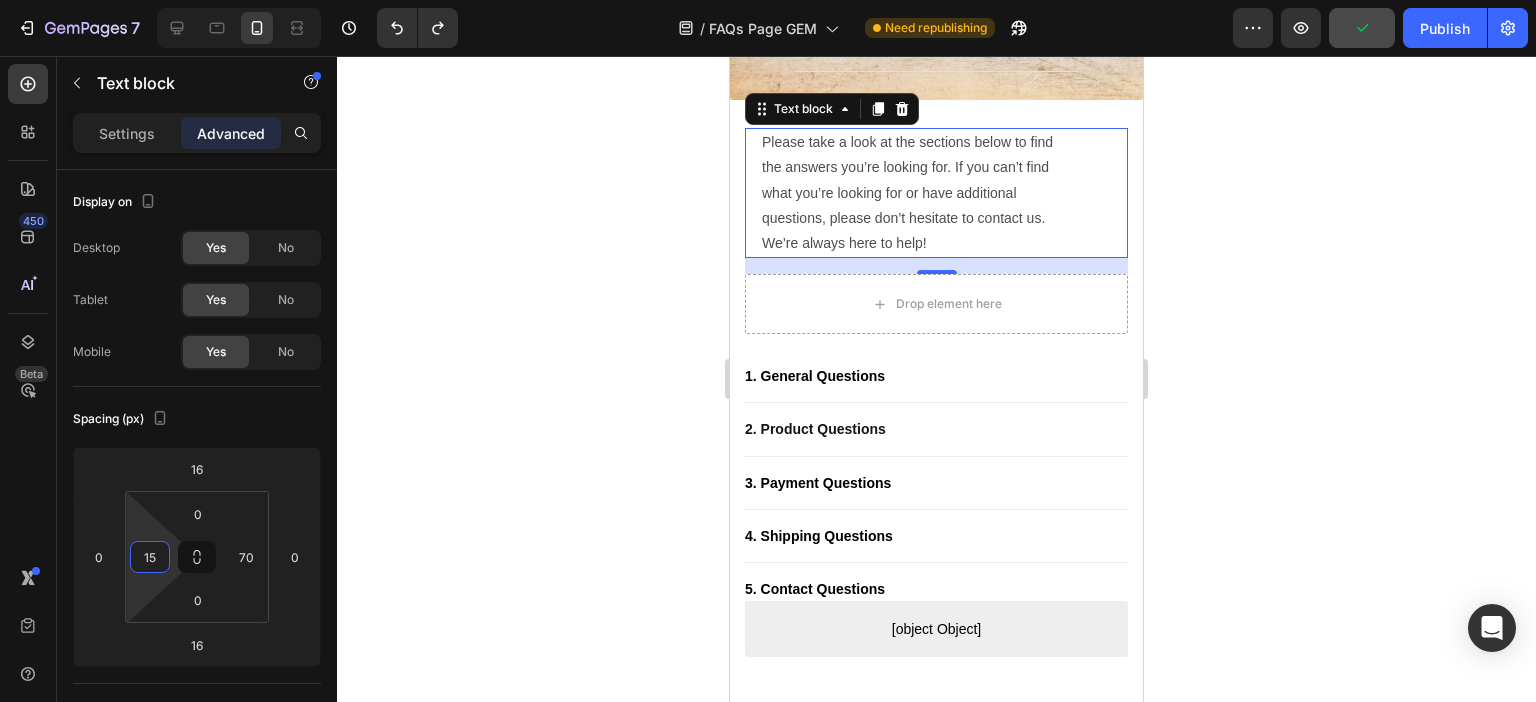 type on "70" 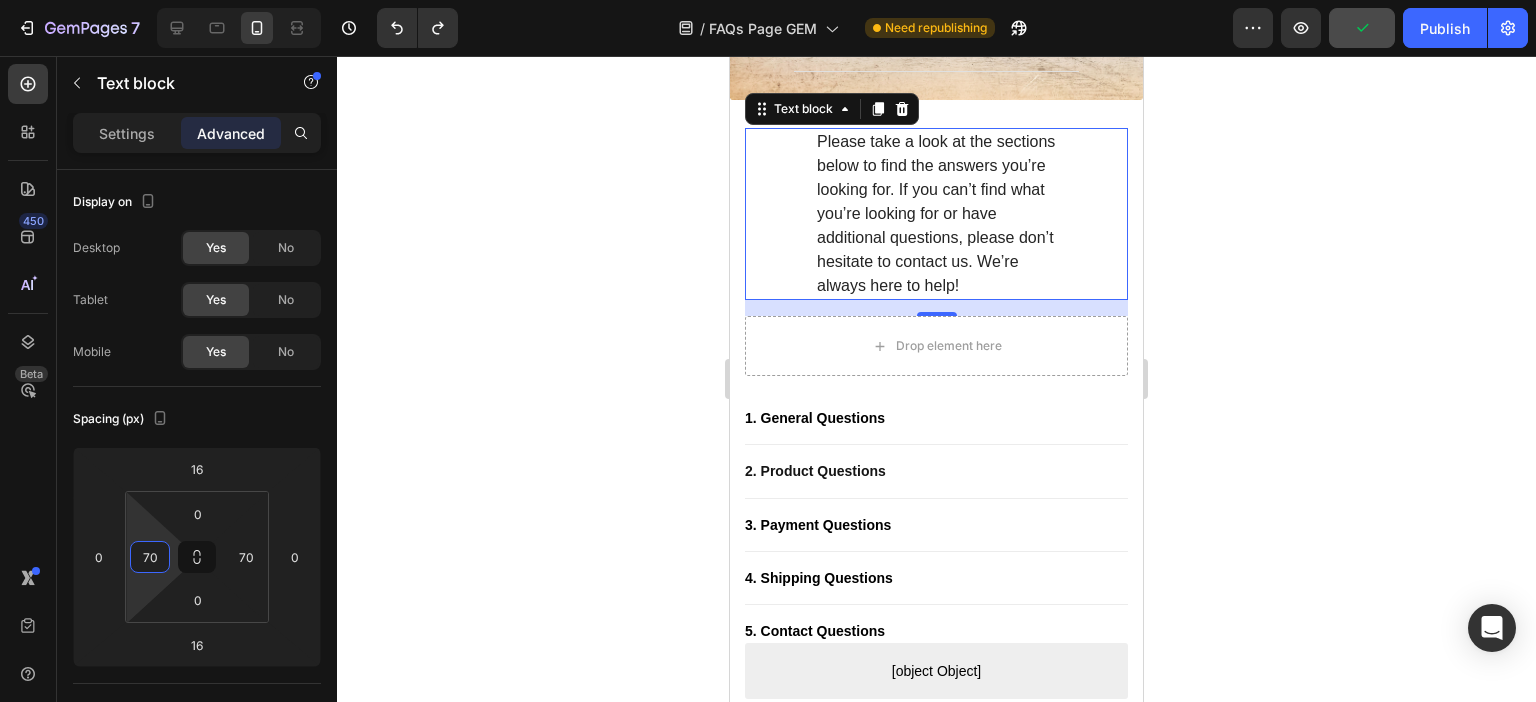 type on "0" 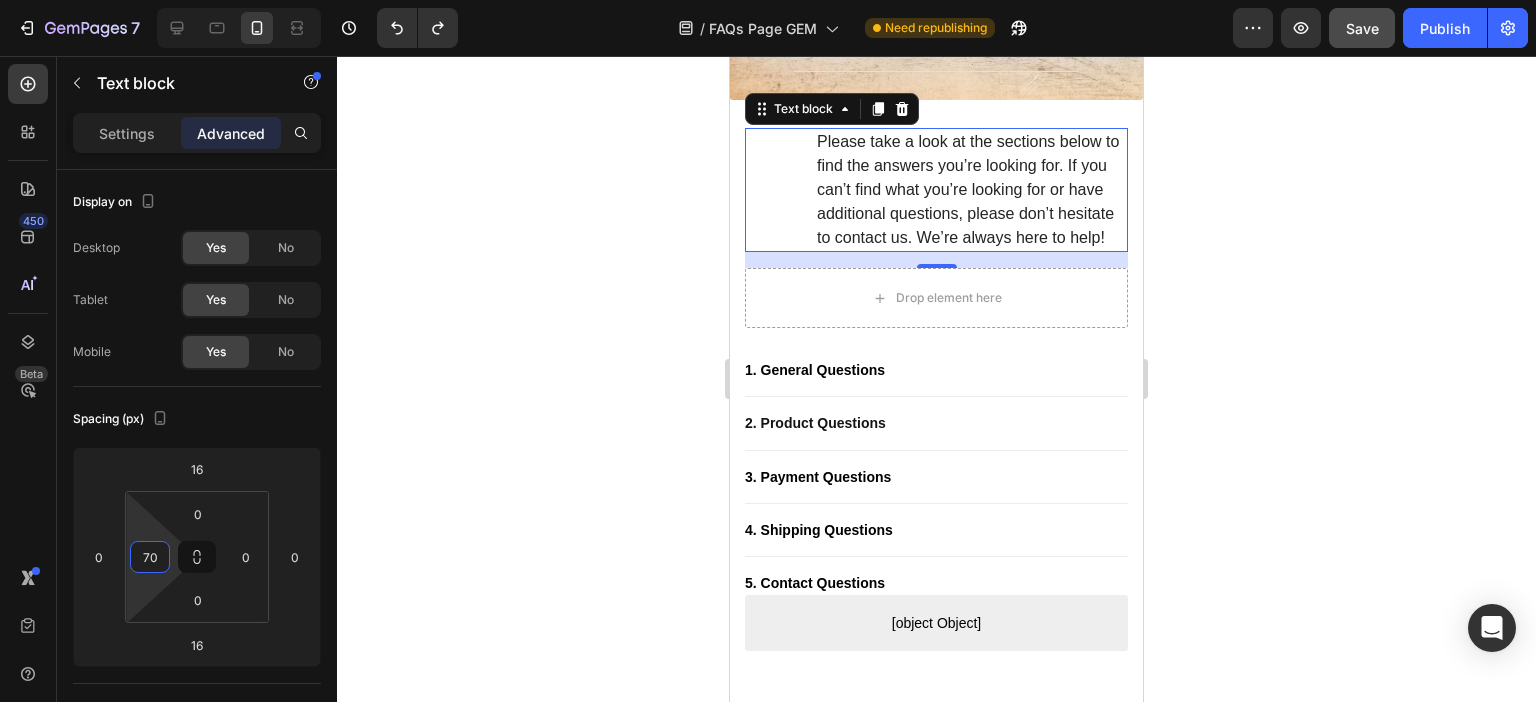 type on "0" 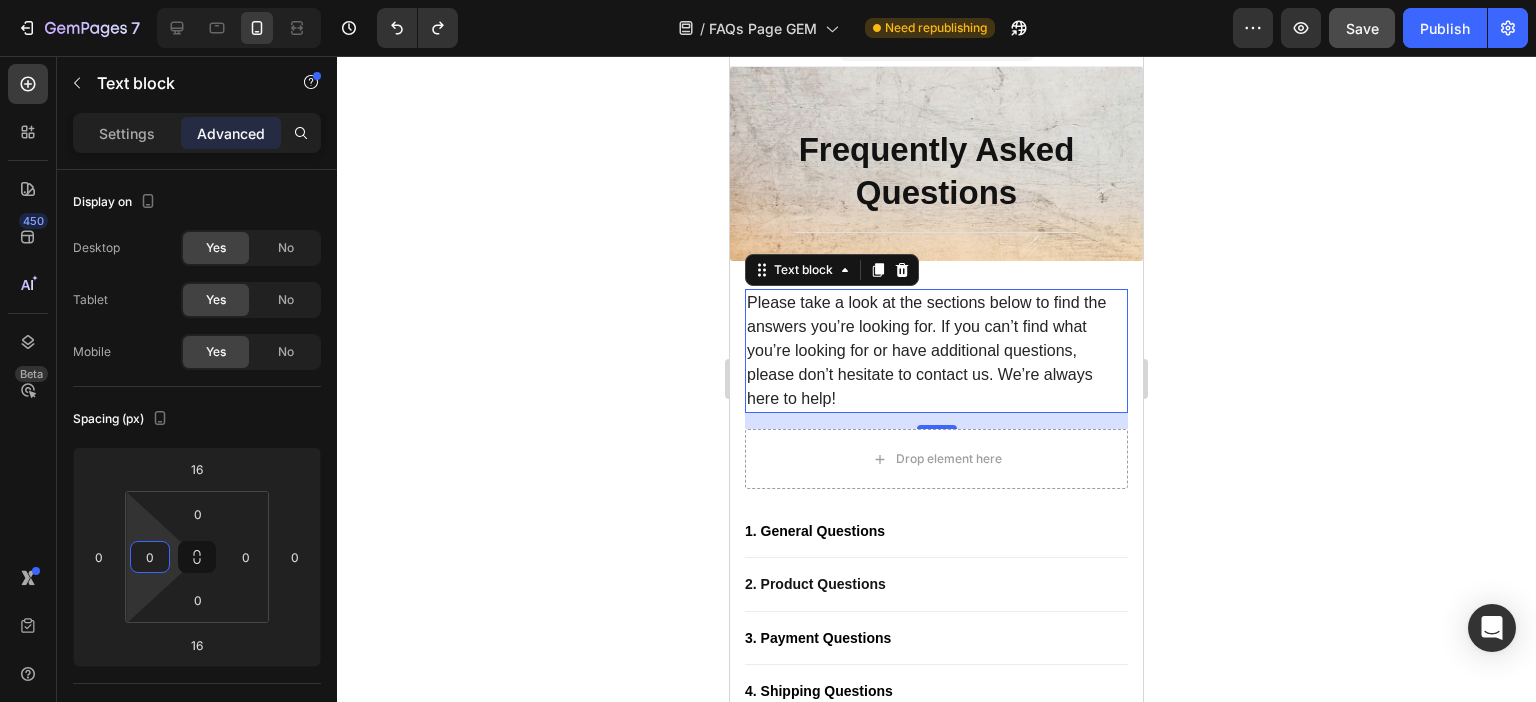 scroll, scrollTop: 0, scrollLeft: 0, axis: both 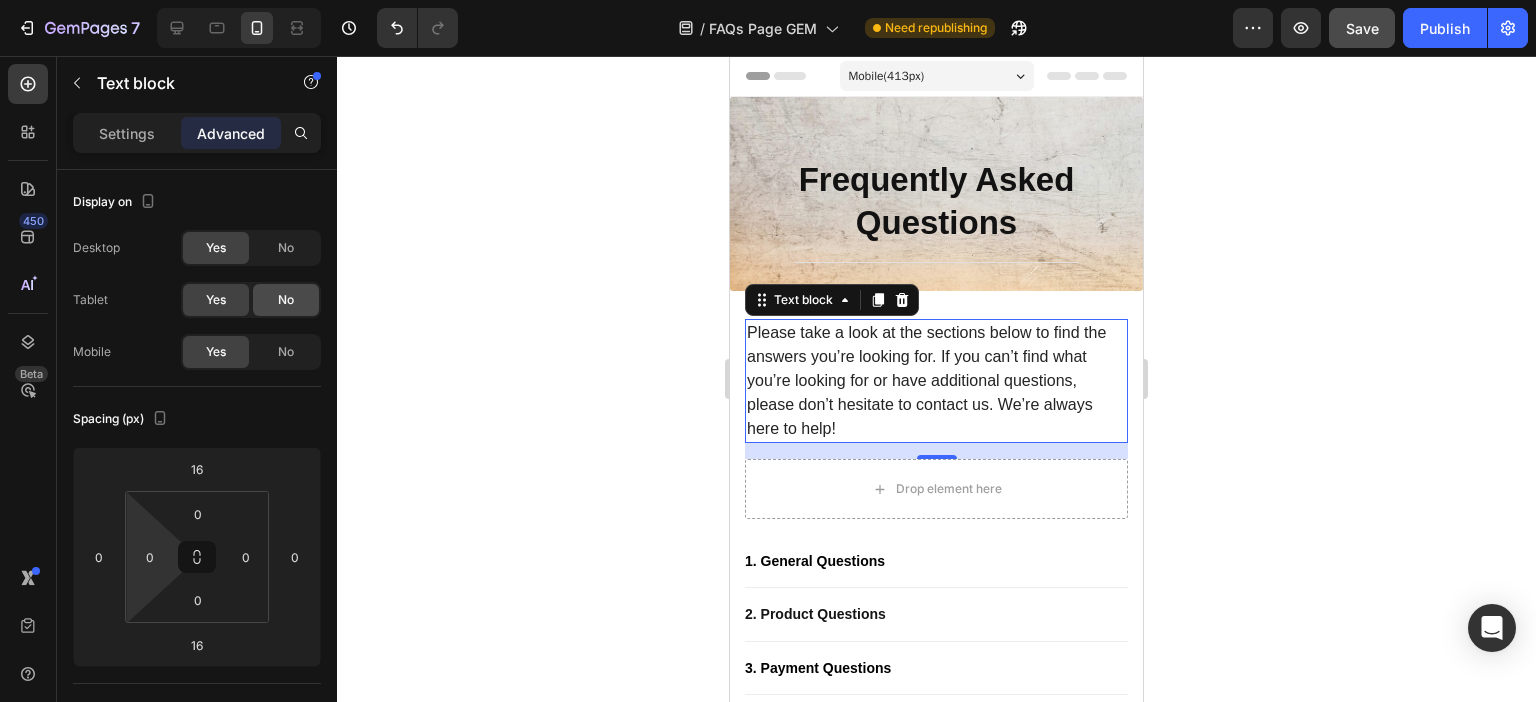 click on "No" 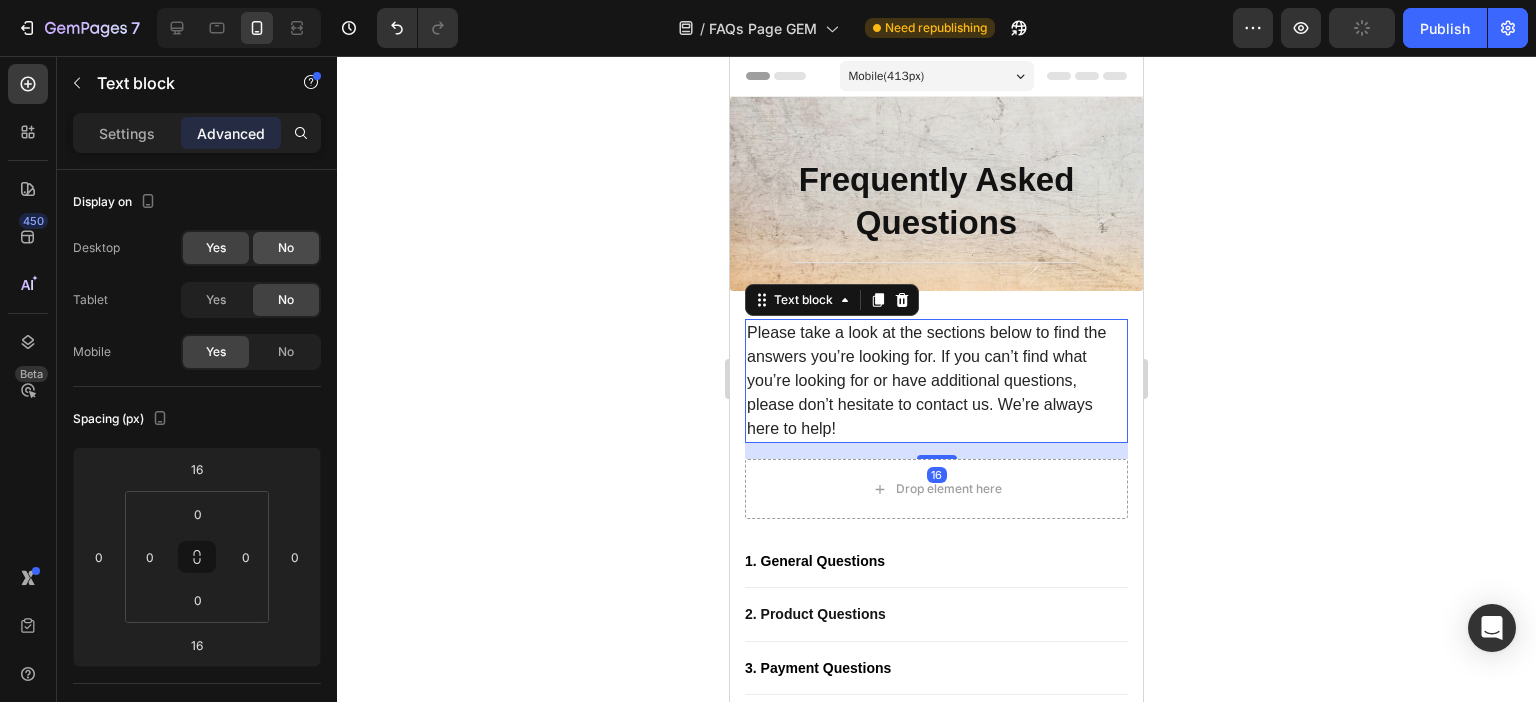 click on "No" 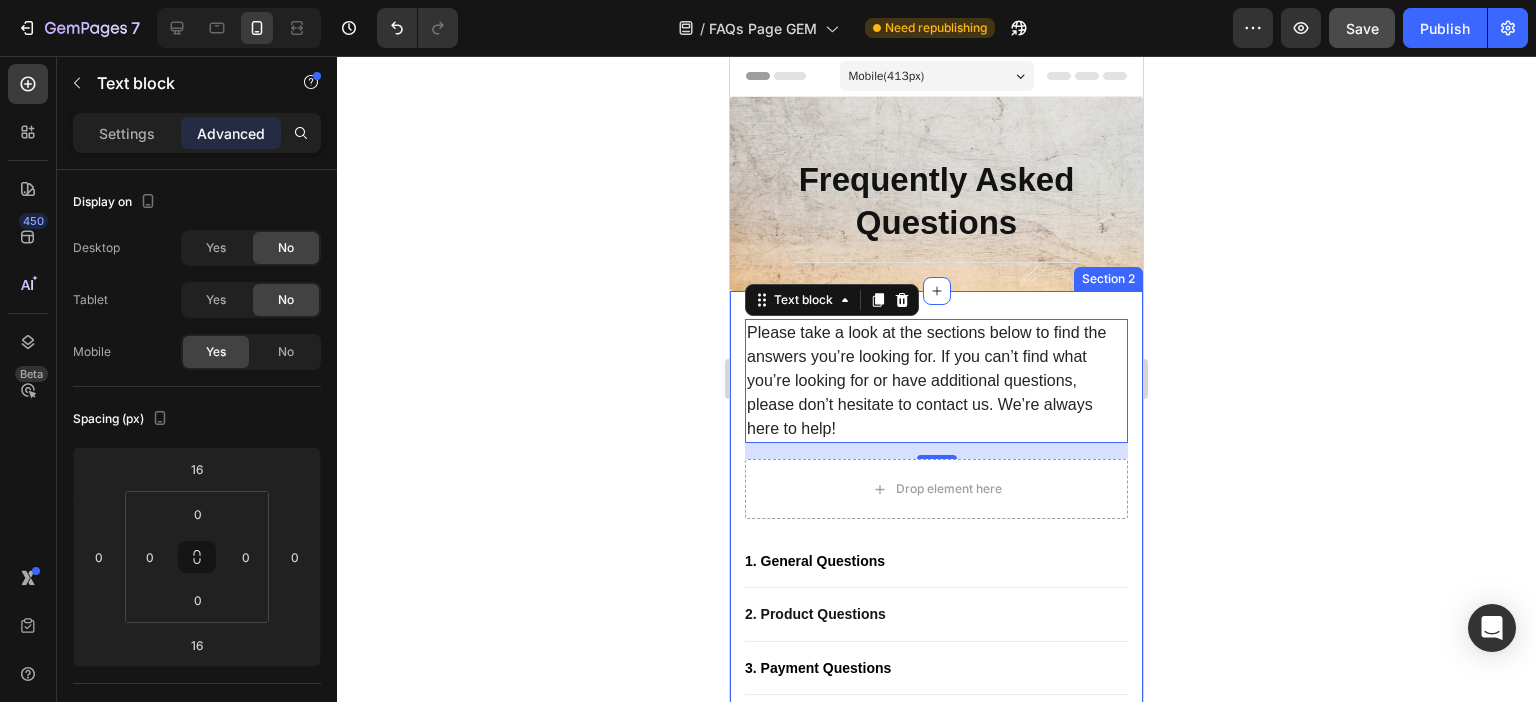 click 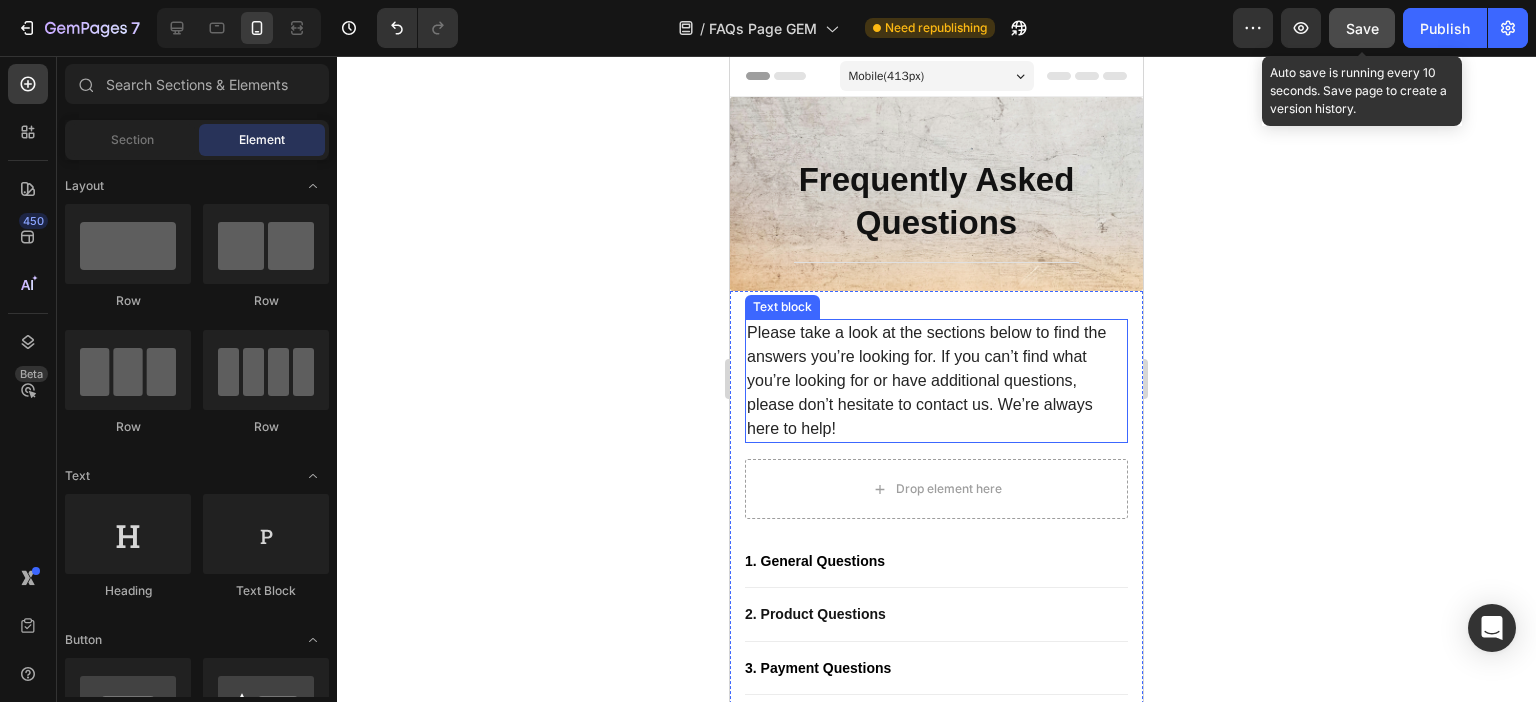 click on "Save" at bounding box center [1362, 28] 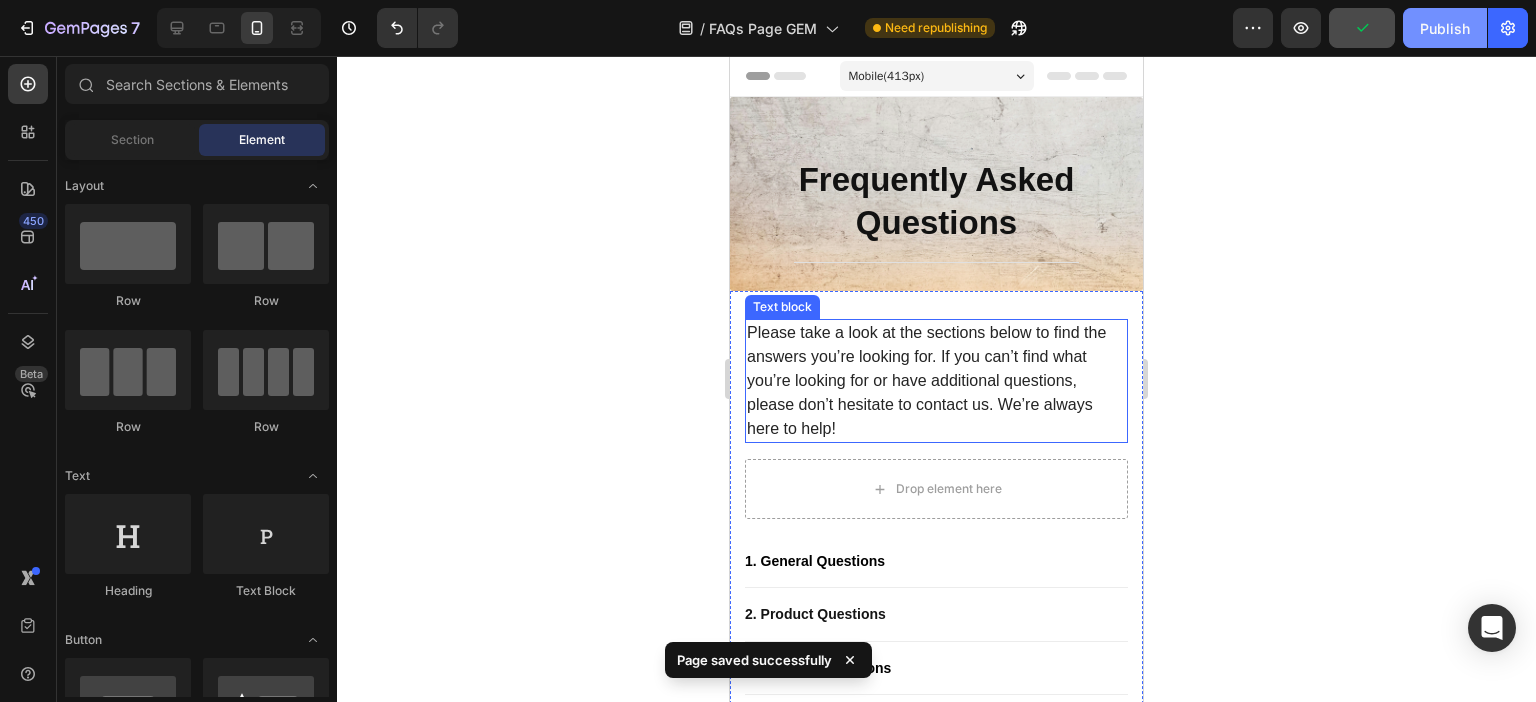click on "Publish" at bounding box center [1445, 28] 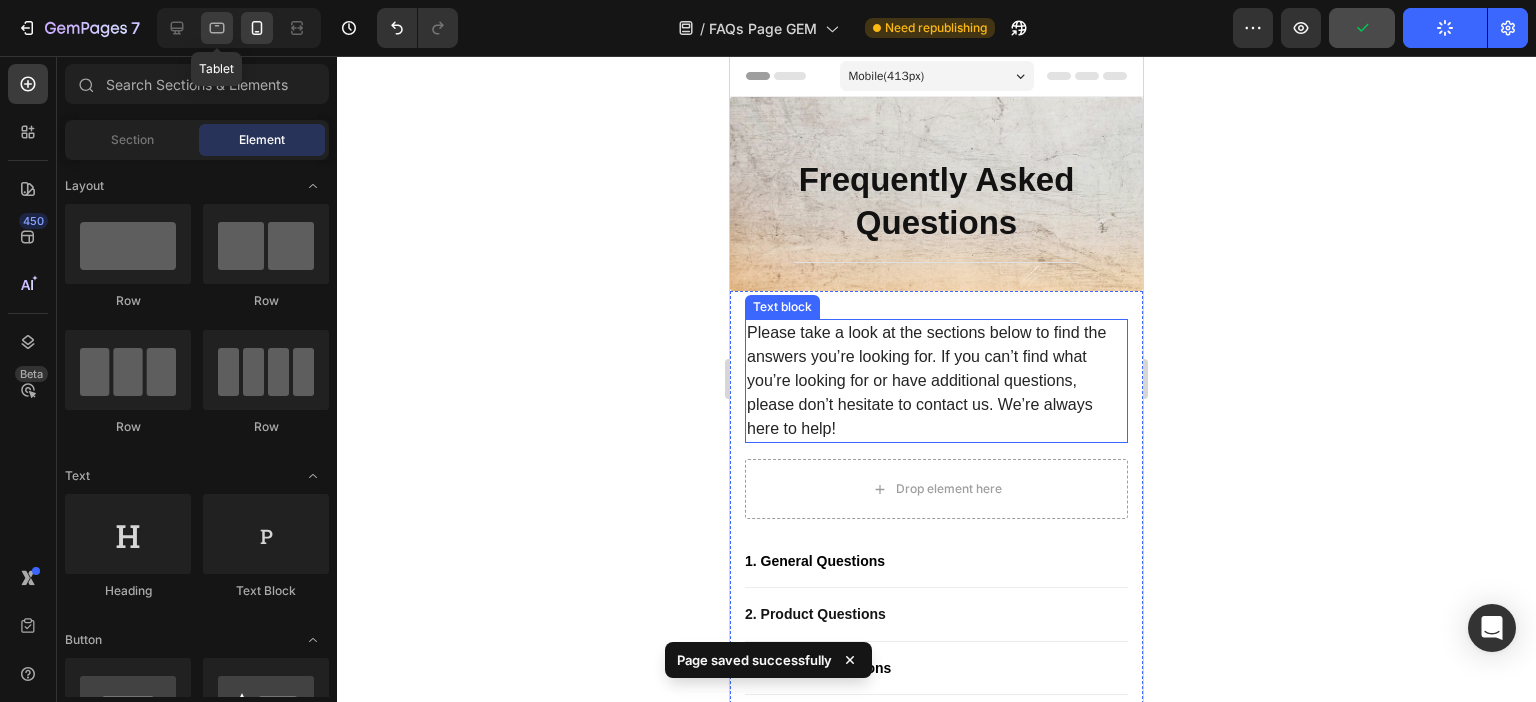 click 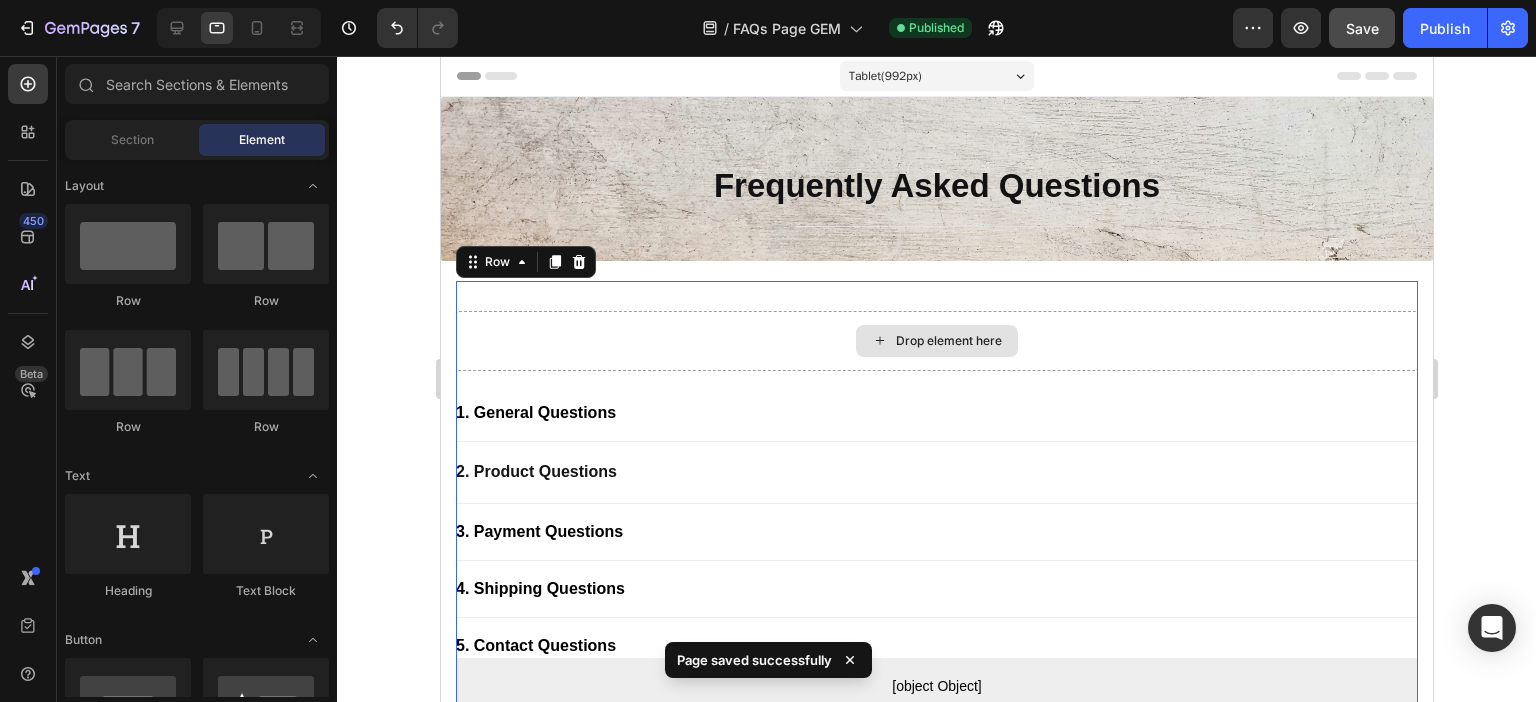 click on "Drop element here" at bounding box center (936, 341) 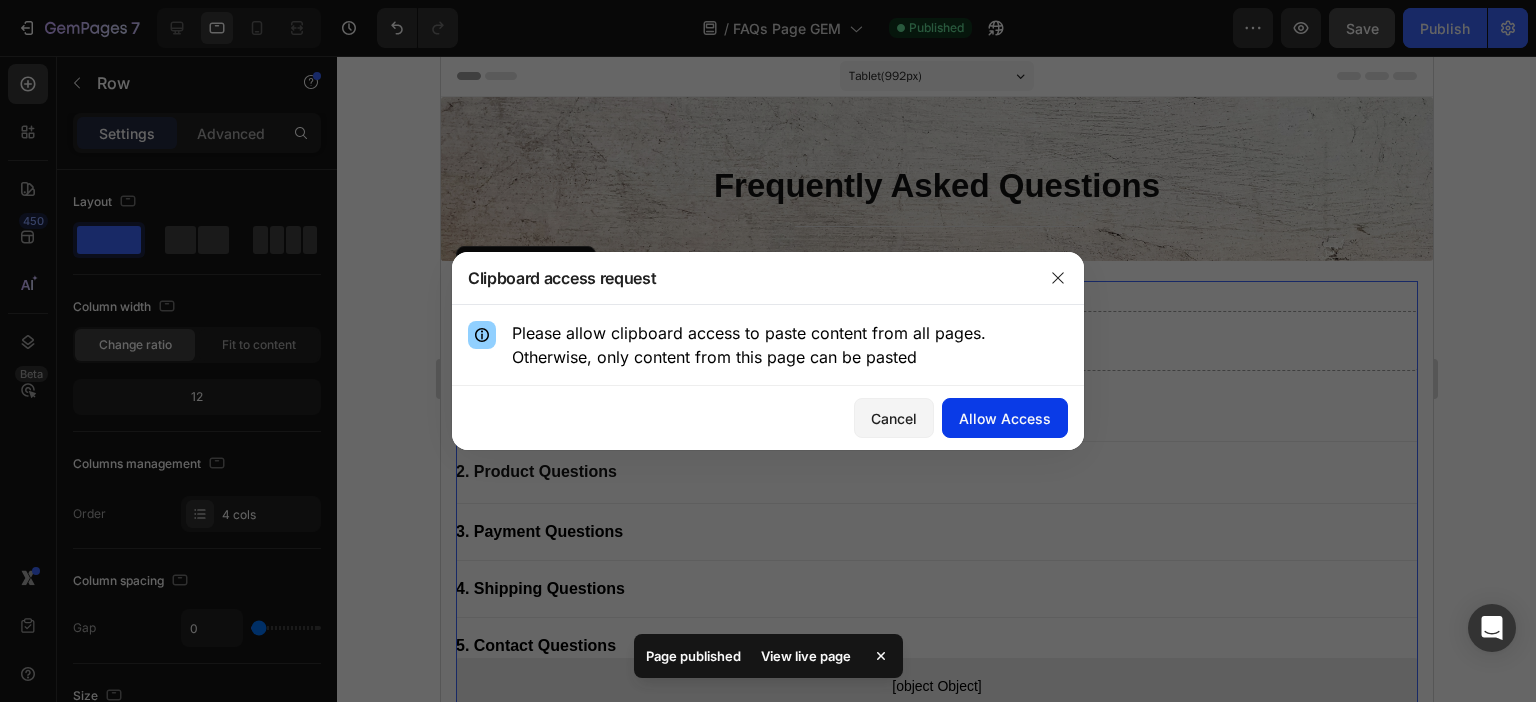 click on "Allow Access" 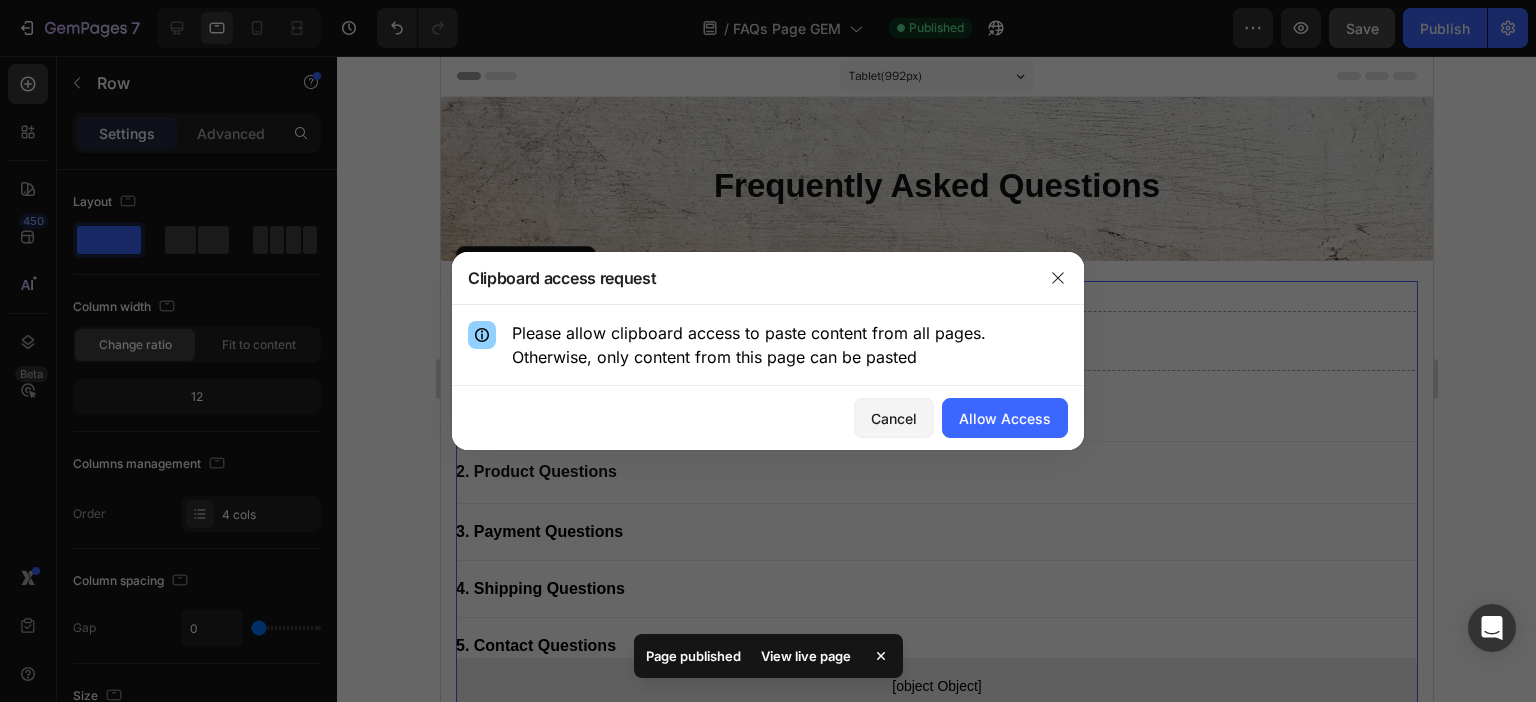 drag, startPoint x: 1034, startPoint y: 295, endPoint x: 461, endPoint y: 147, distance: 591.8049 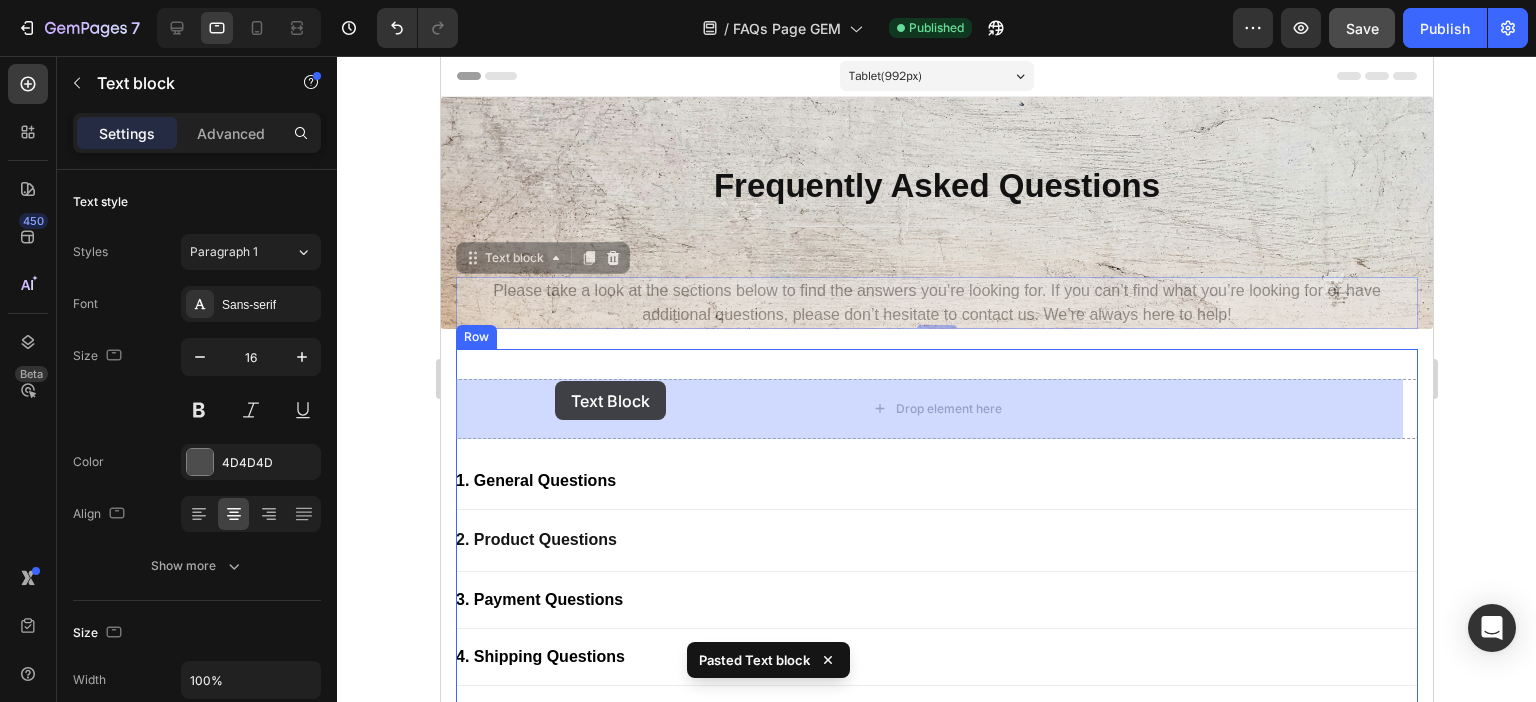 drag, startPoint x: 469, startPoint y: 255, endPoint x: 554, endPoint y: 381, distance: 151.99013 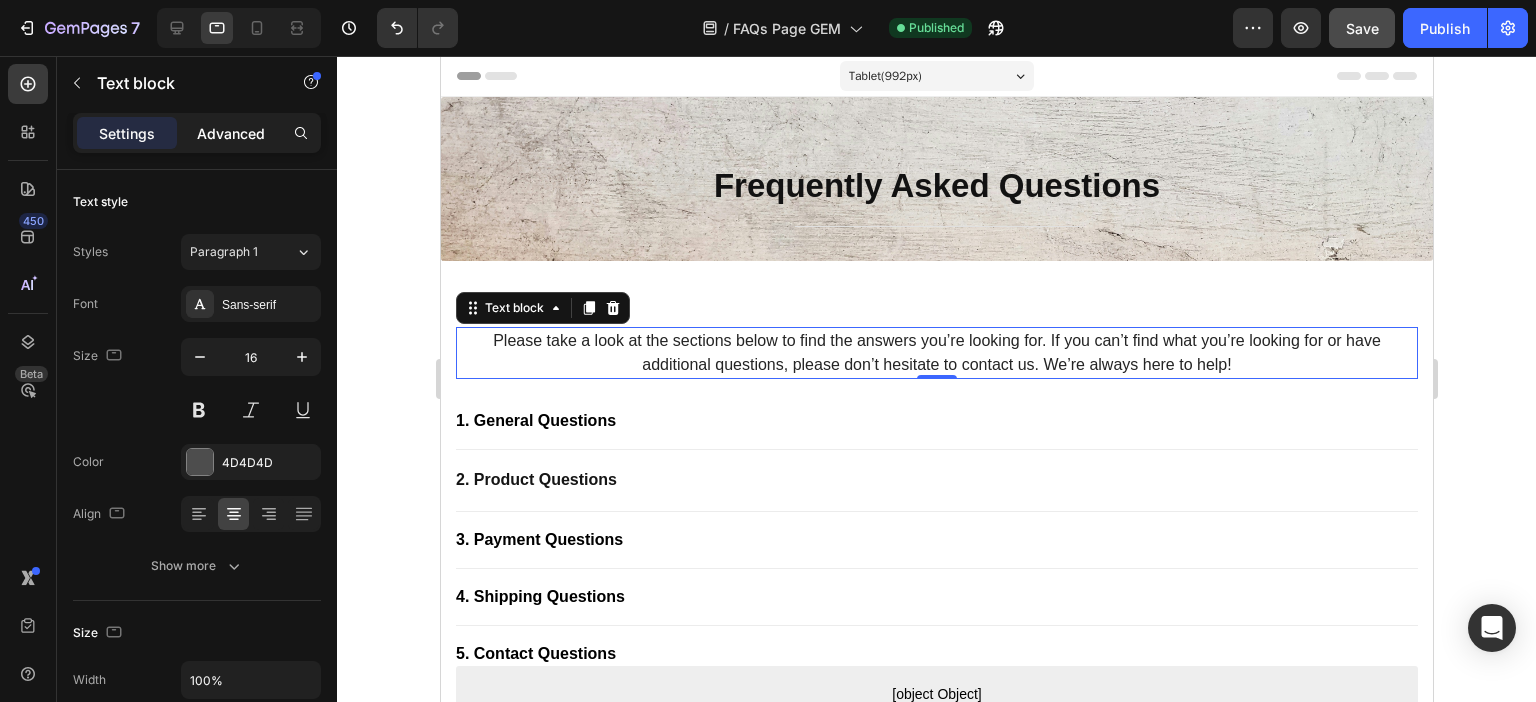 click on "Advanced" at bounding box center (231, 133) 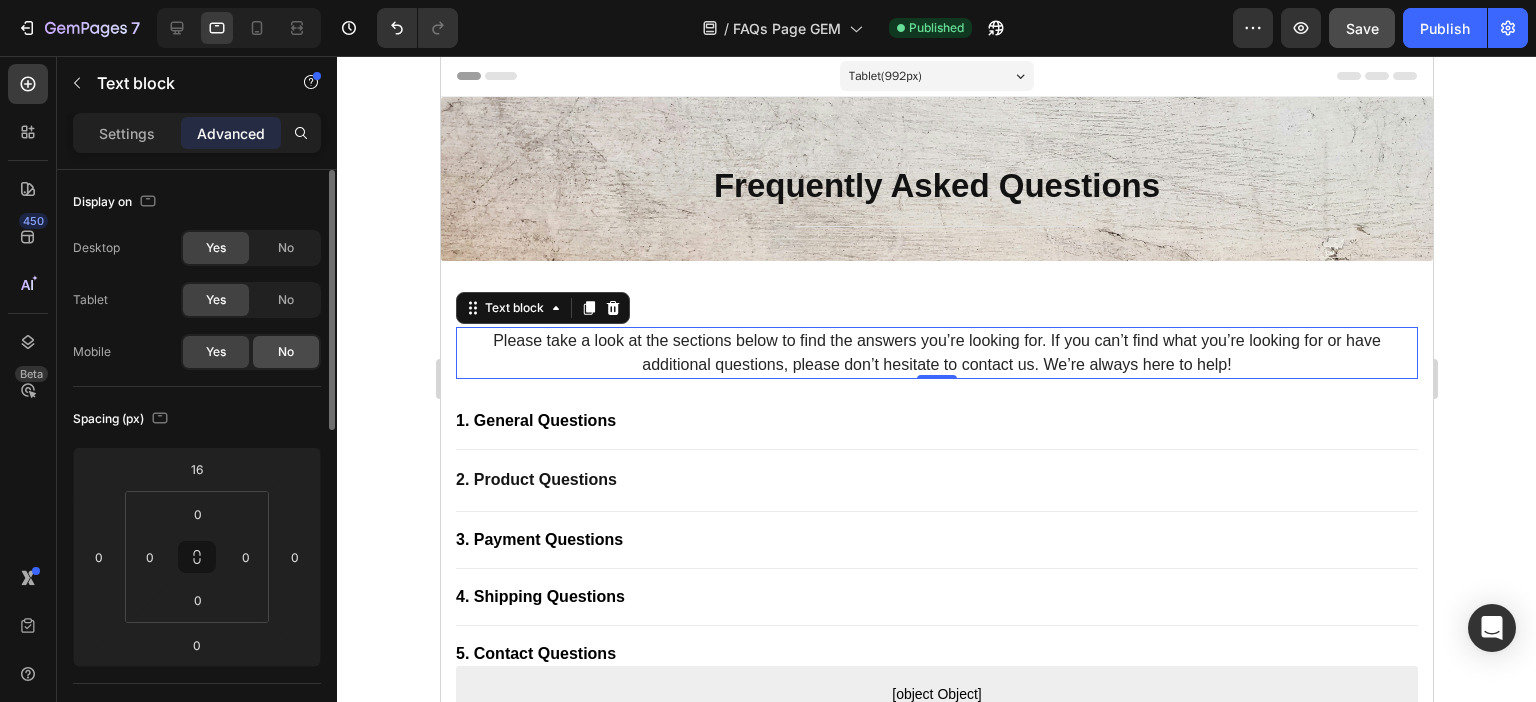 click on "No" 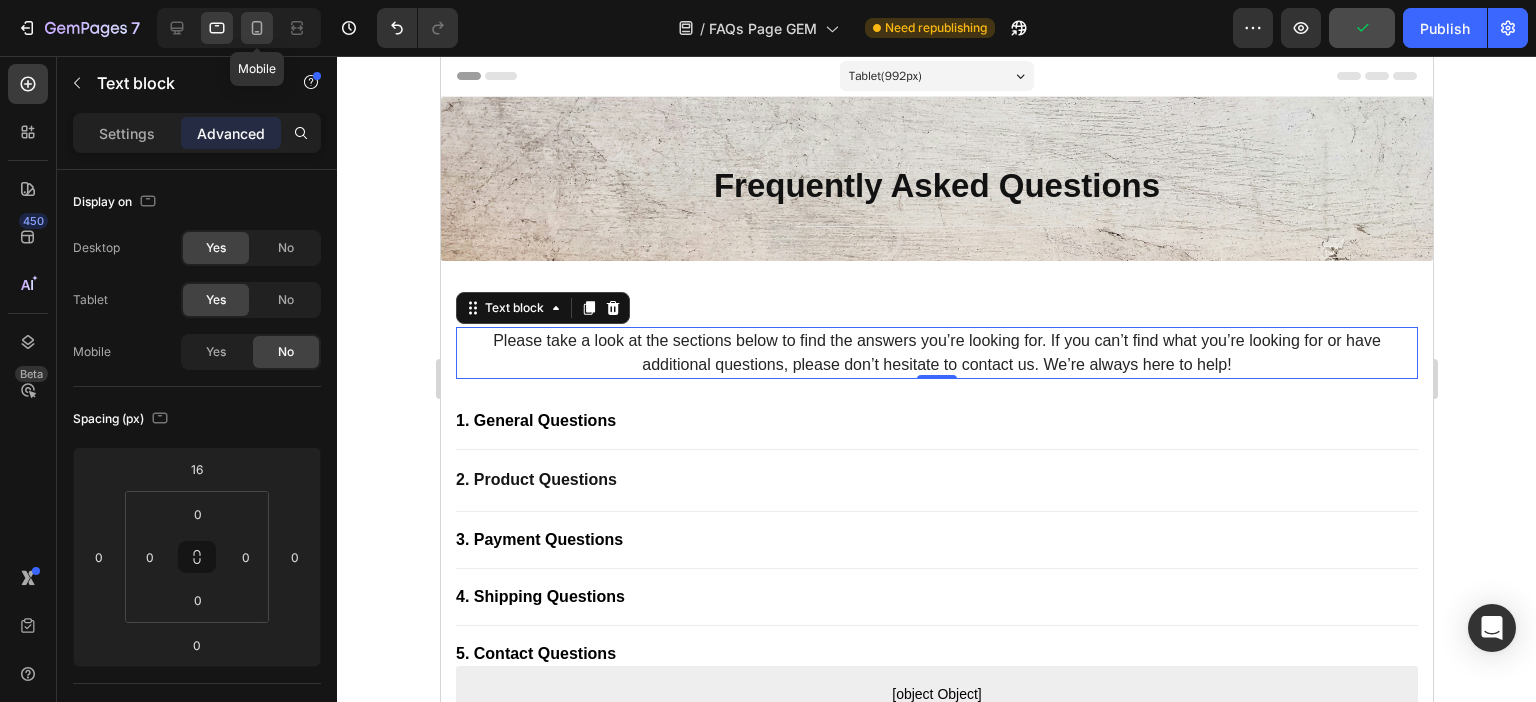 click 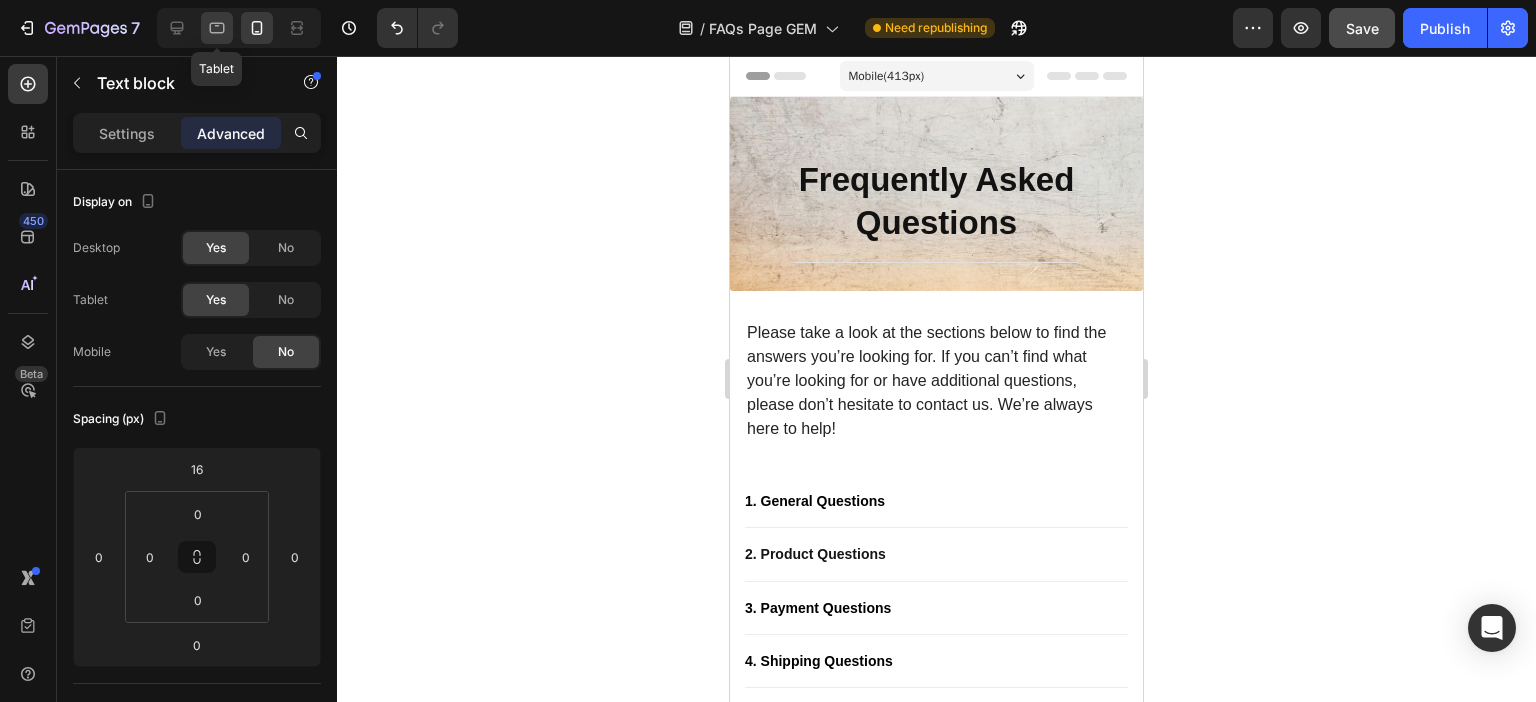 click 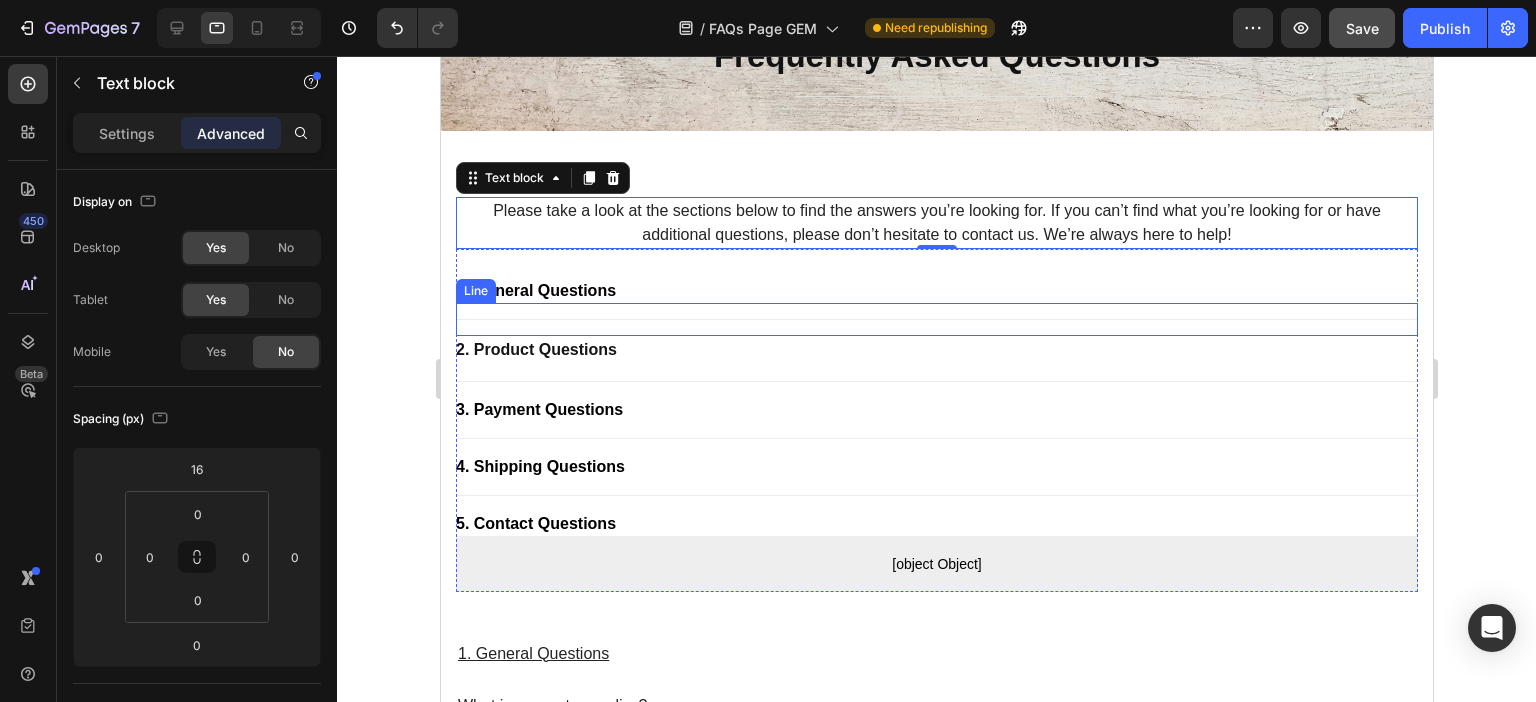 scroll, scrollTop: 100, scrollLeft: 0, axis: vertical 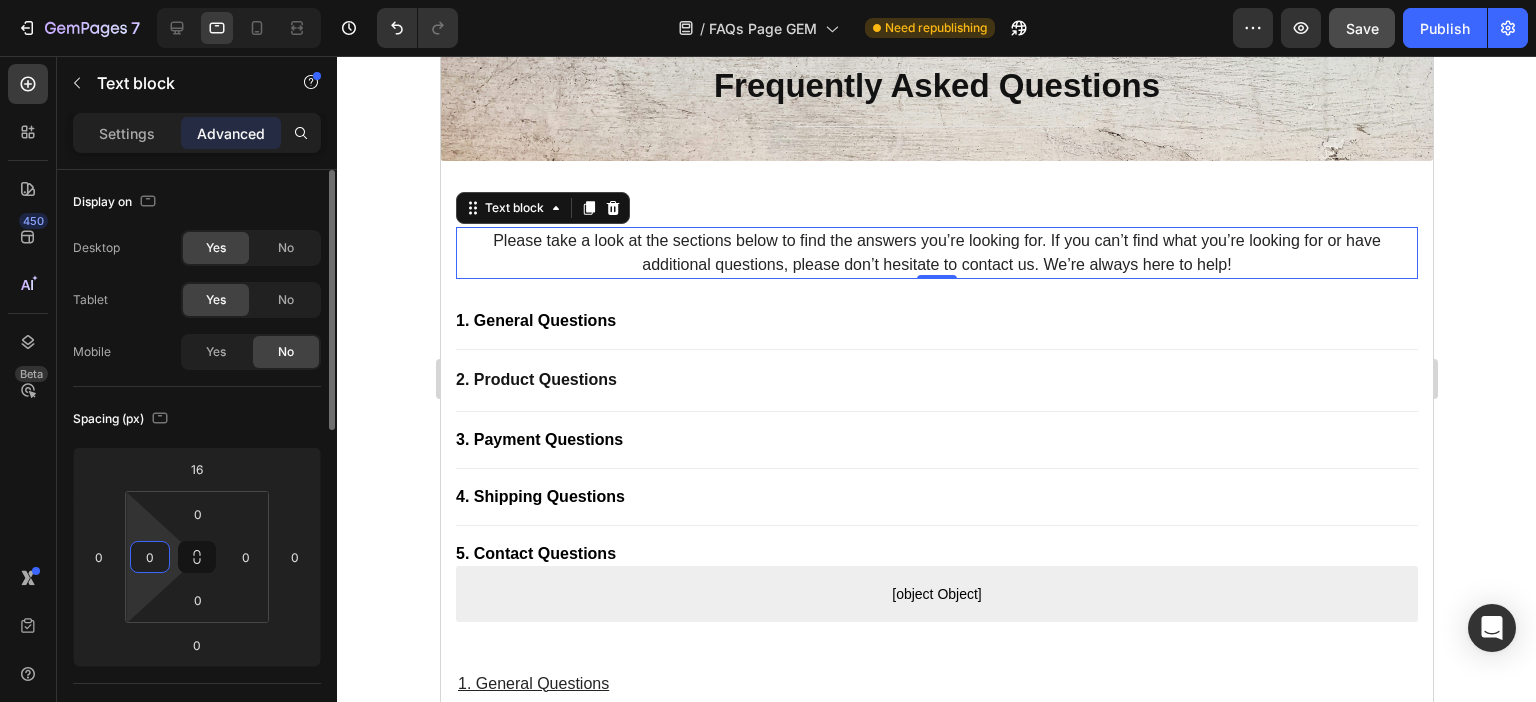click on "0" at bounding box center (150, 557) 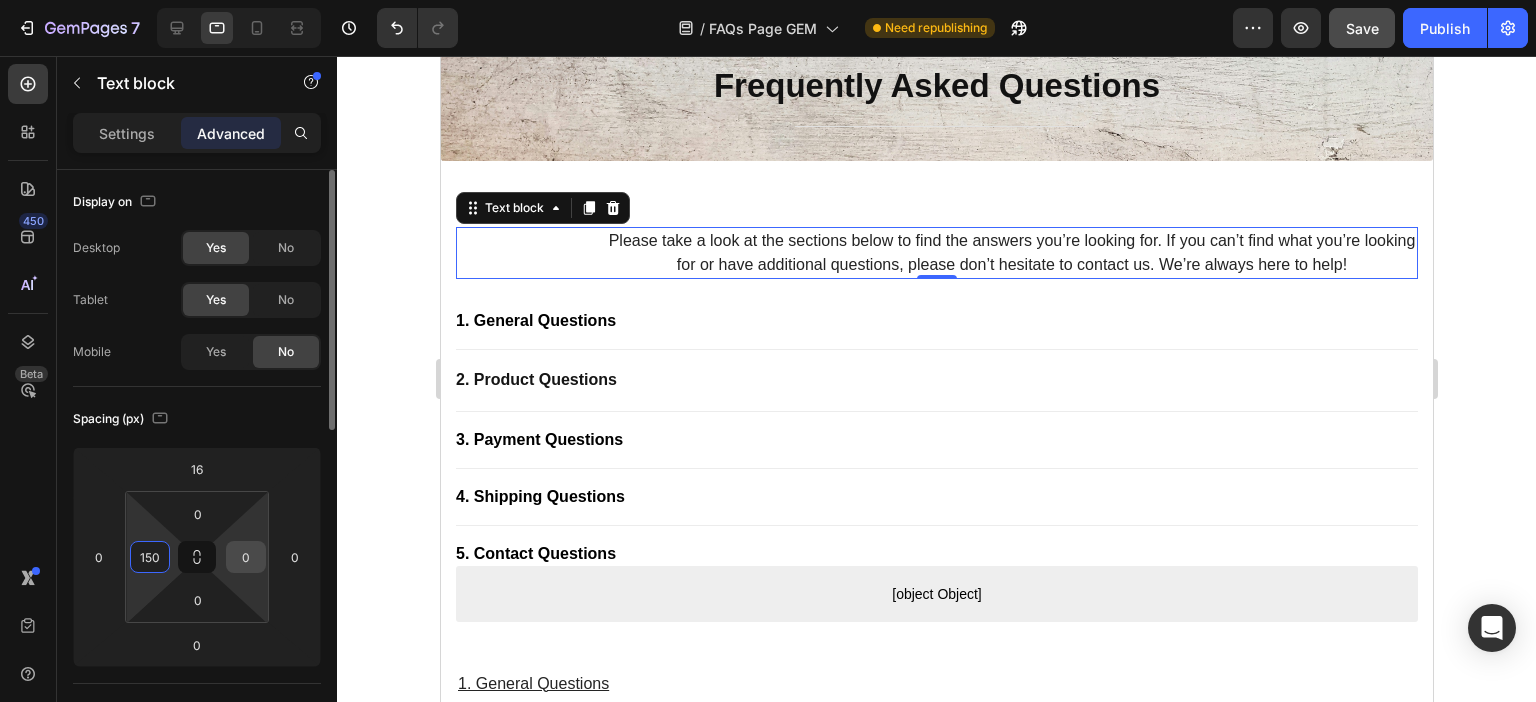 type on "150" 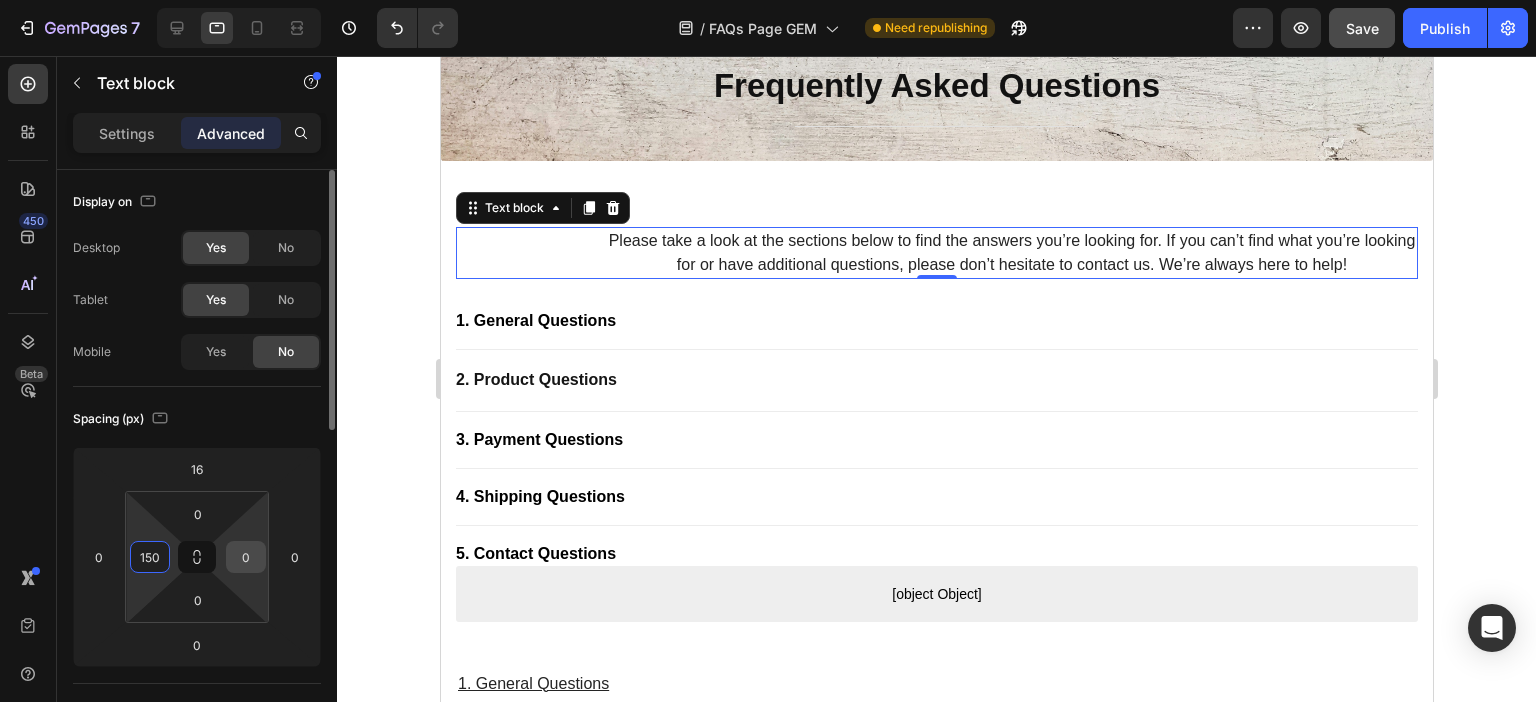 click on "0" at bounding box center (246, 557) 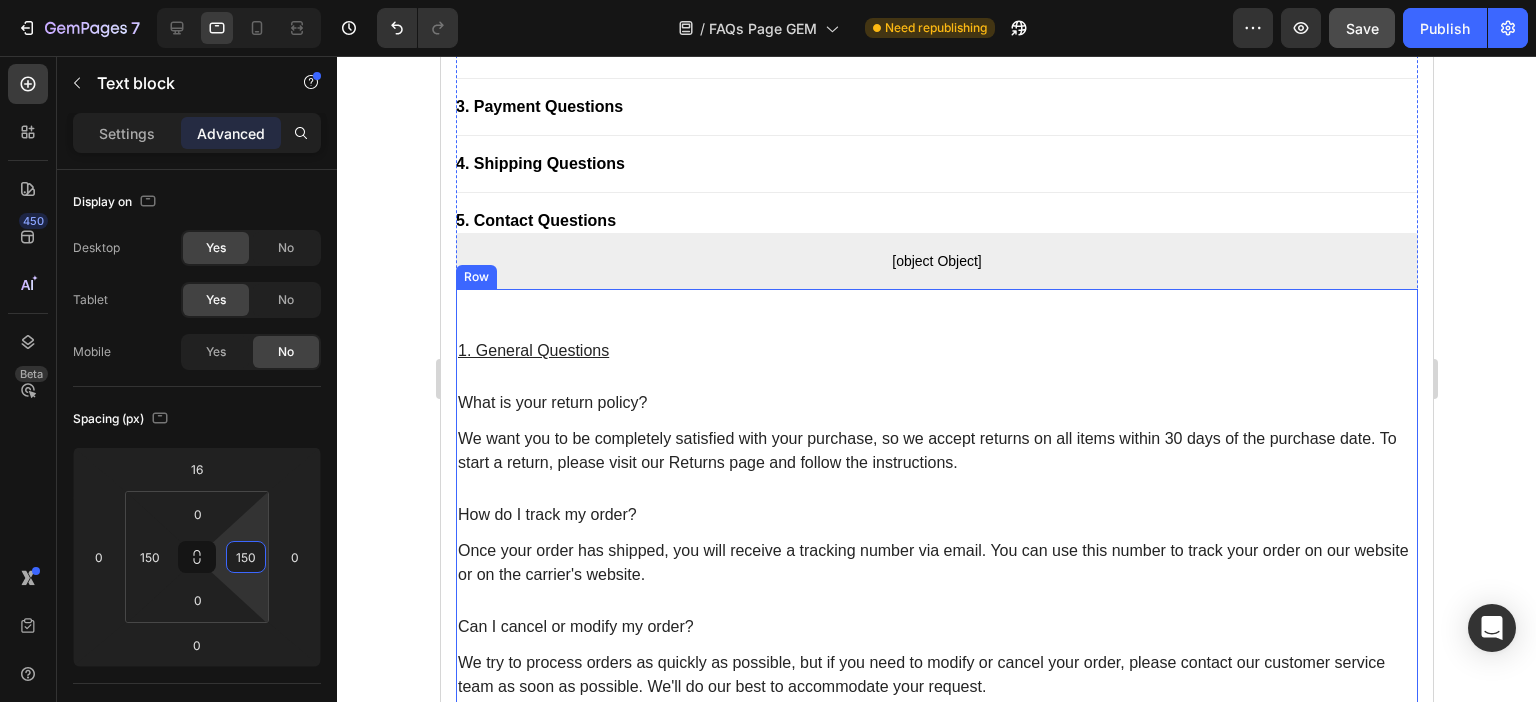 scroll, scrollTop: 100, scrollLeft: 0, axis: vertical 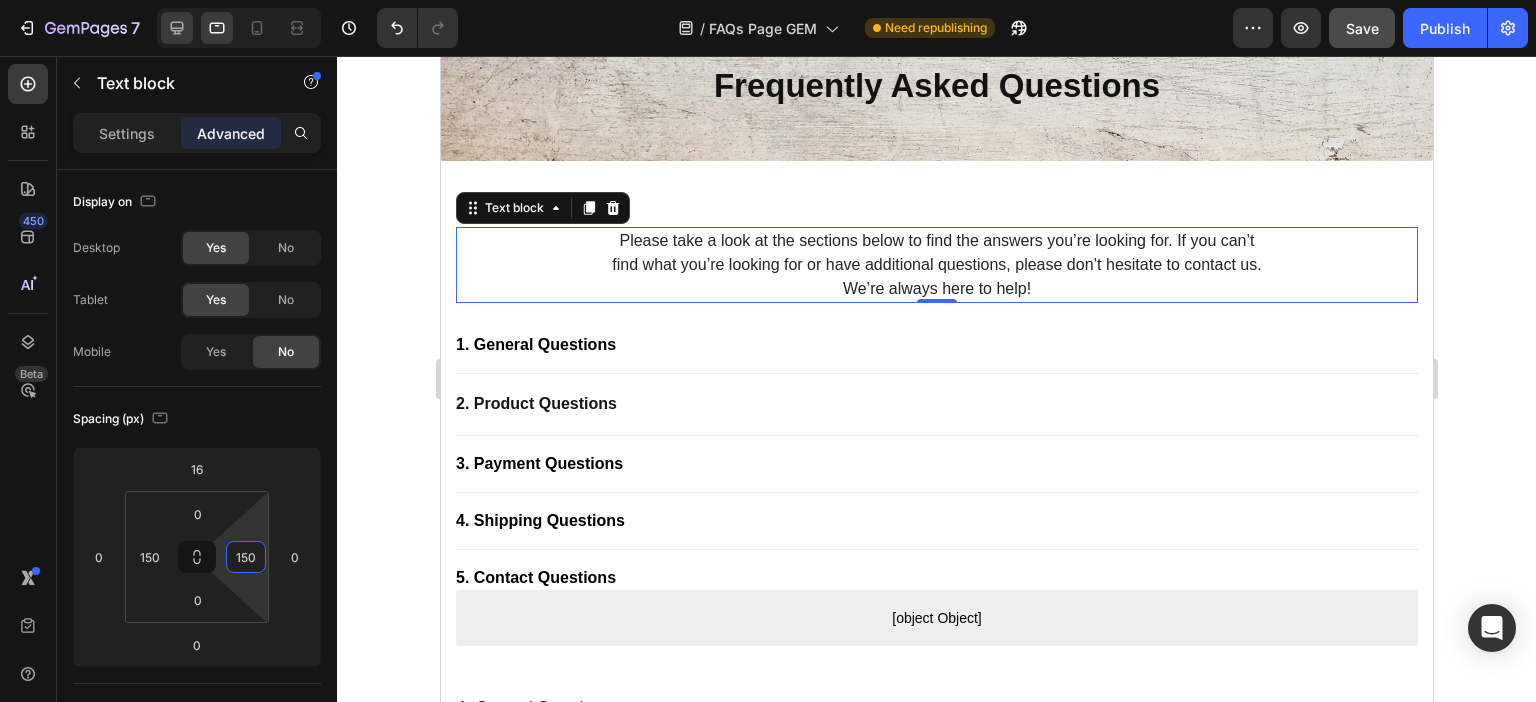 type on "150" 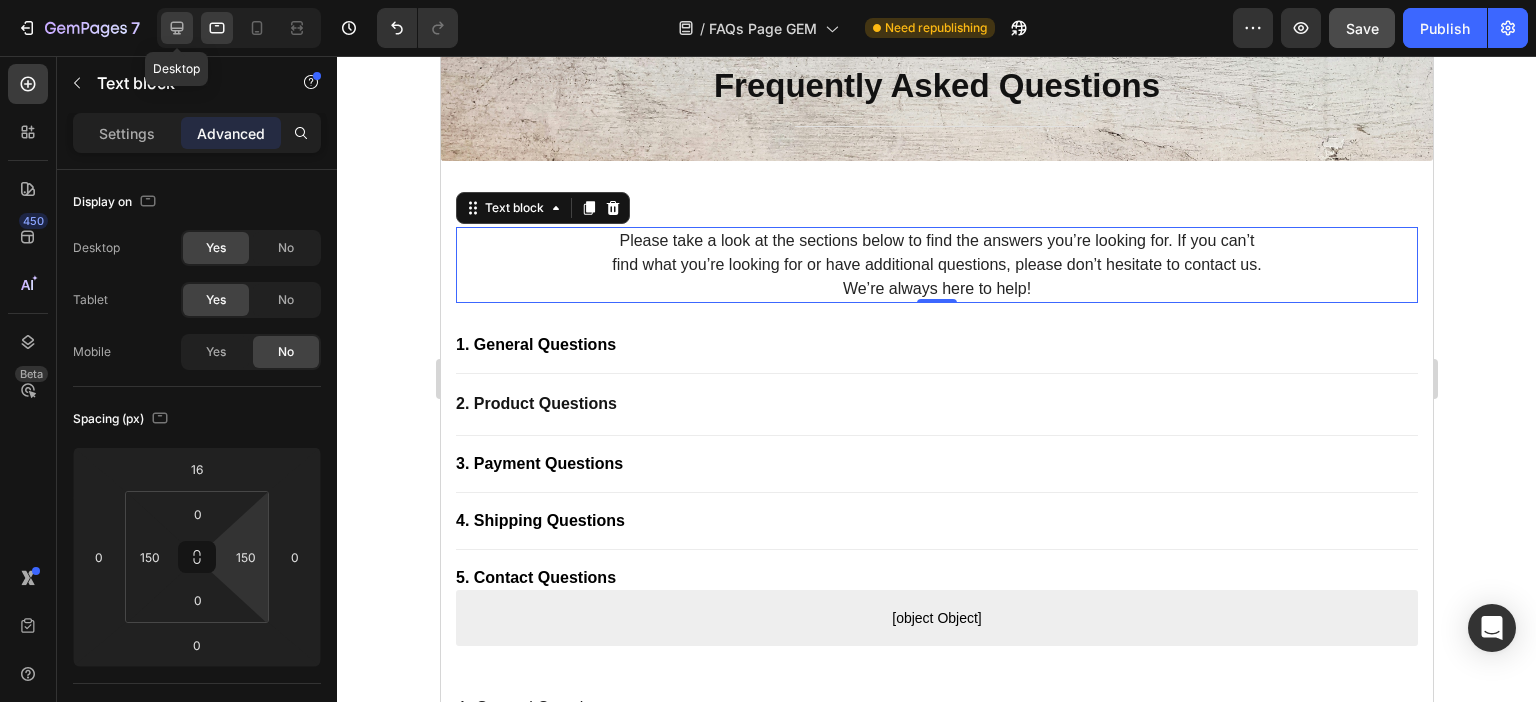 click 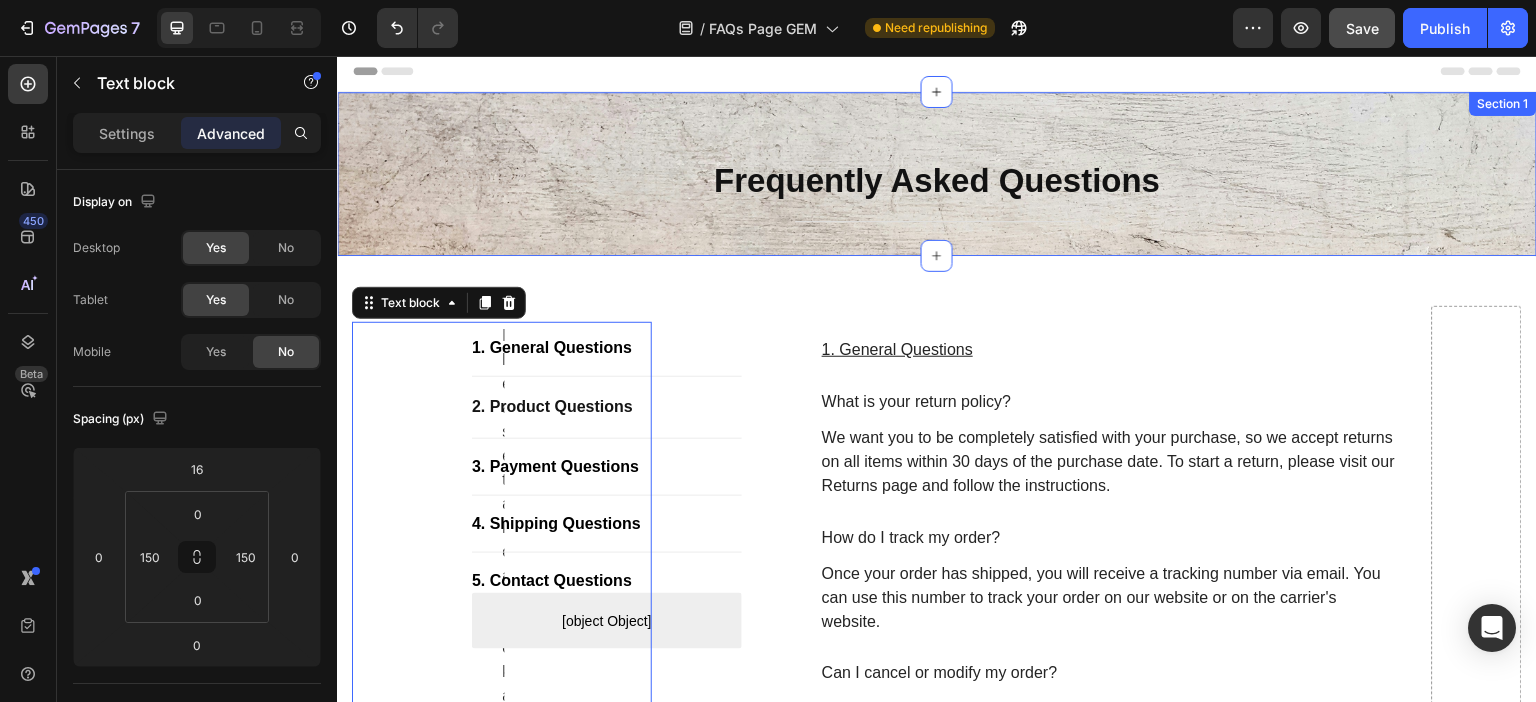 scroll, scrollTop: 0, scrollLeft: 0, axis: both 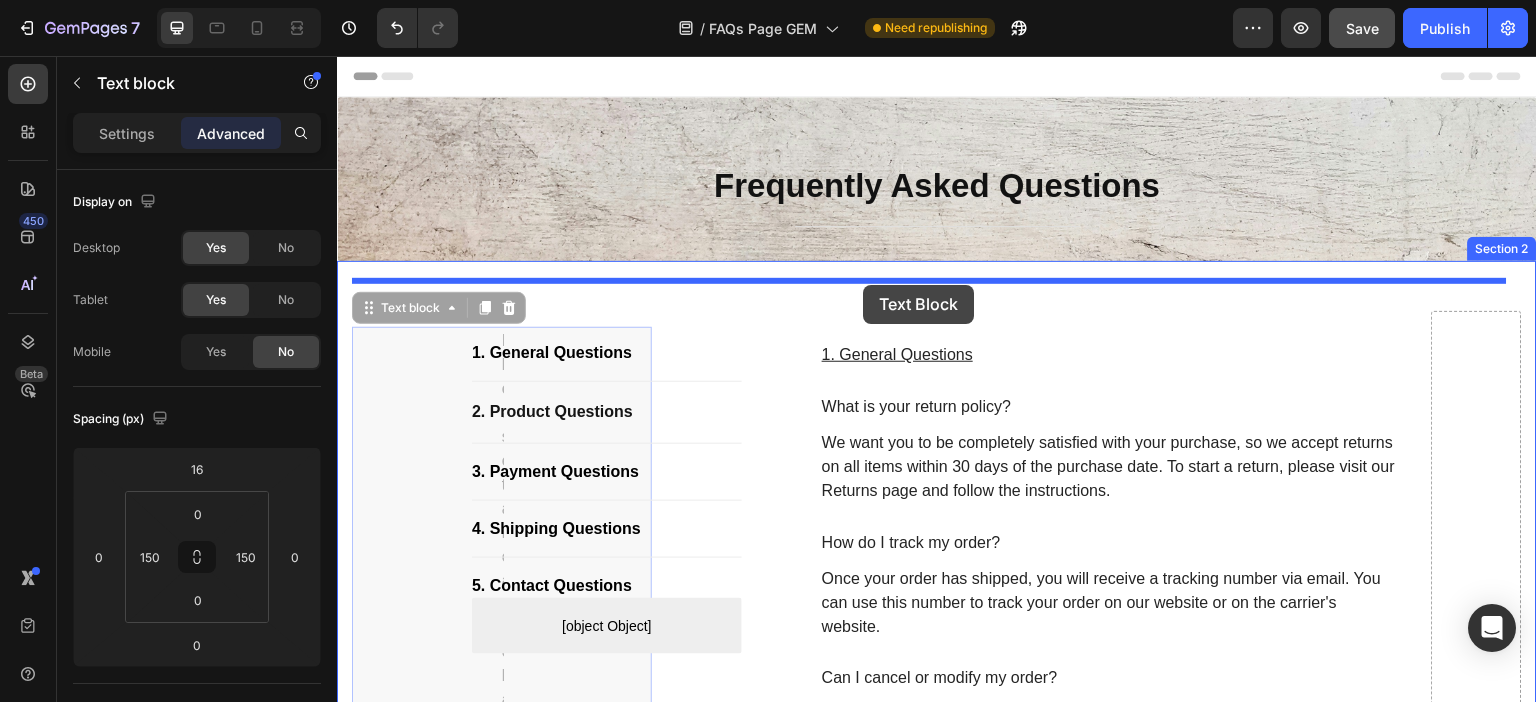 drag, startPoint x: 373, startPoint y: 312, endPoint x: 854, endPoint y: 288, distance: 481.5984 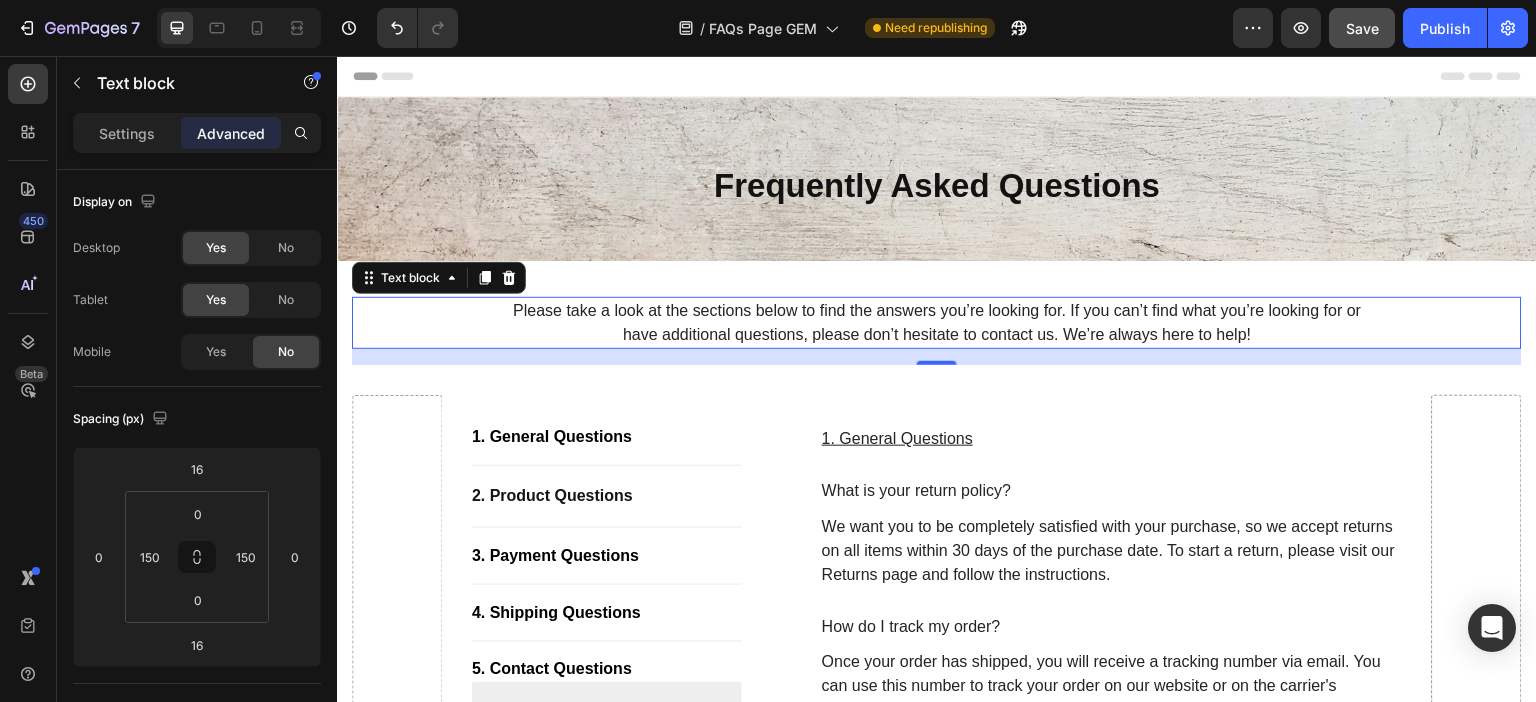 click at bounding box center (239, 28) 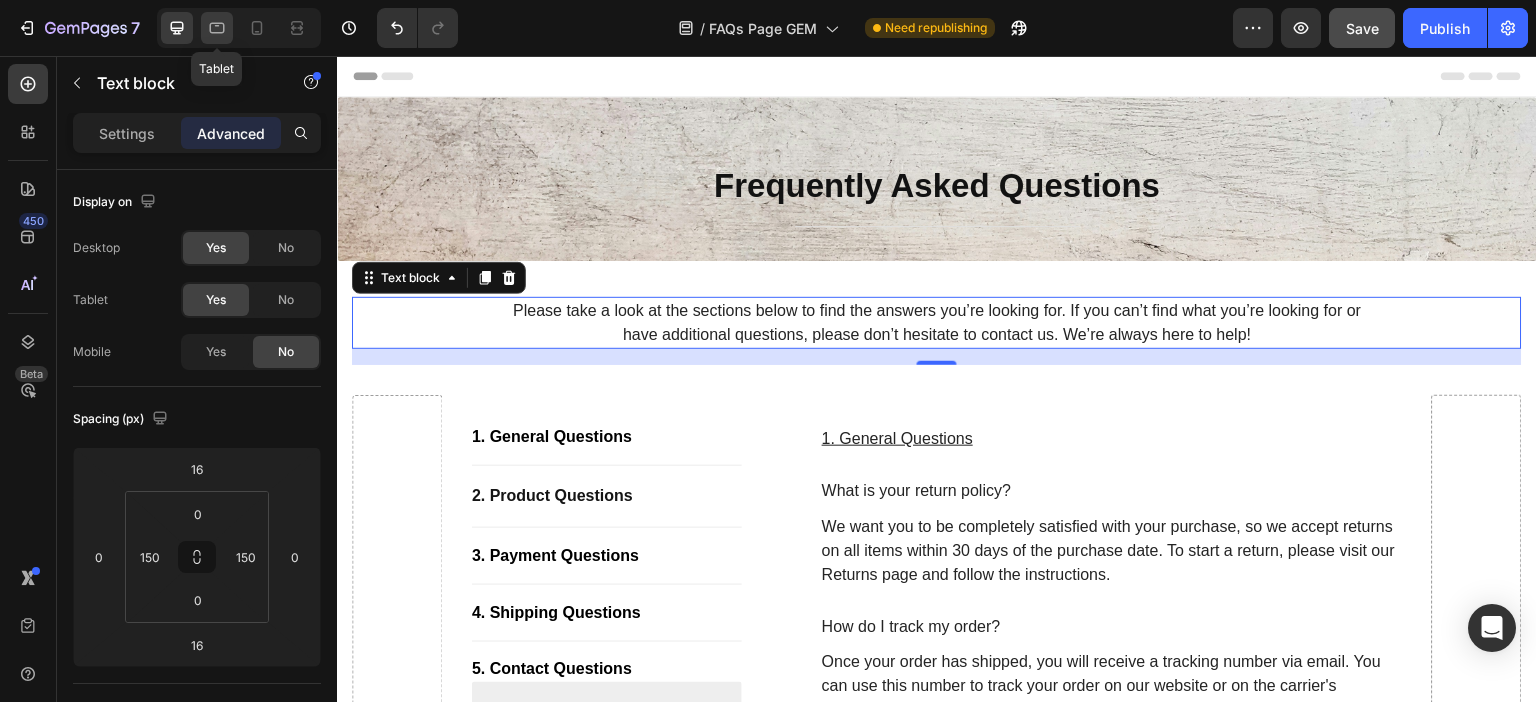 click 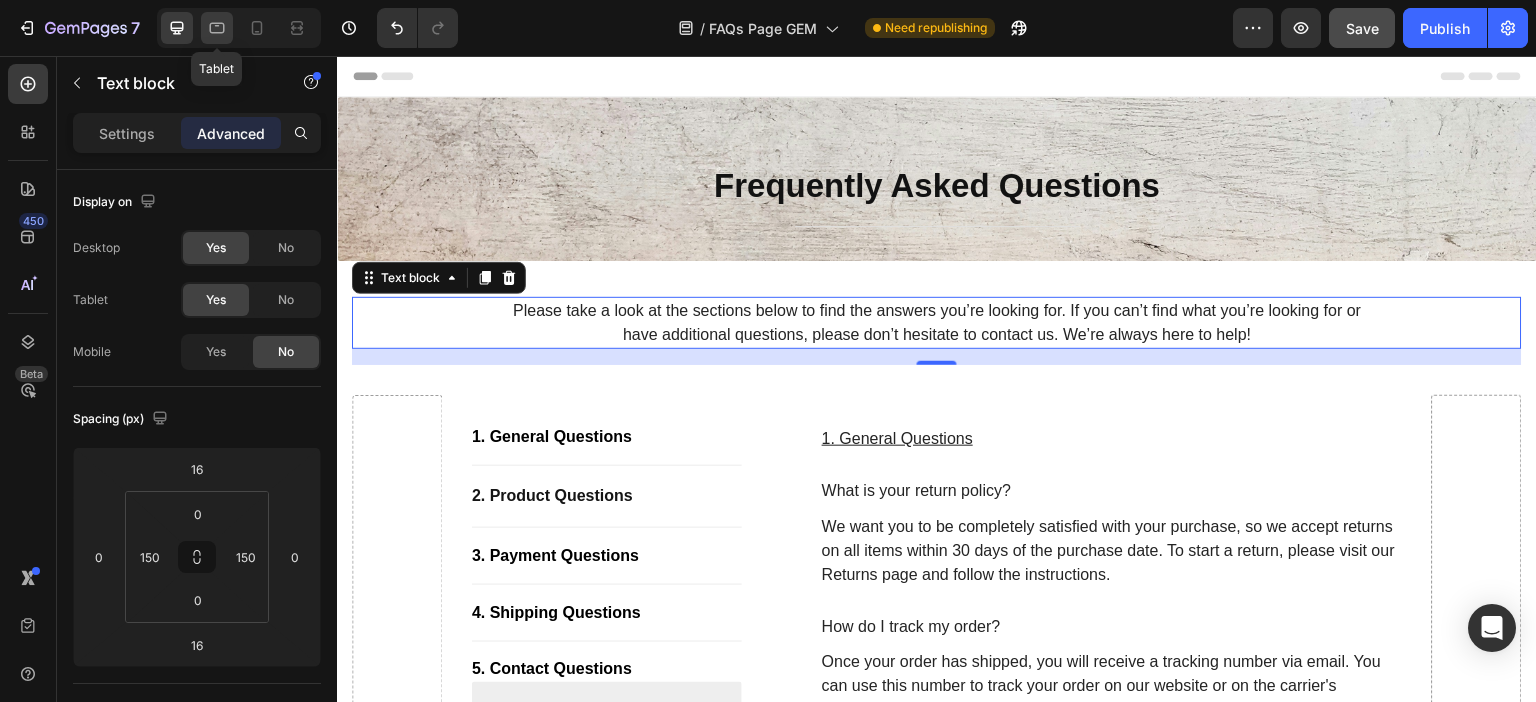 type on "0" 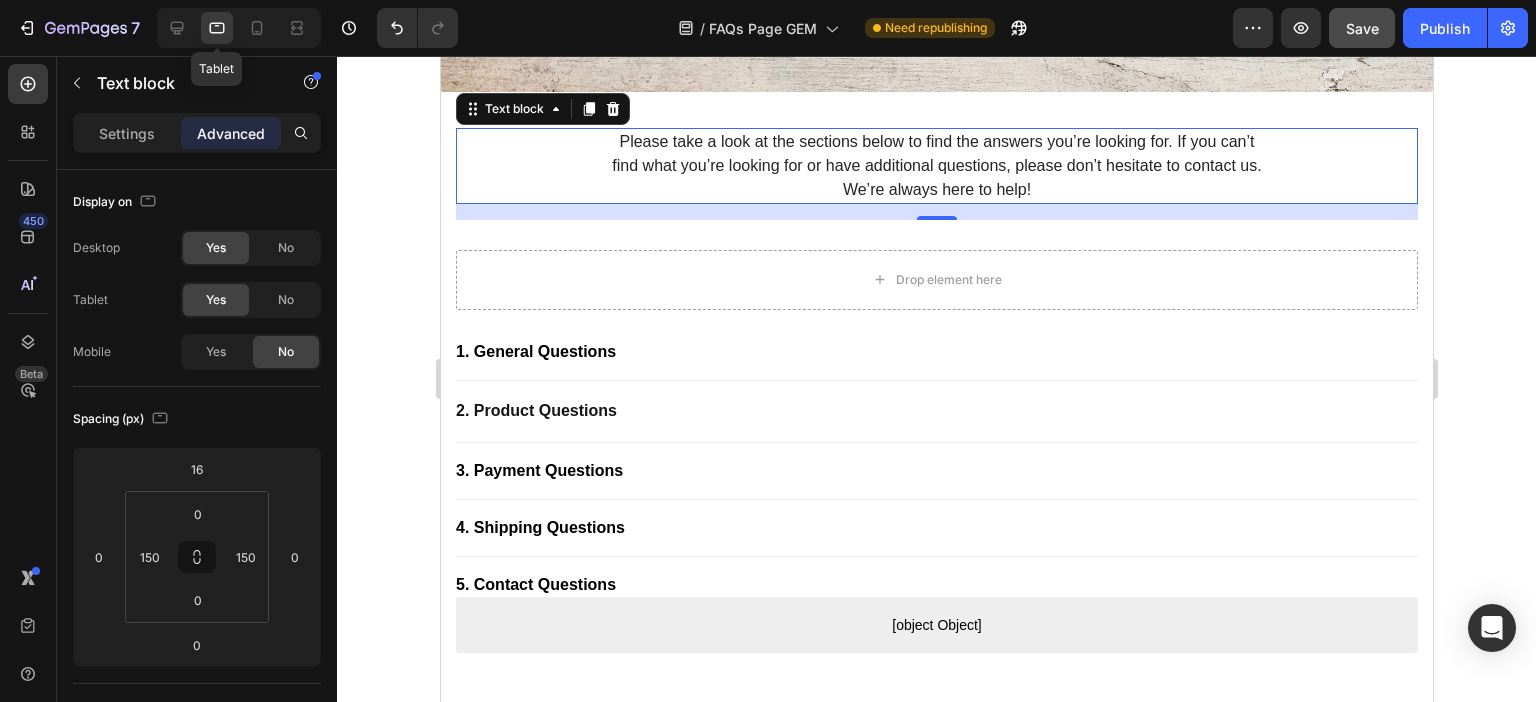 scroll, scrollTop: 170, scrollLeft: 0, axis: vertical 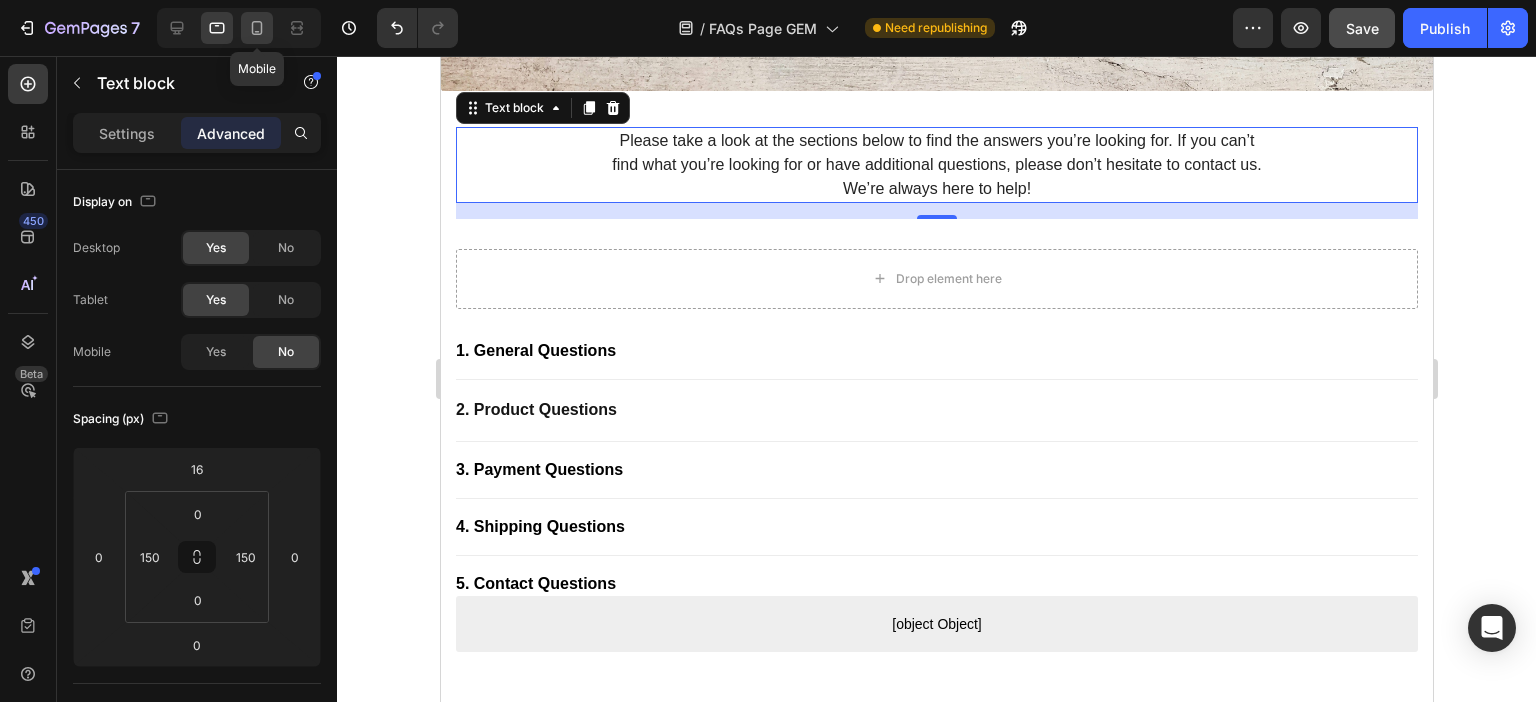 click 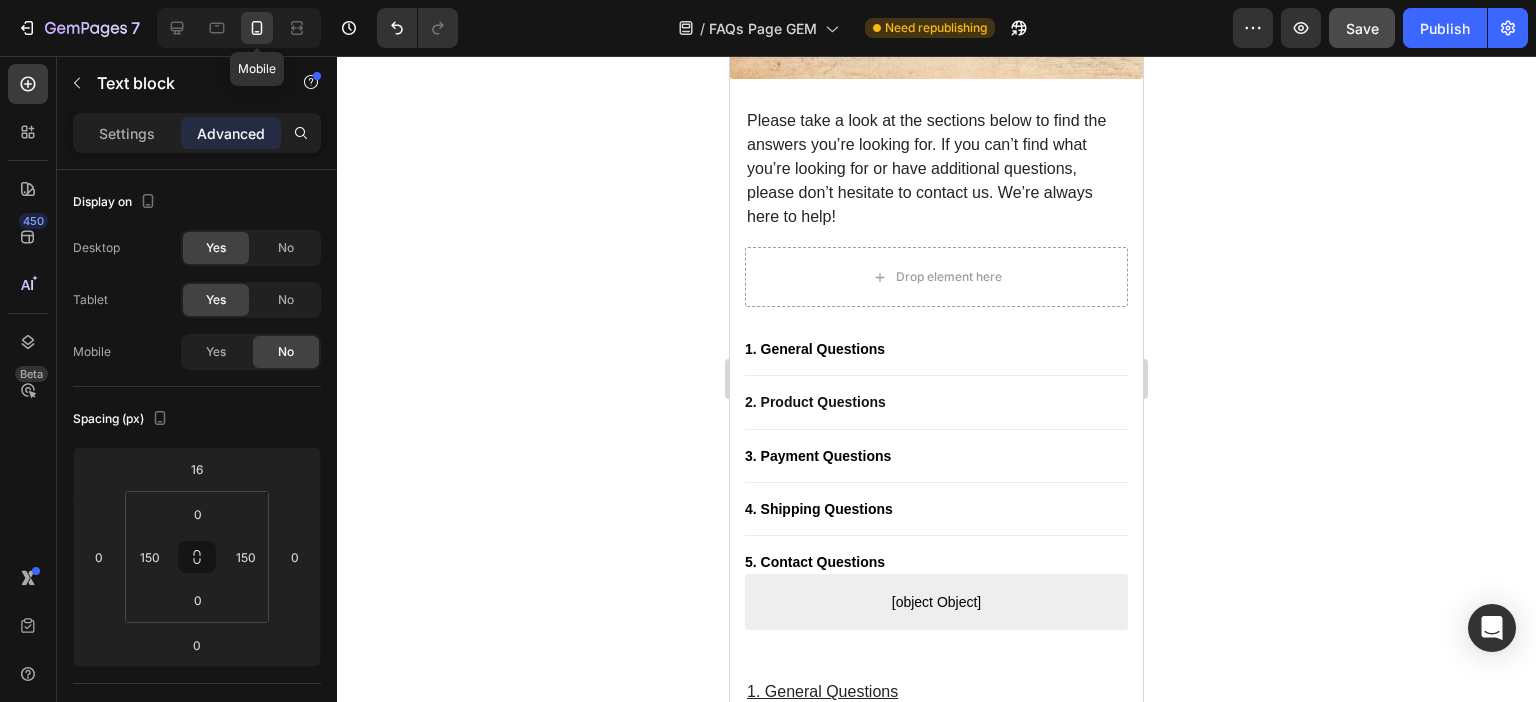 scroll, scrollTop: 142, scrollLeft: 0, axis: vertical 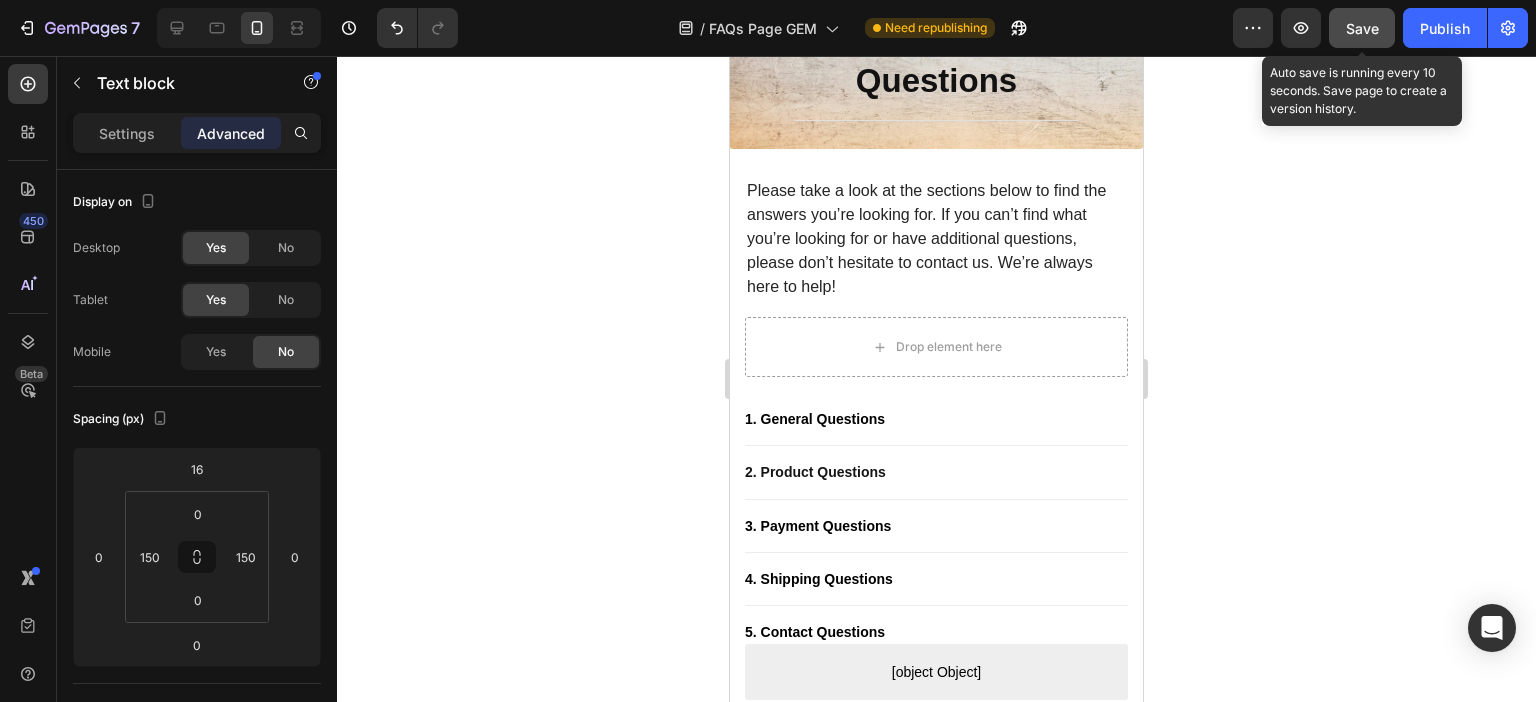 click on "Save" at bounding box center (1362, 28) 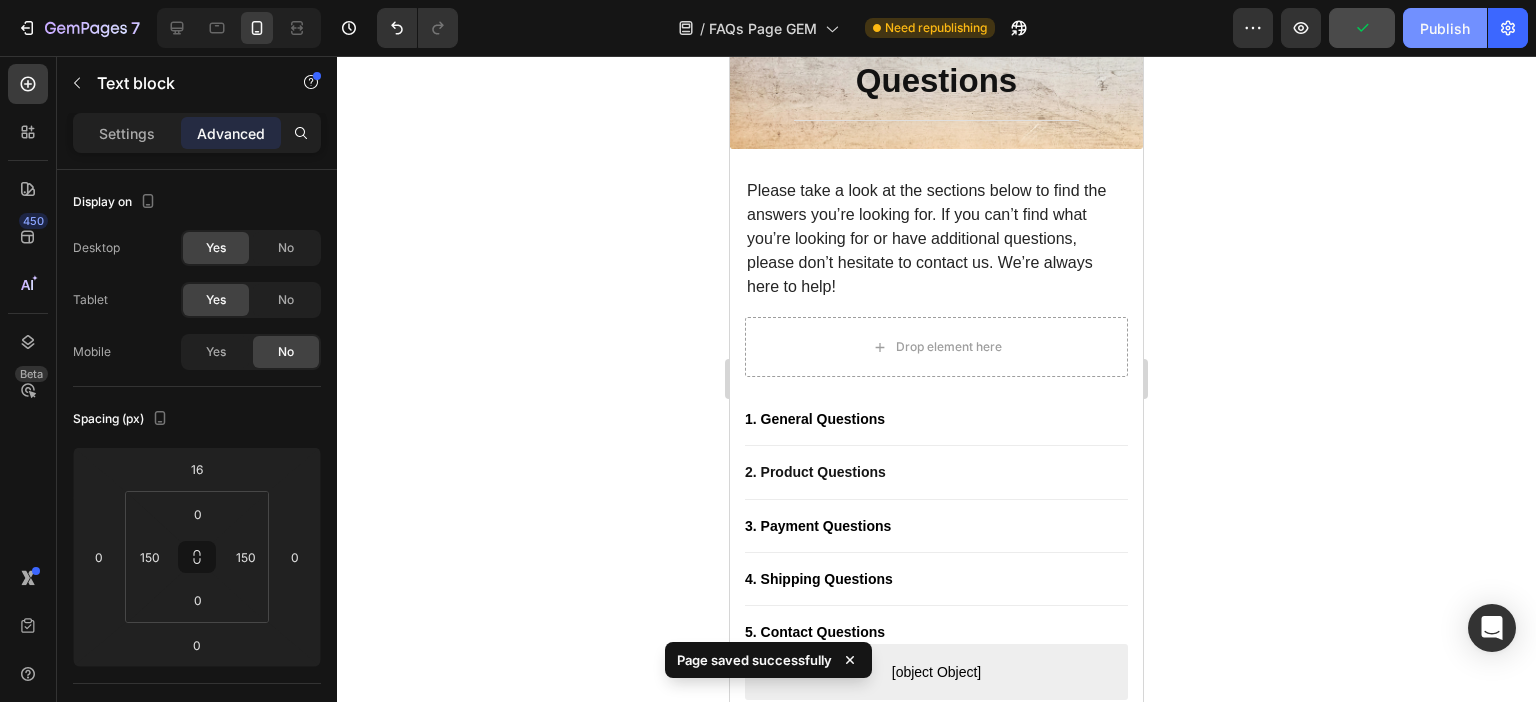 click on "Publish" at bounding box center [1445, 28] 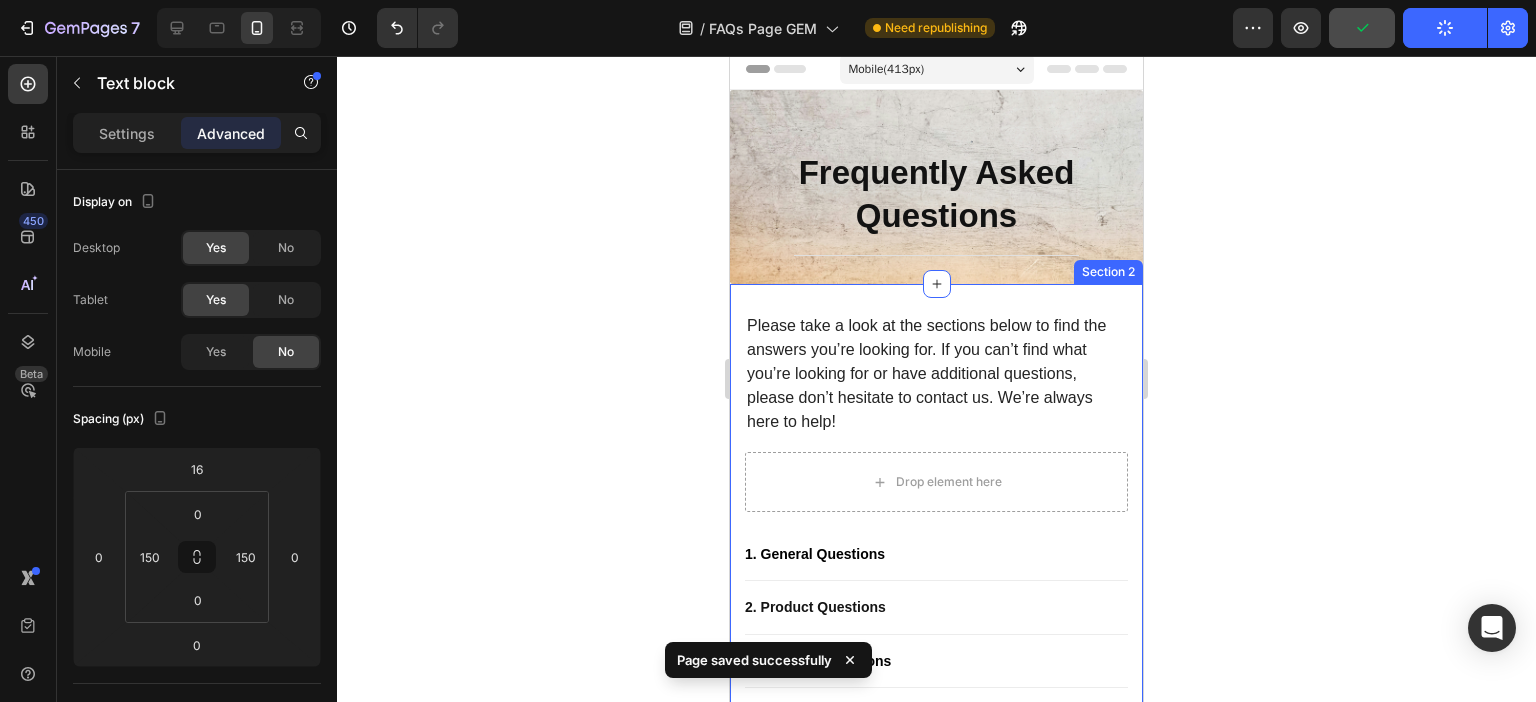 scroll, scrollTop: 0, scrollLeft: 0, axis: both 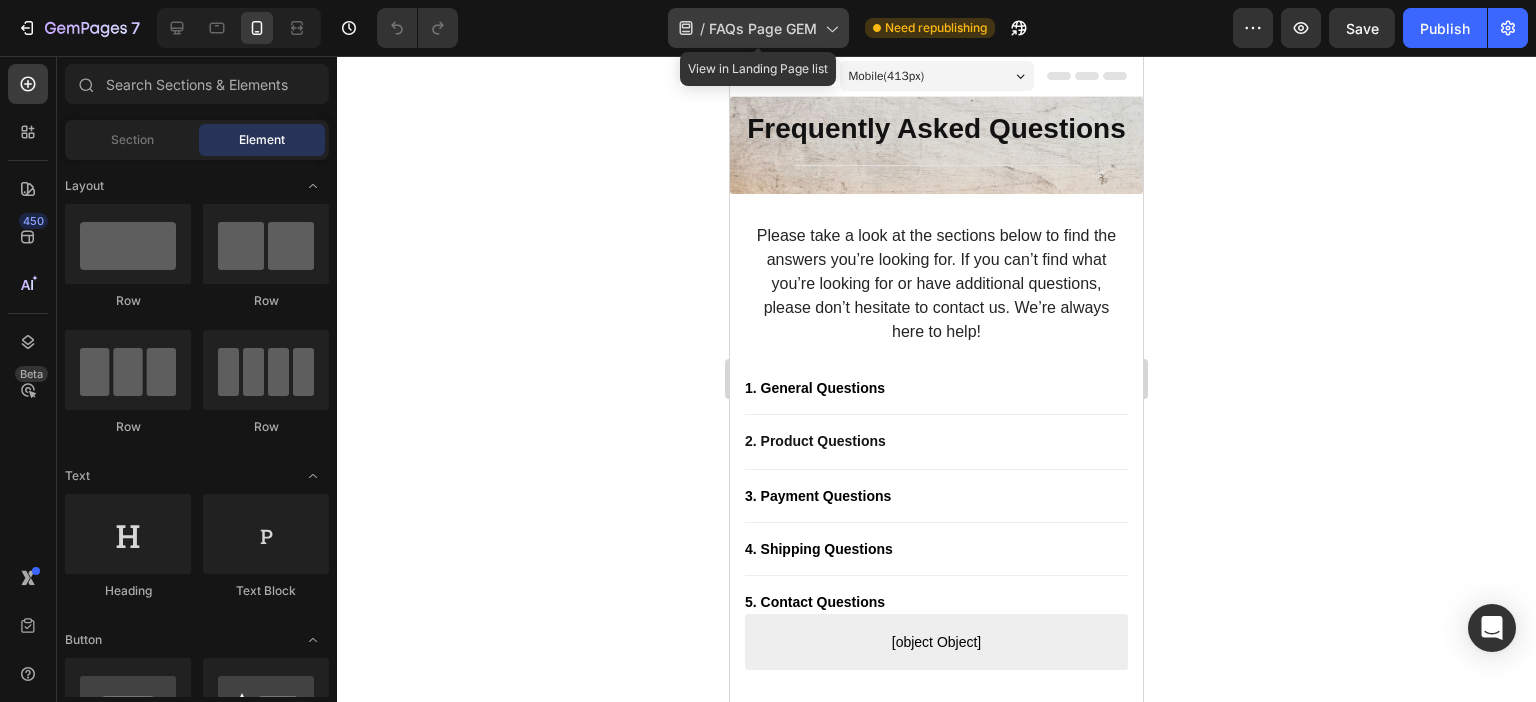 click on "FAQs Page GEM" at bounding box center (763, 28) 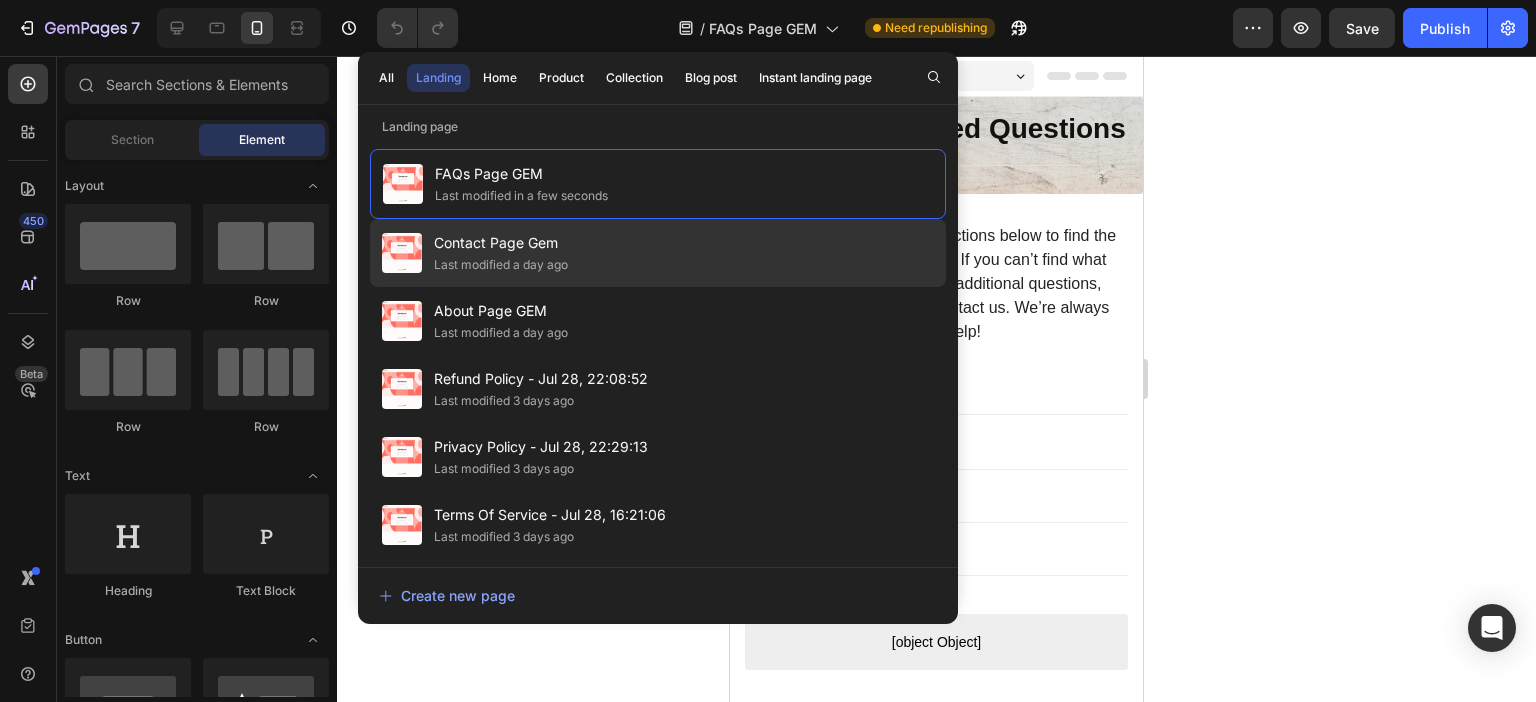 click on "Contact Page Gem Last modified a day ago" 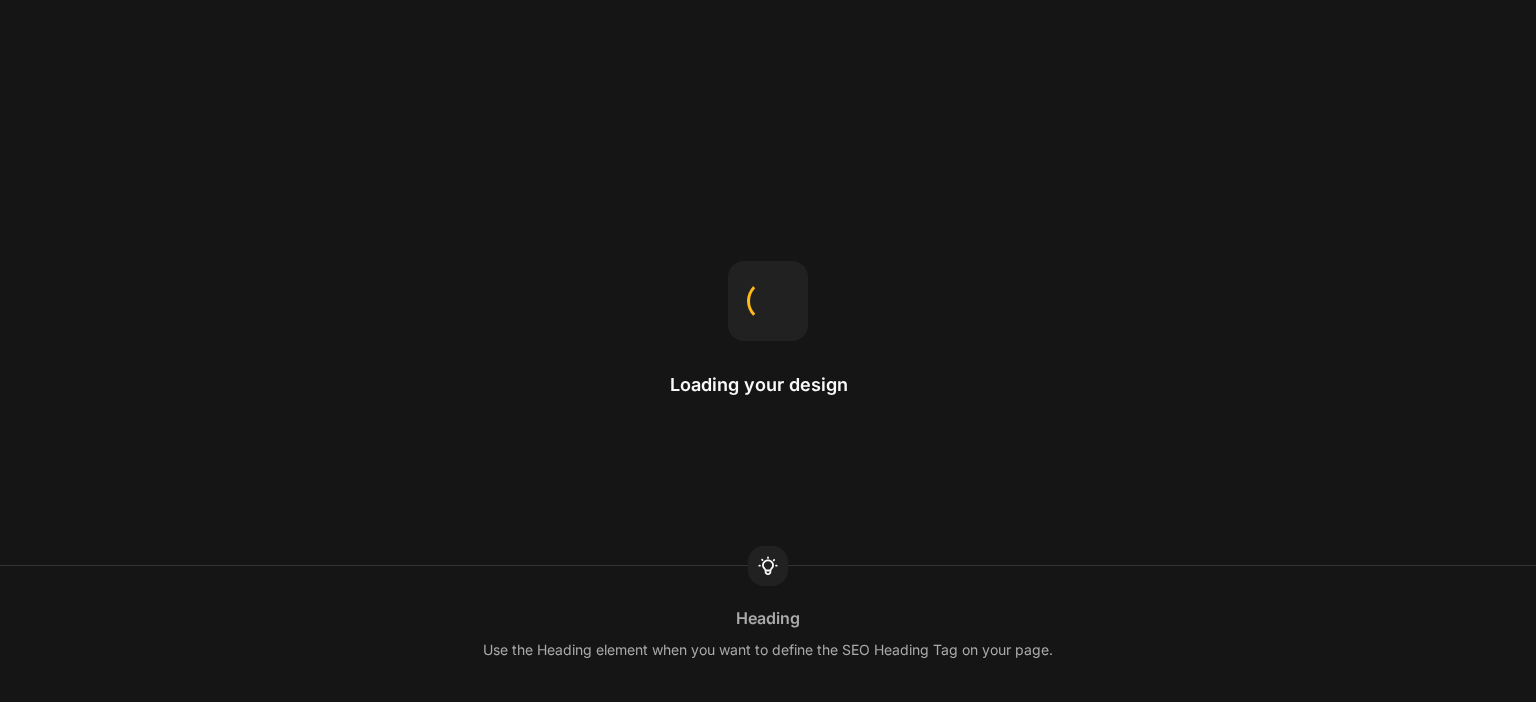 scroll, scrollTop: 0, scrollLeft: 0, axis: both 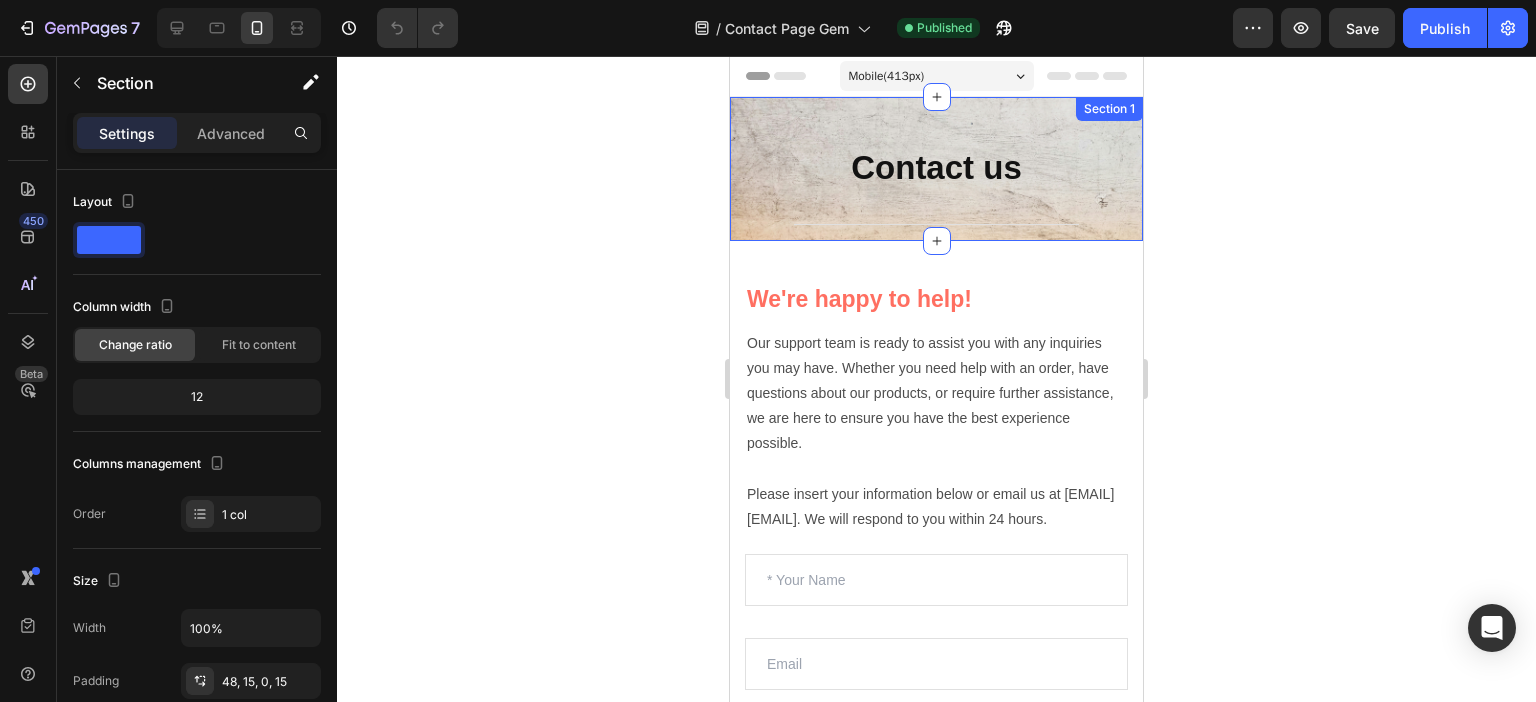 click on "Contact us Heading                Title Line Section 1" at bounding box center [936, 169] 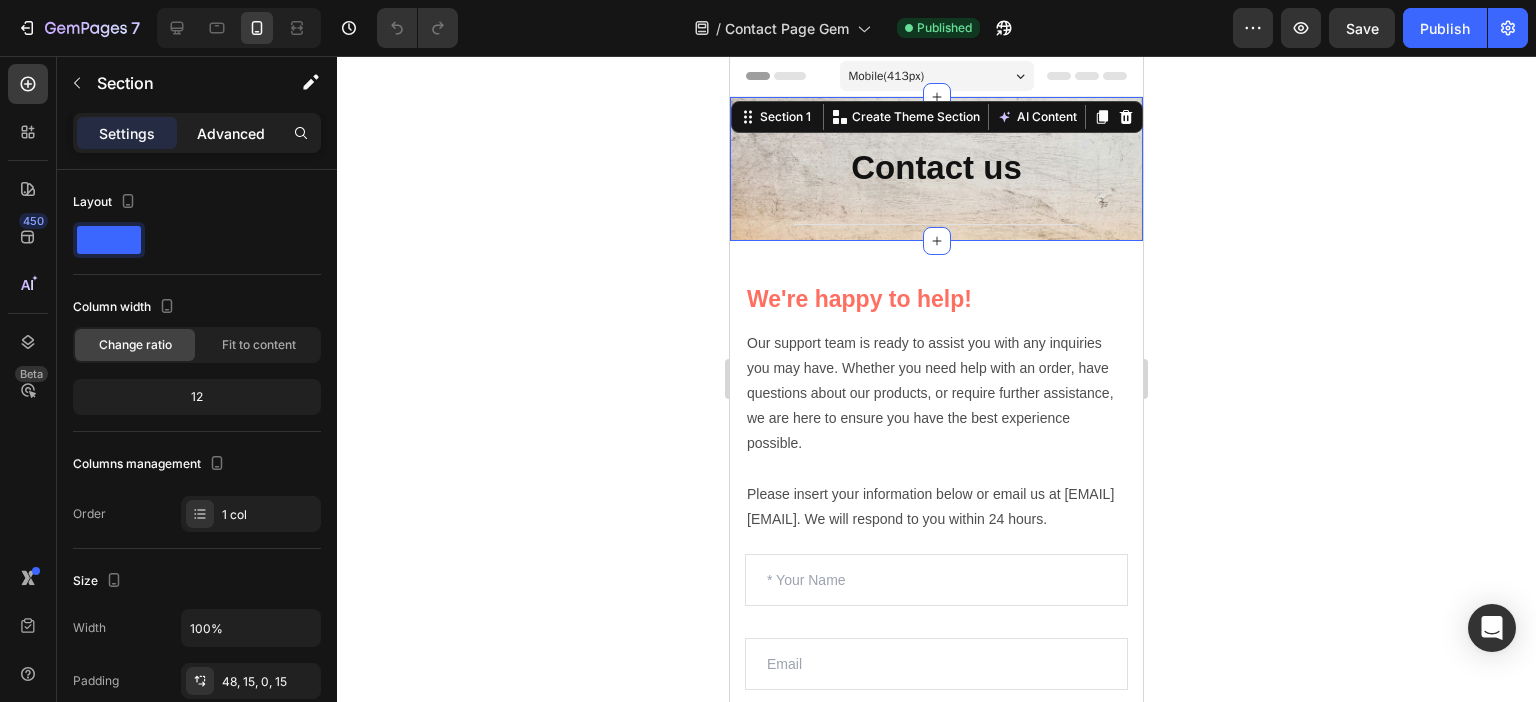 click on "Advanced" at bounding box center (231, 133) 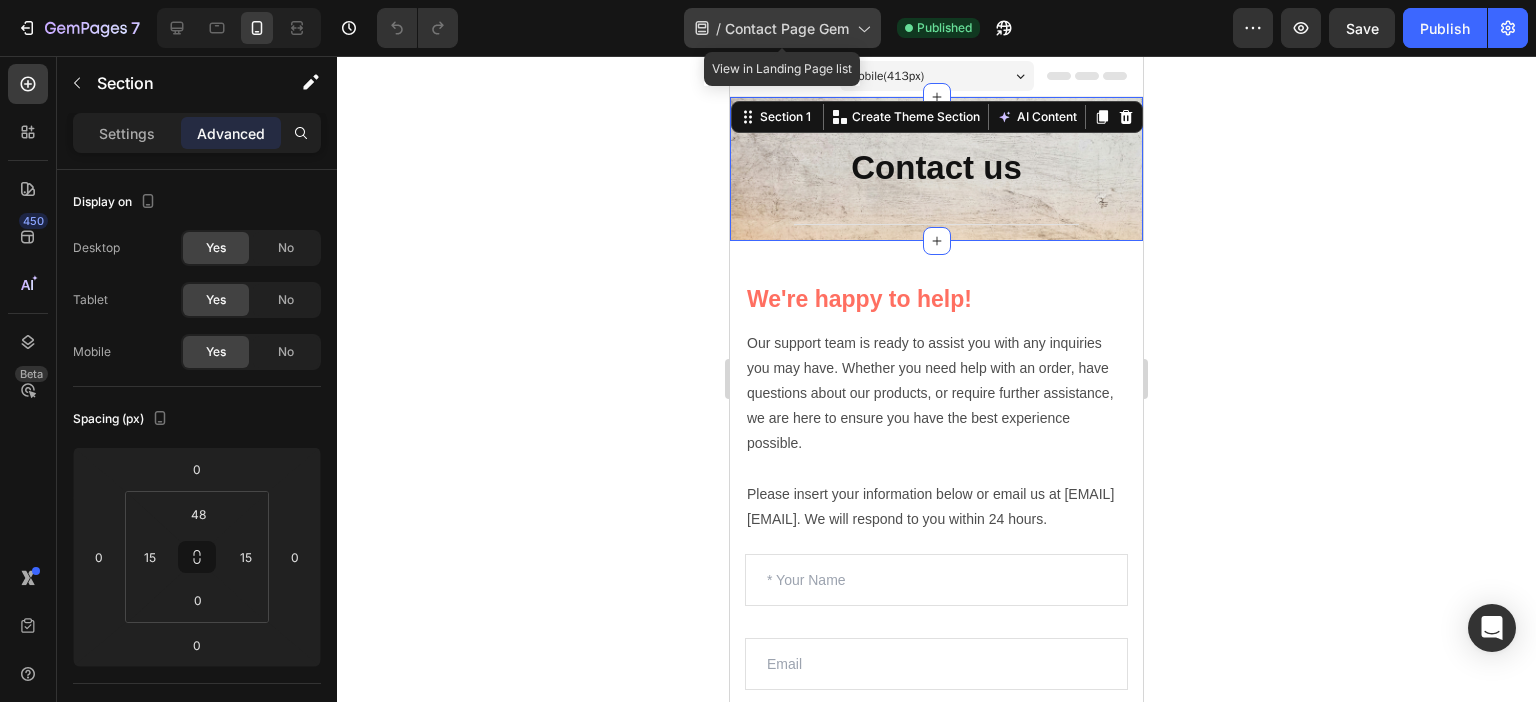 click on "Contact Page Gem" at bounding box center (787, 28) 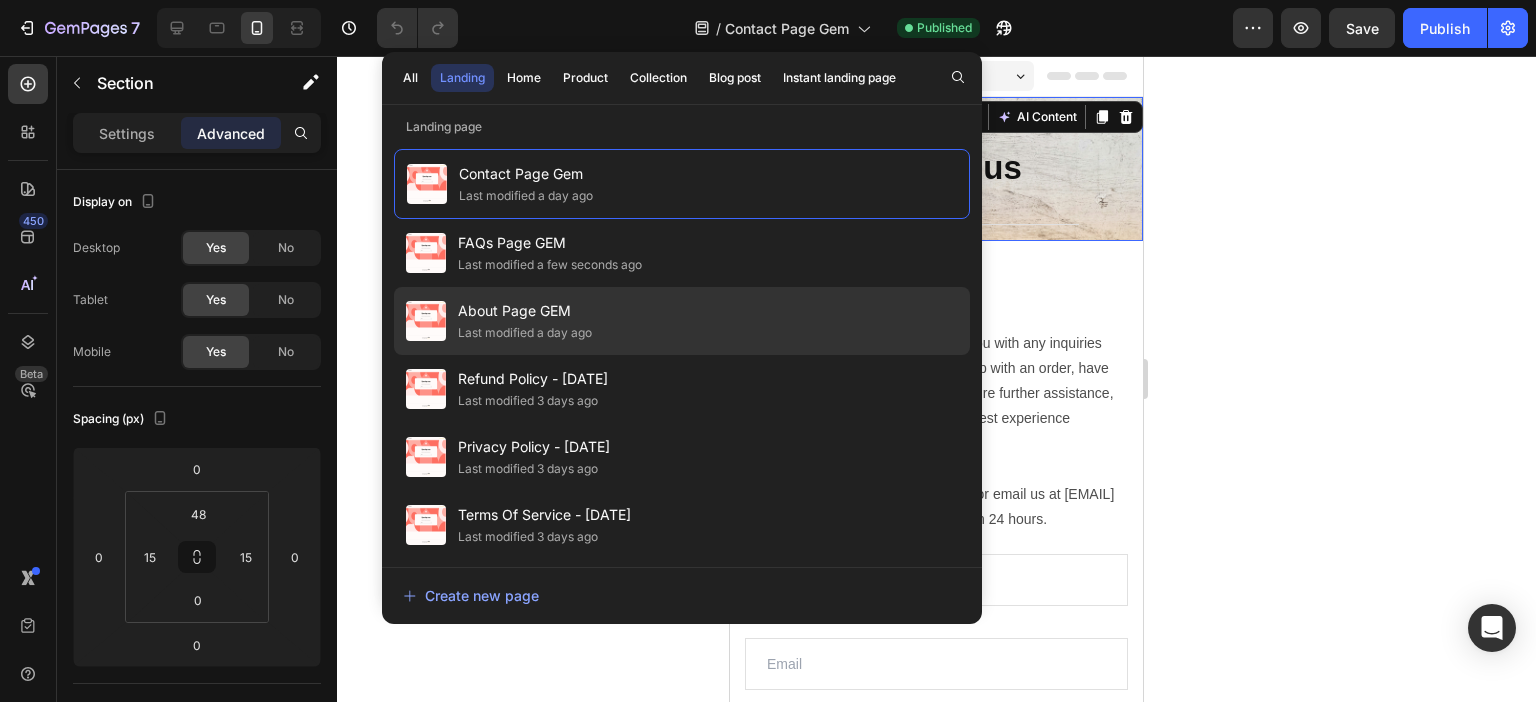 click on "About Page GEM" at bounding box center (525, 311) 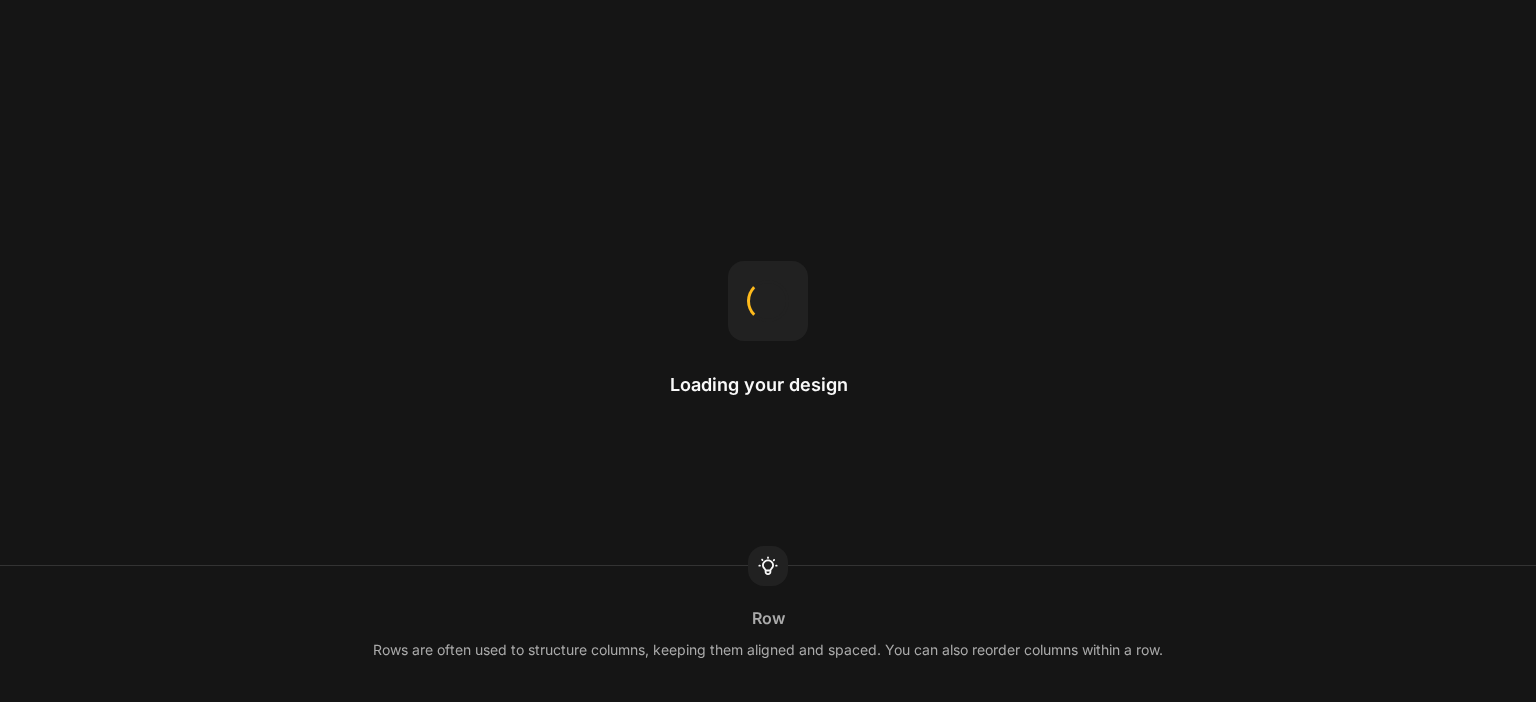 scroll, scrollTop: 0, scrollLeft: 0, axis: both 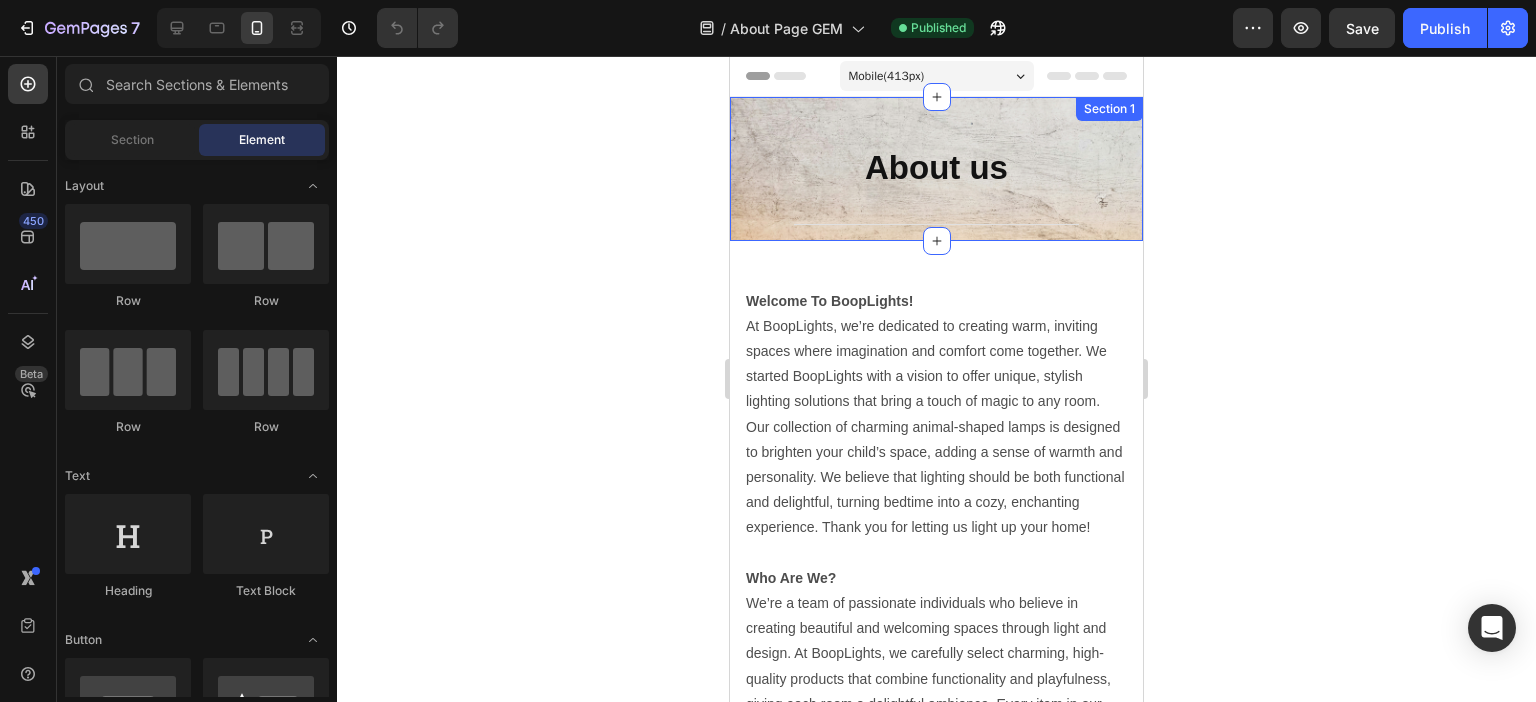 click on "About us Heading                Title Line Section 1" at bounding box center [936, 169] 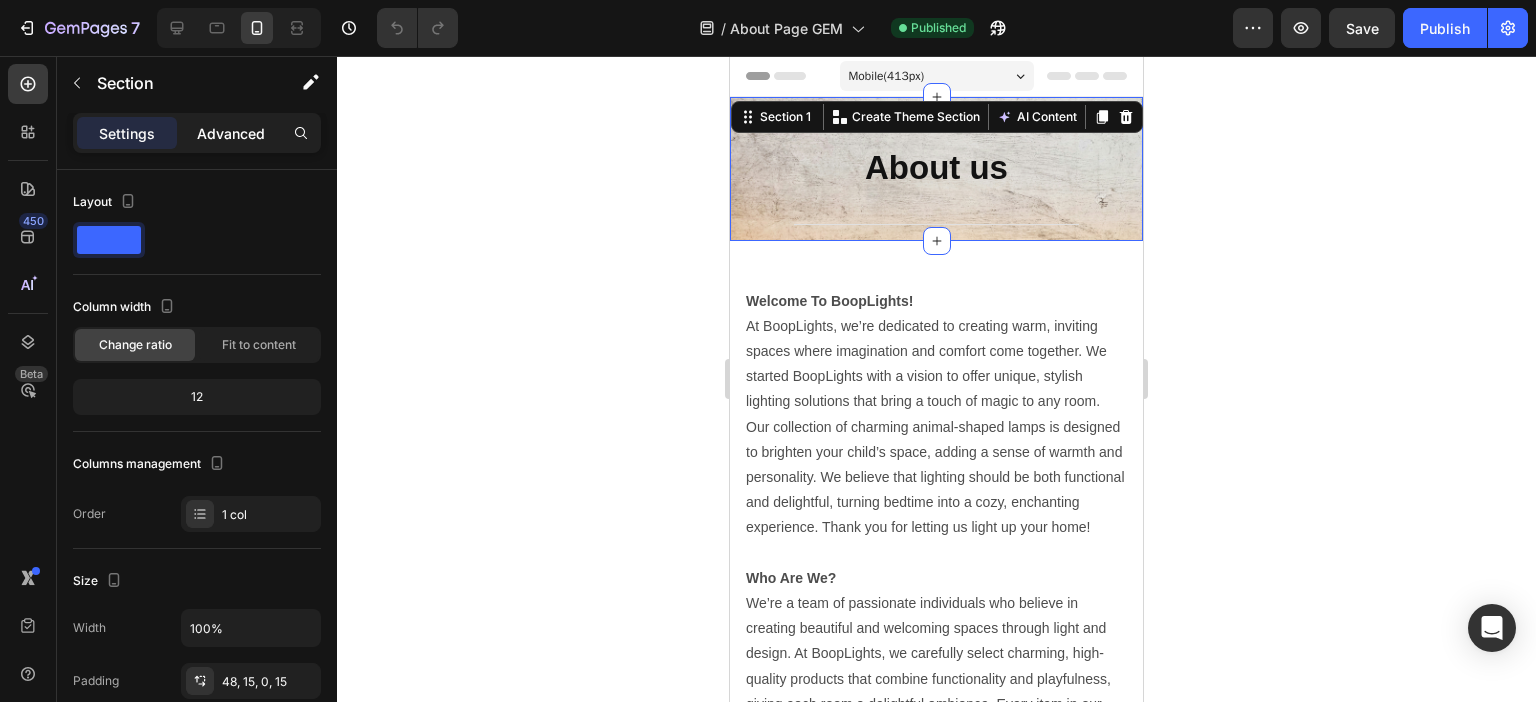 click on "Advanced" at bounding box center (231, 133) 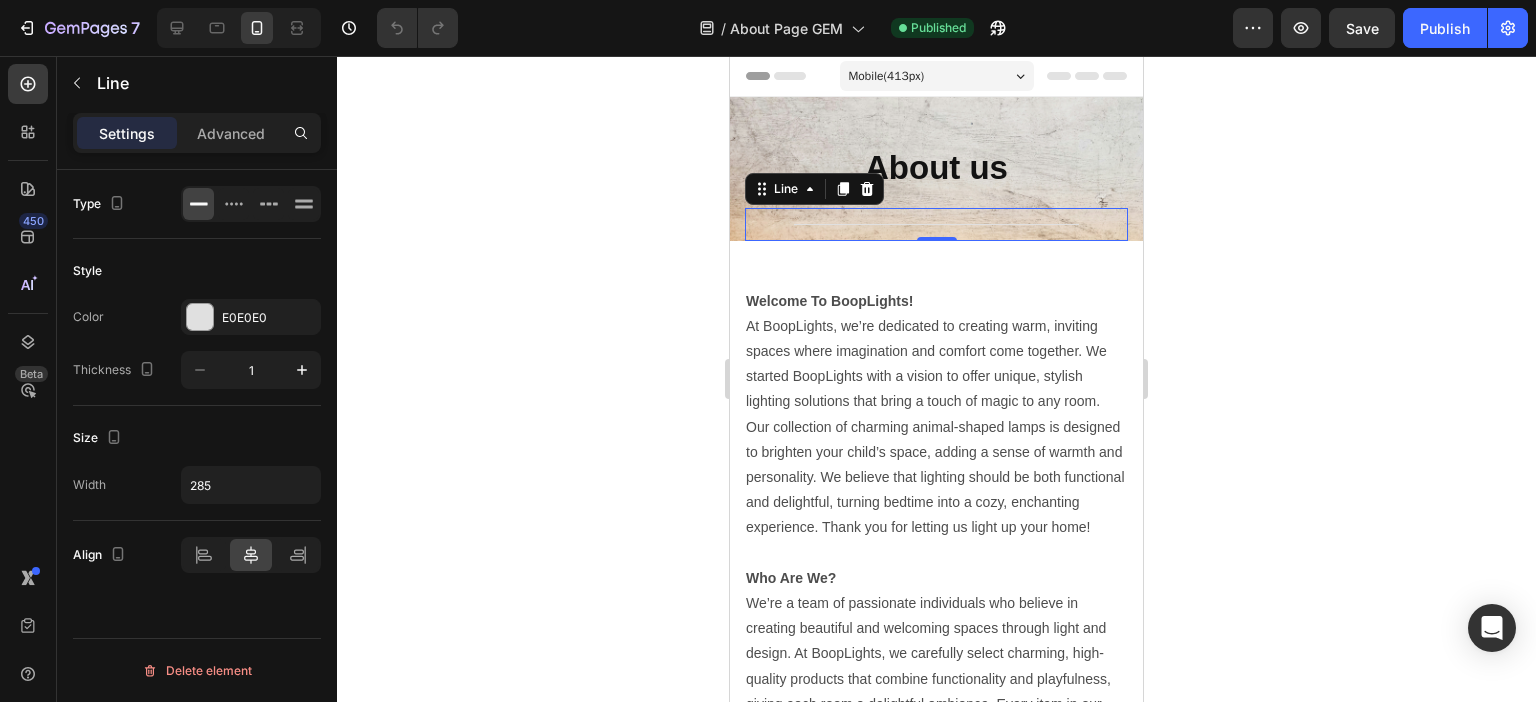 click on "Title Line   0" at bounding box center (936, 224) 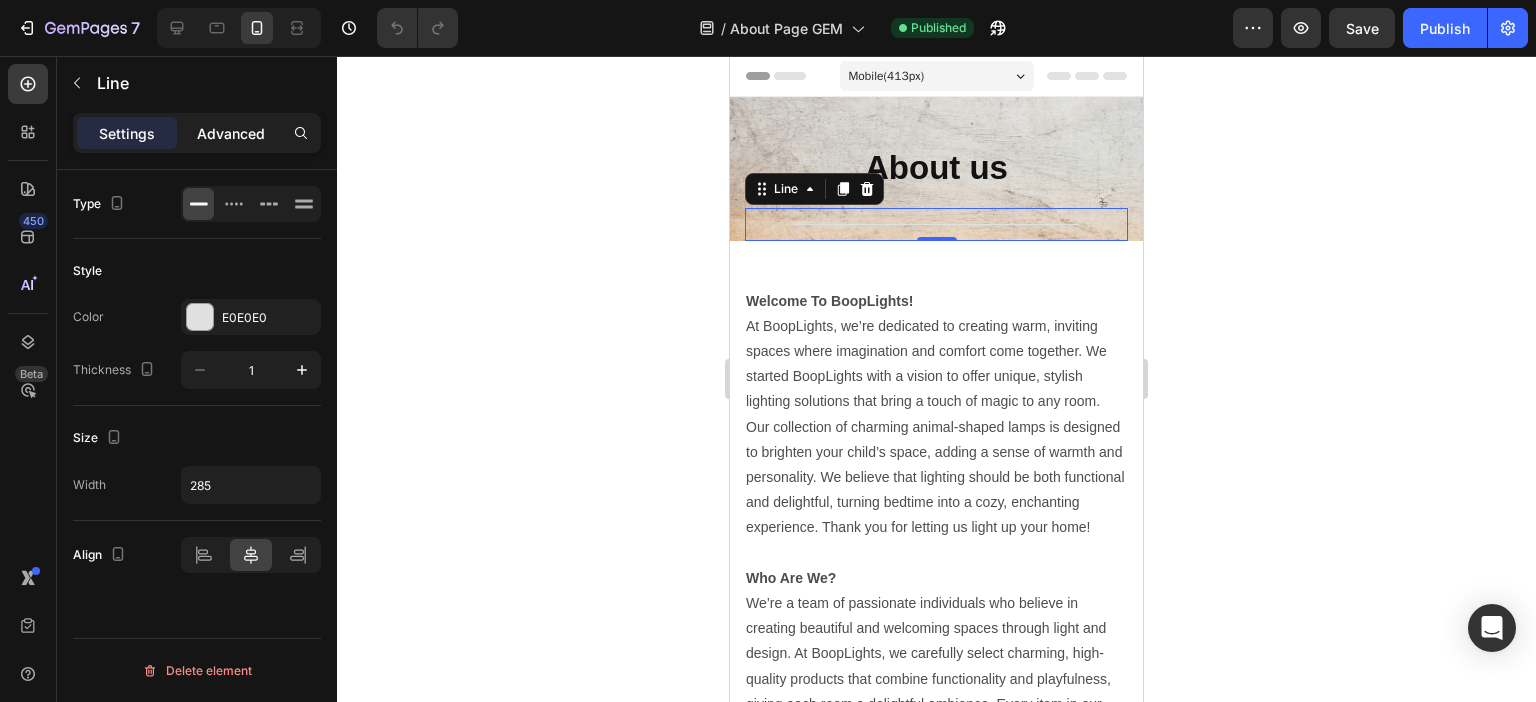 click on "Advanced" at bounding box center (231, 133) 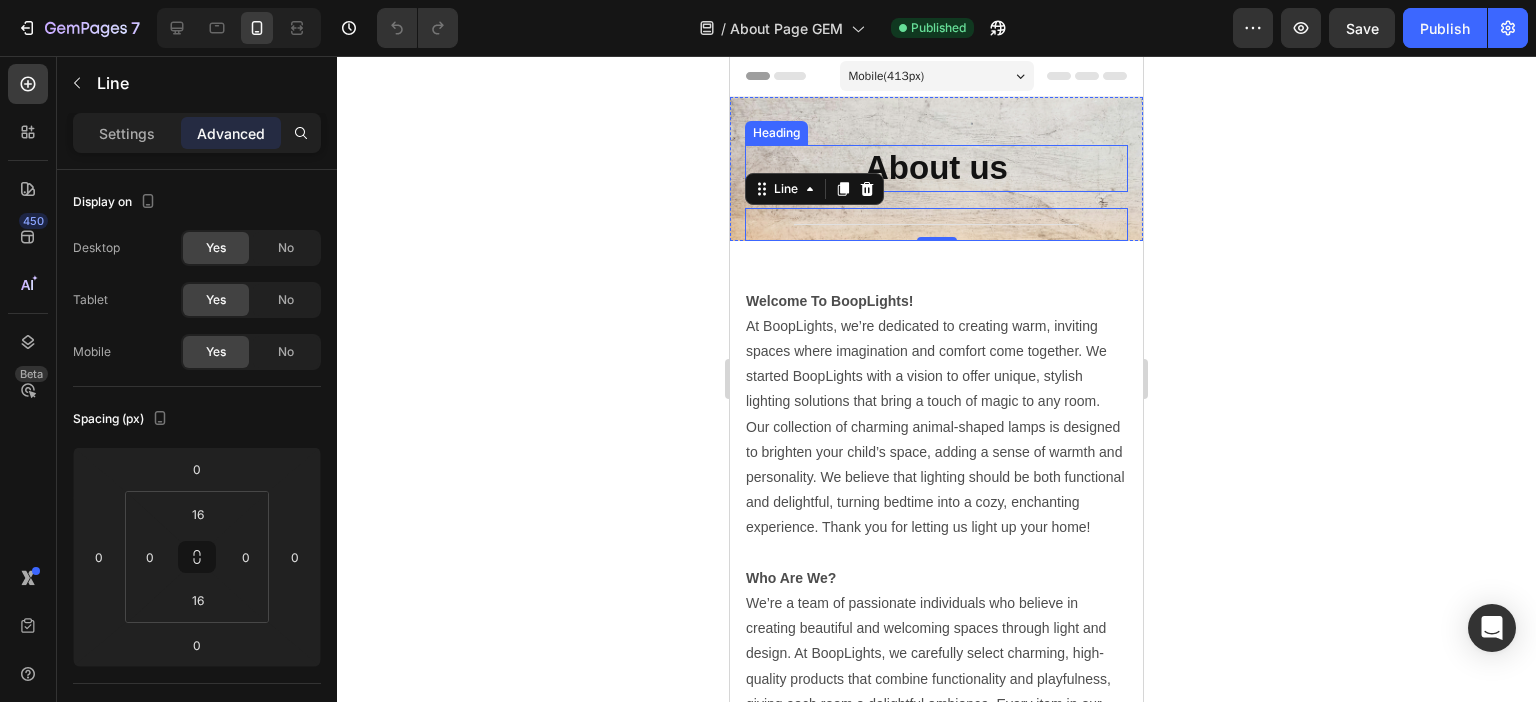 click on "About us" at bounding box center (936, 167) 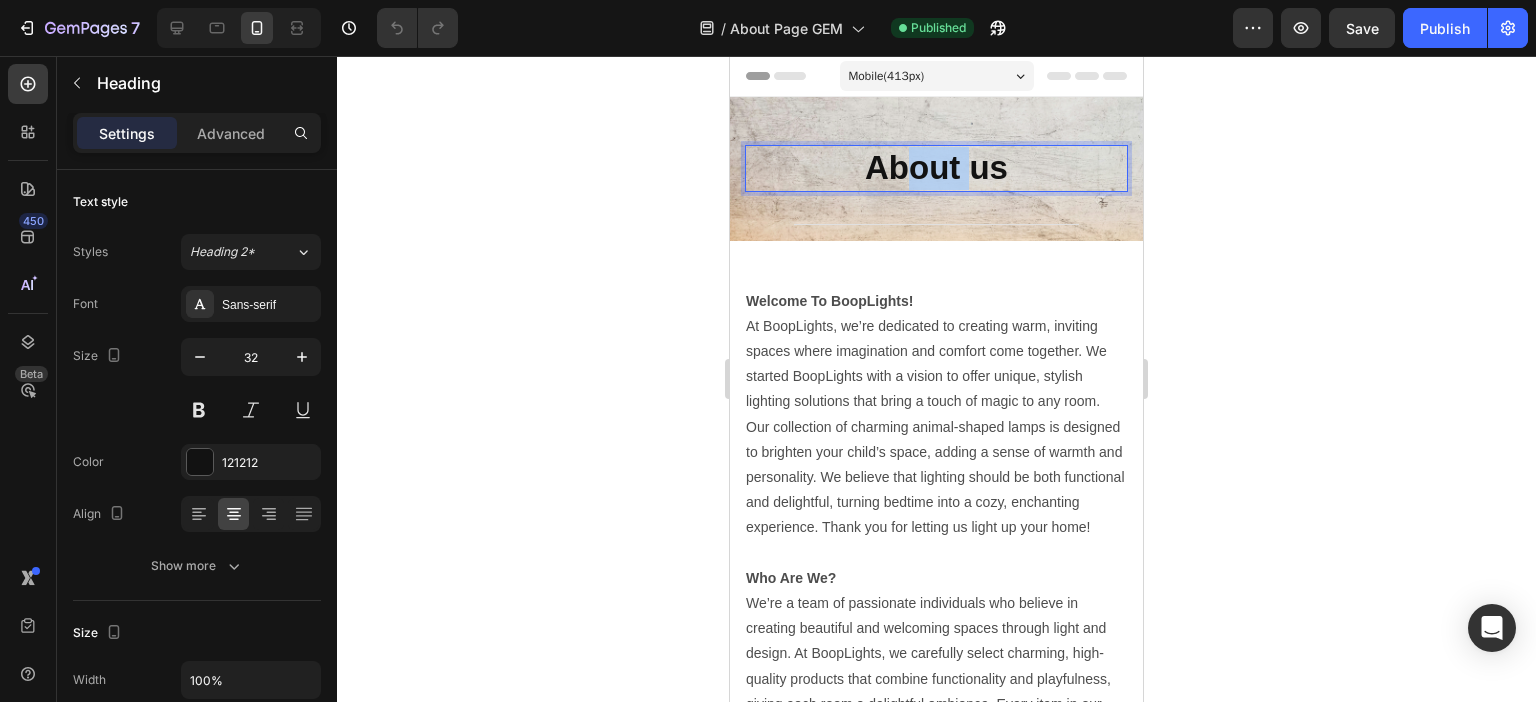 drag, startPoint x: 969, startPoint y: 177, endPoint x: 898, endPoint y: 174, distance: 71.063354 